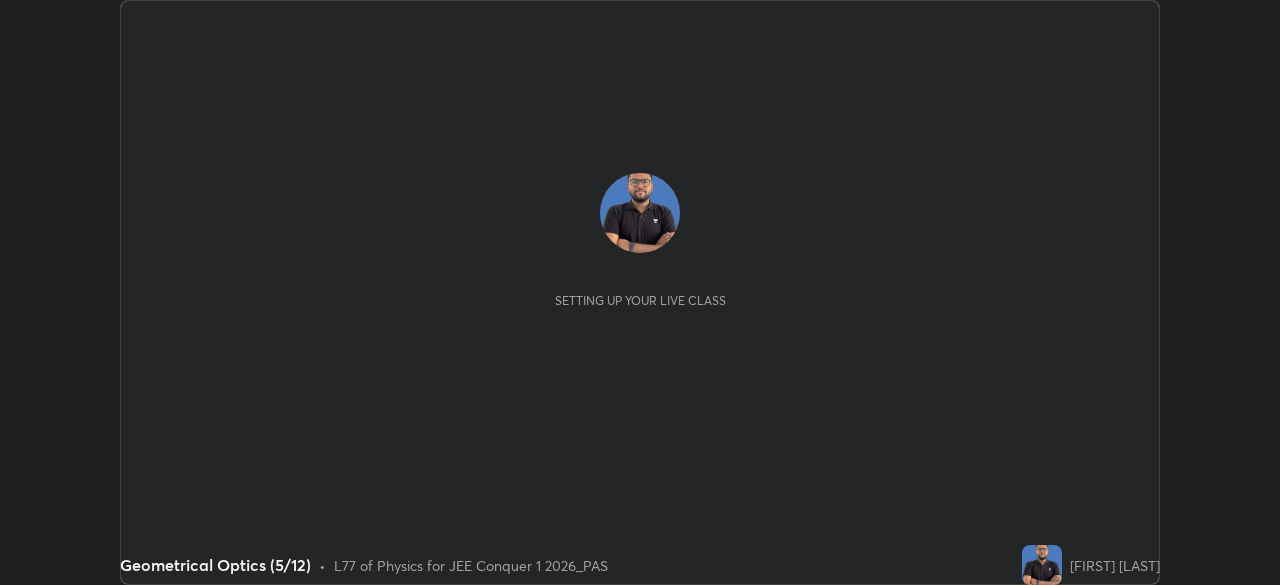 scroll, scrollTop: 0, scrollLeft: 0, axis: both 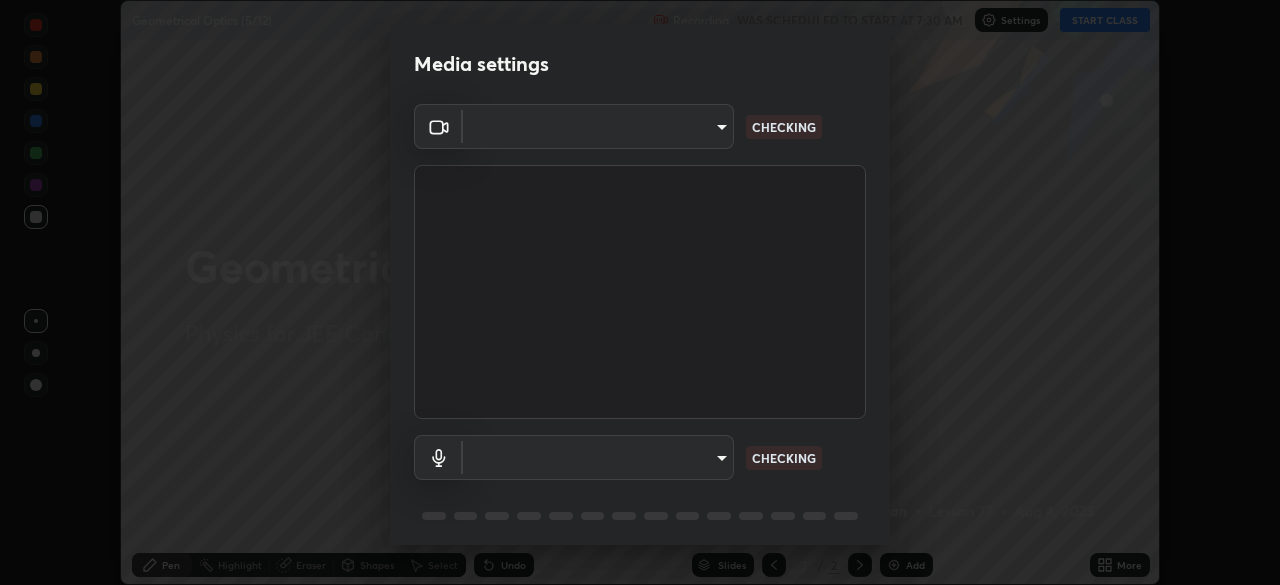 click on "Erase all Geometrical Optics (5/12) Recording WAS SCHEDULED TO START AT  7:30 AM Settings START CLASS Setting up your live class Geometrical Optics (5/12) • L77 of Physics for JEE Conquer 1 2026_PAS [FIRST] [LAST] Pen Highlight Eraser Shapes Select Undo Slides 2 / 2 Add More No doubts shared Encourage your learners to ask a doubt for better clarity Report an issue Reason for reporting Buffering Chat not working Audio - Video sync issue Educator video quality low ​ Attach an image Report Media settings ​ CHECKING ​ CHECKING 1 / 5 Next" at bounding box center (640, 292) 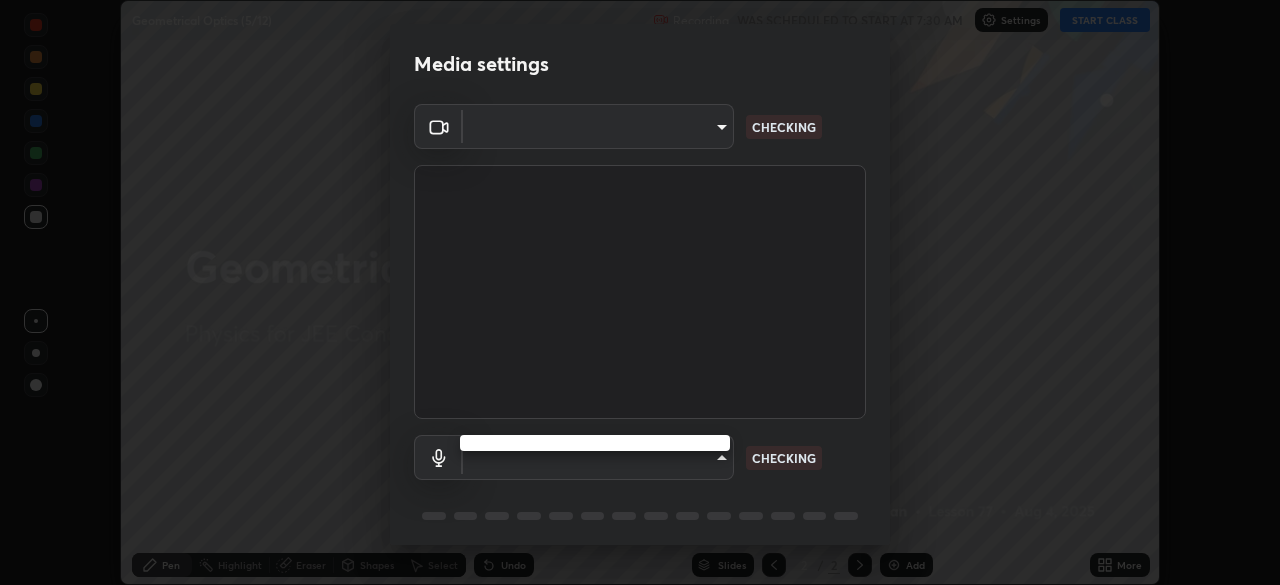 type on "b06fa8ff9ac4ffb7a92976e327235824ae8e01cfa839dbeb6f48655f2a6a4ac4" 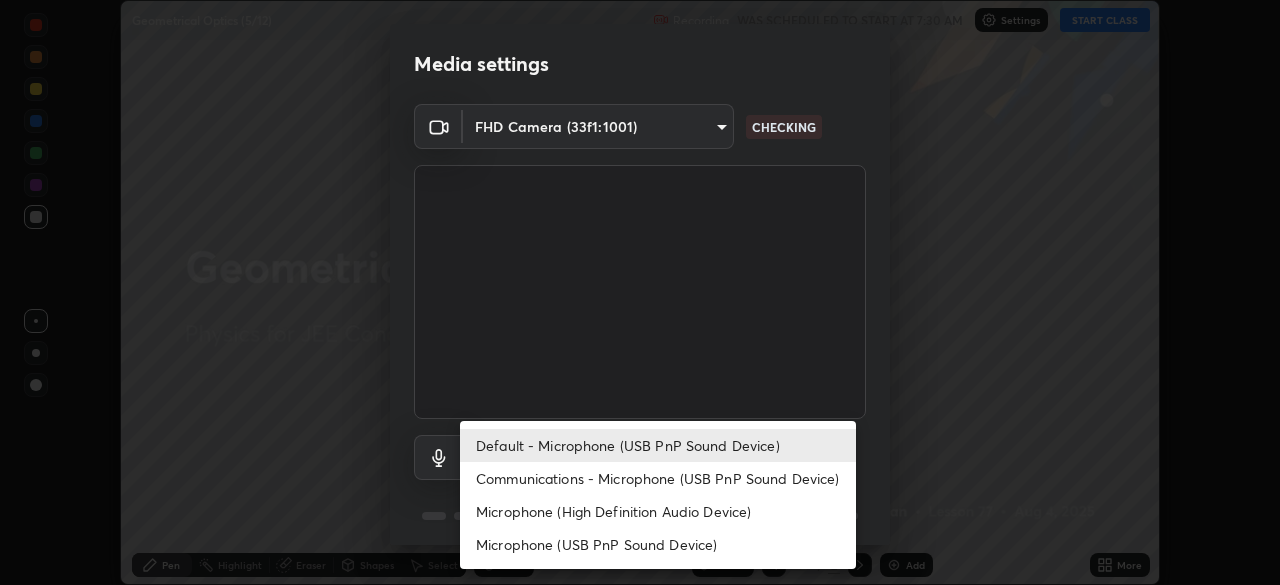 click on "Microphone (High Definition Audio Device)" at bounding box center [658, 511] 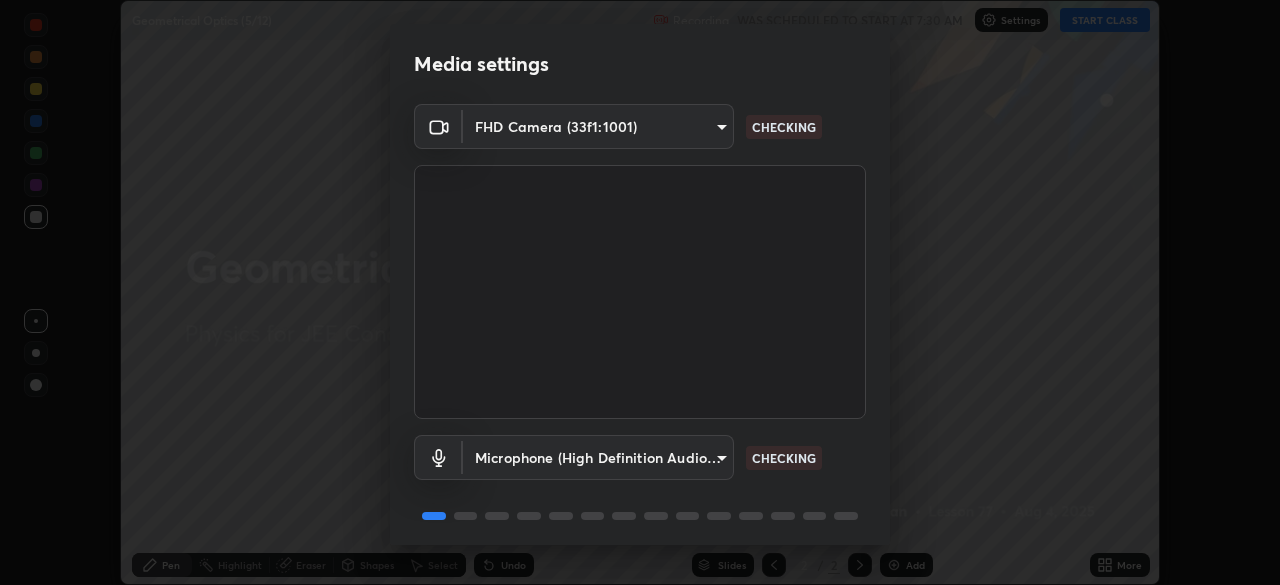 click on "Erase all Geometrical Optics (5/12) Recording WAS SCHEDULED TO START AT  7:30 AM Settings START CLASS Setting up your live class Geometrical Optics (5/12) • L77 of Physics for JEE Conquer 1 2026_PAS [FIRST] [LAST] Pen Highlight Eraser Shapes Select Undo Slides 2 / 2 Add More No doubts shared Encourage your learners to ask a doubt for better clarity Report an issue Reason for reporting Buffering Chat not working Audio - Video sync issue Educator video quality low ​ Attach an image Report Media settings FHD Camera ([HASH]) [HASH] CHECKING Microphone (High Definition Audio Device) [HASH] CHECKING 1 / 5 Next" at bounding box center [640, 292] 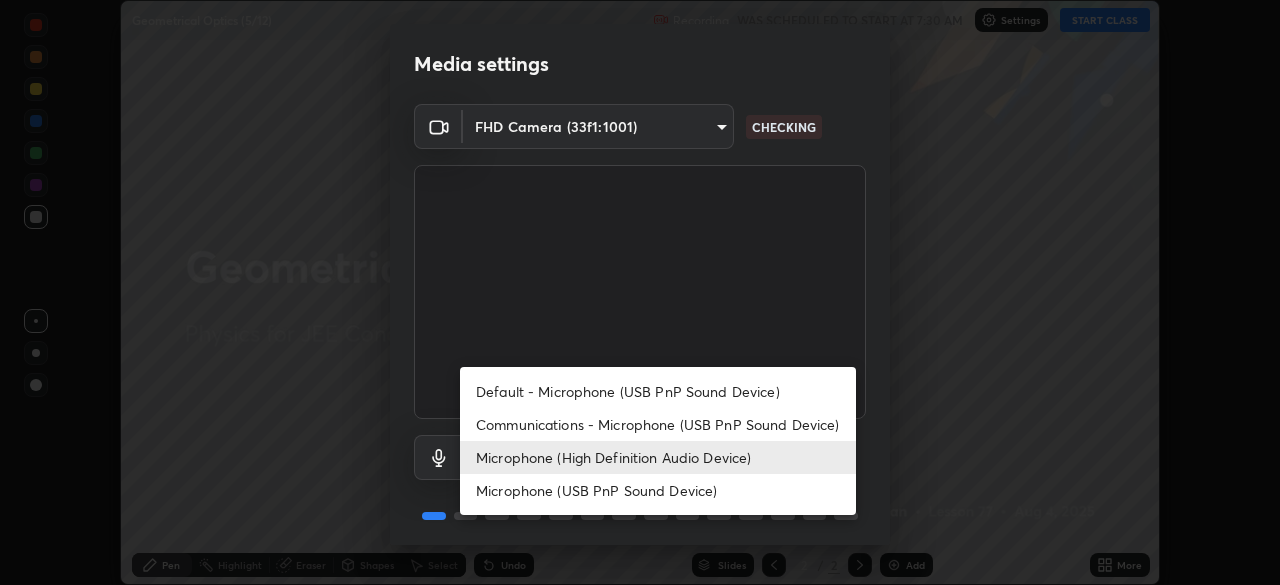 click on "Default - Microphone (USB PnP Sound Device)" at bounding box center [658, 391] 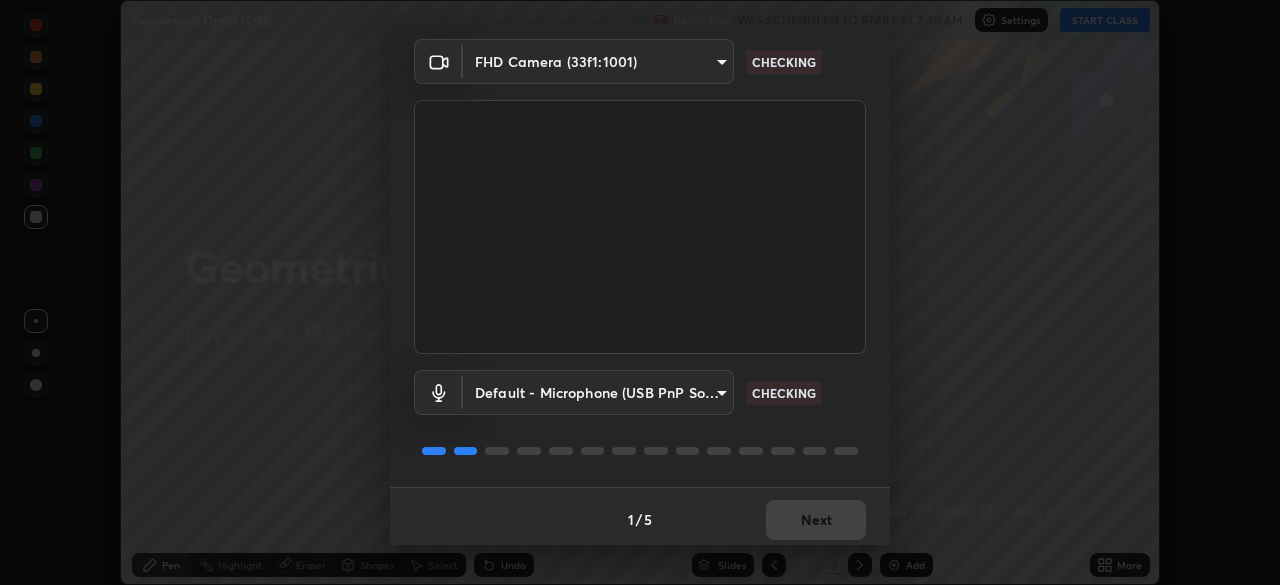scroll, scrollTop: 71, scrollLeft: 0, axis: vertical 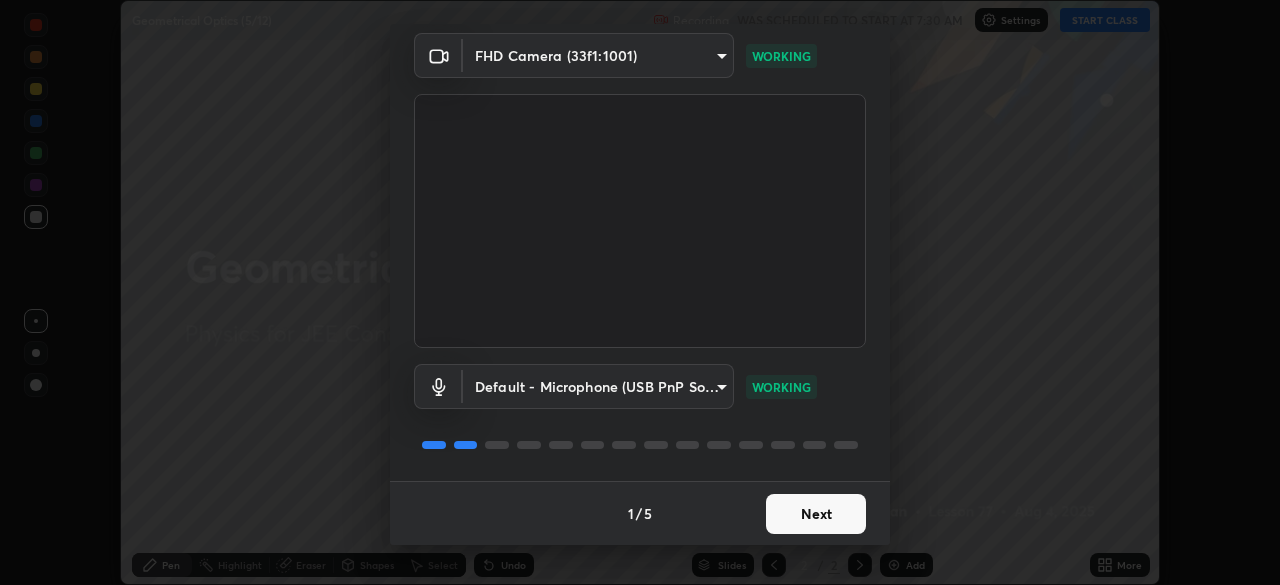 click on "Next" at bounding box center [816, 514] 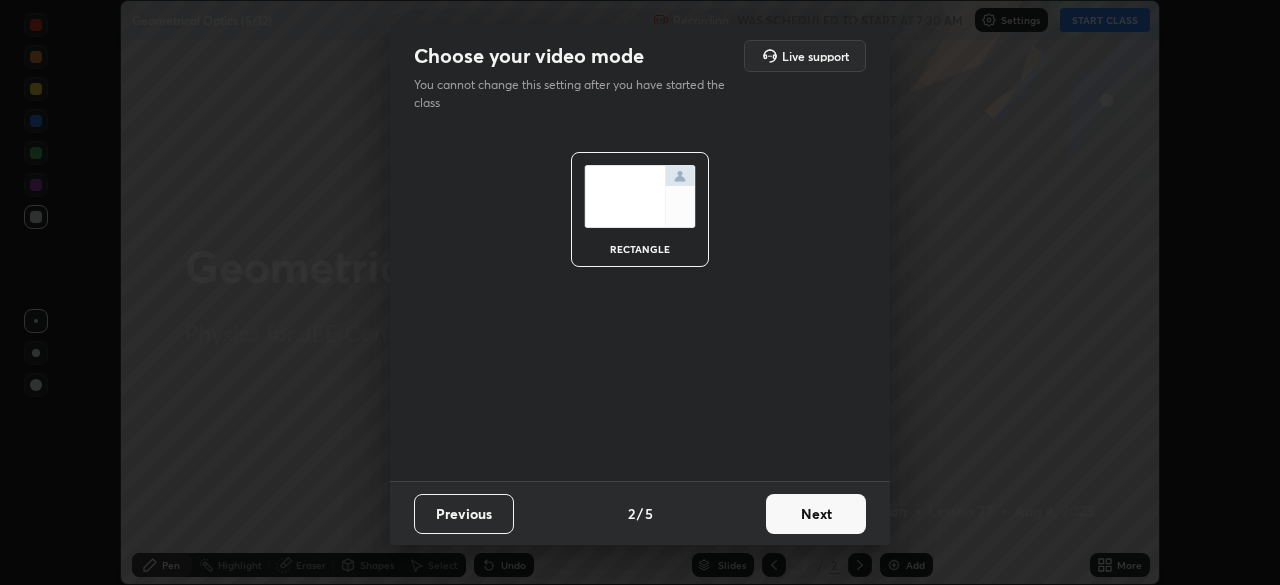 scroll, scrollTop: 0, scrollLeft: 0, axis: both 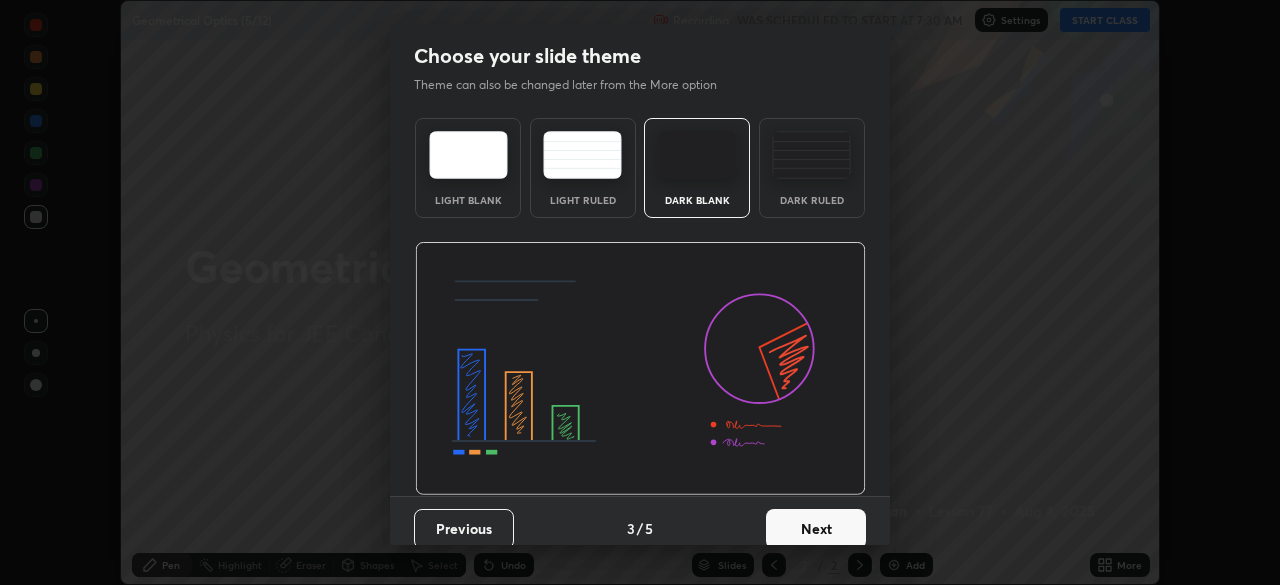click on "Next" at bounding box center [816, 529] 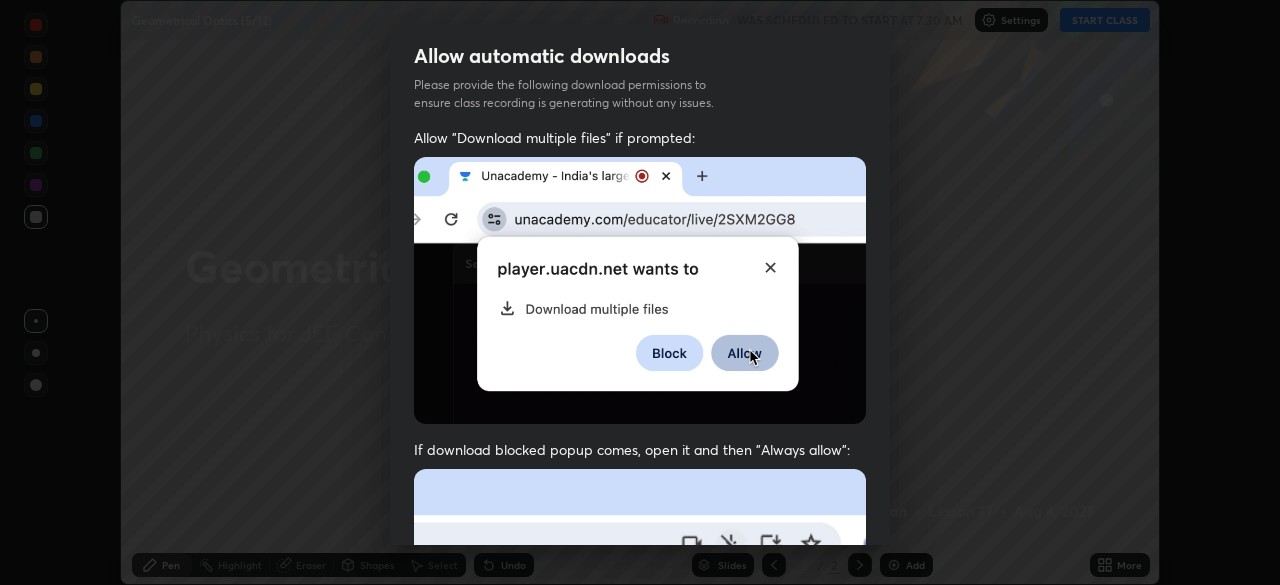 click on "Previous 5 / 5 Done" at bounding box center (640, 1002) 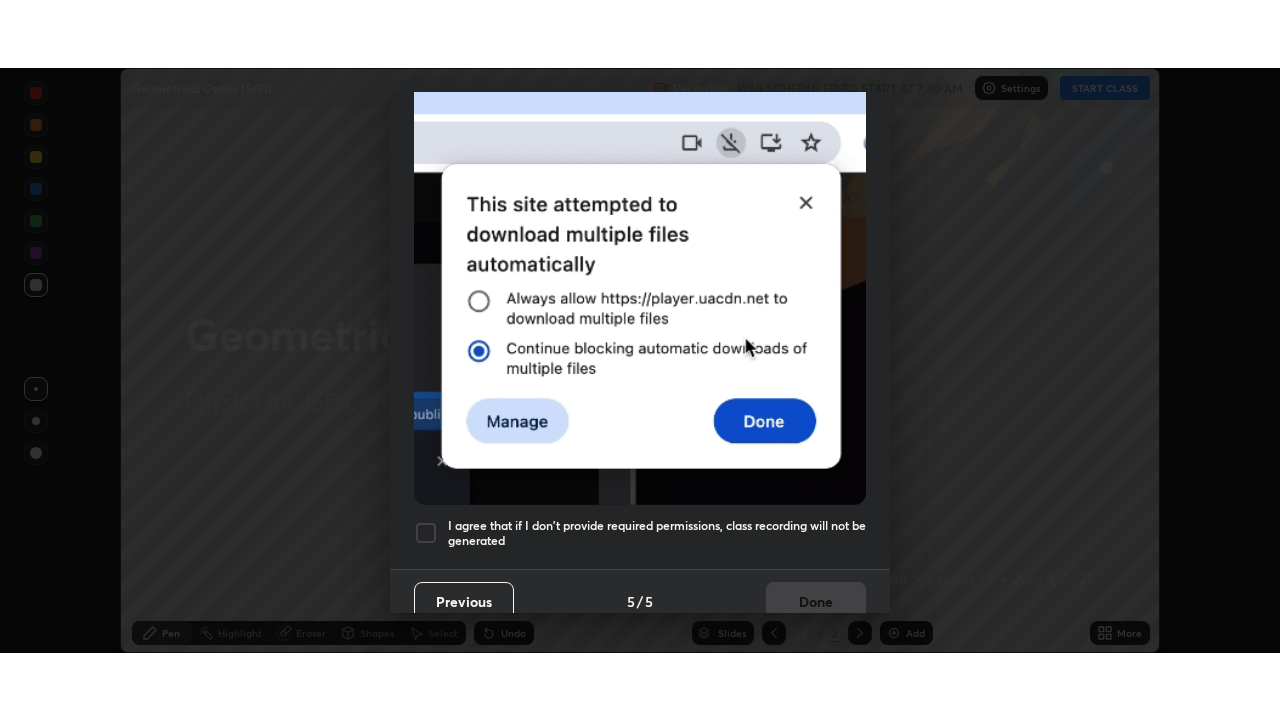 scroll, scrollTop: 479, scrollLeft: 0, axis: vertical 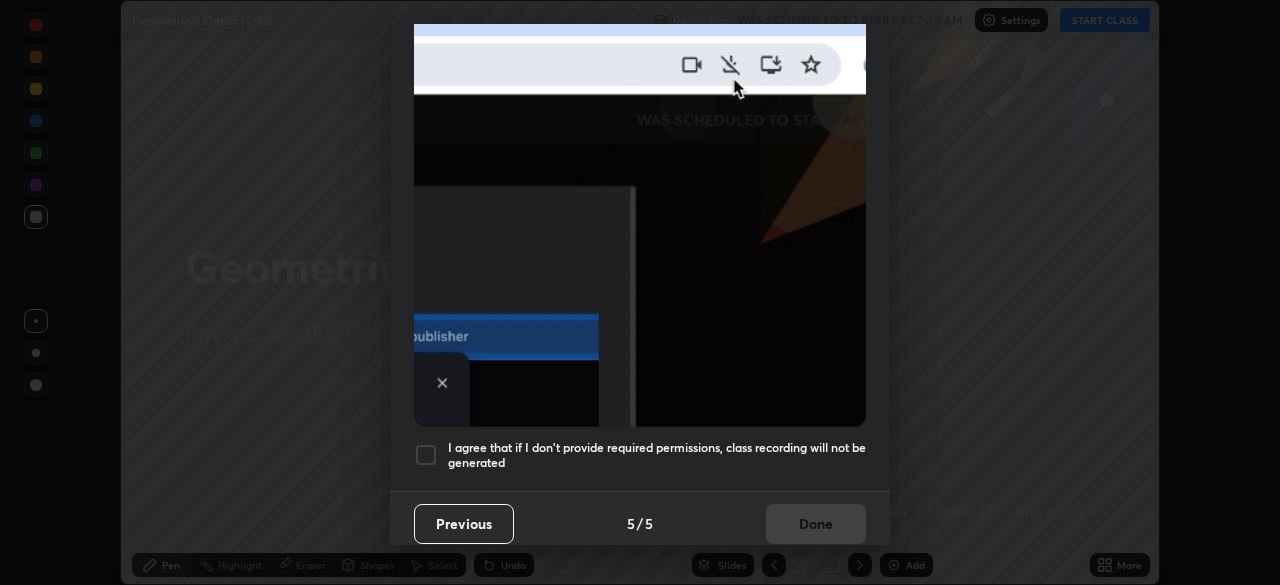 click on "I agree that if I don't provide required permissions, class recording will not be generated" at bounding box center (657, 455) 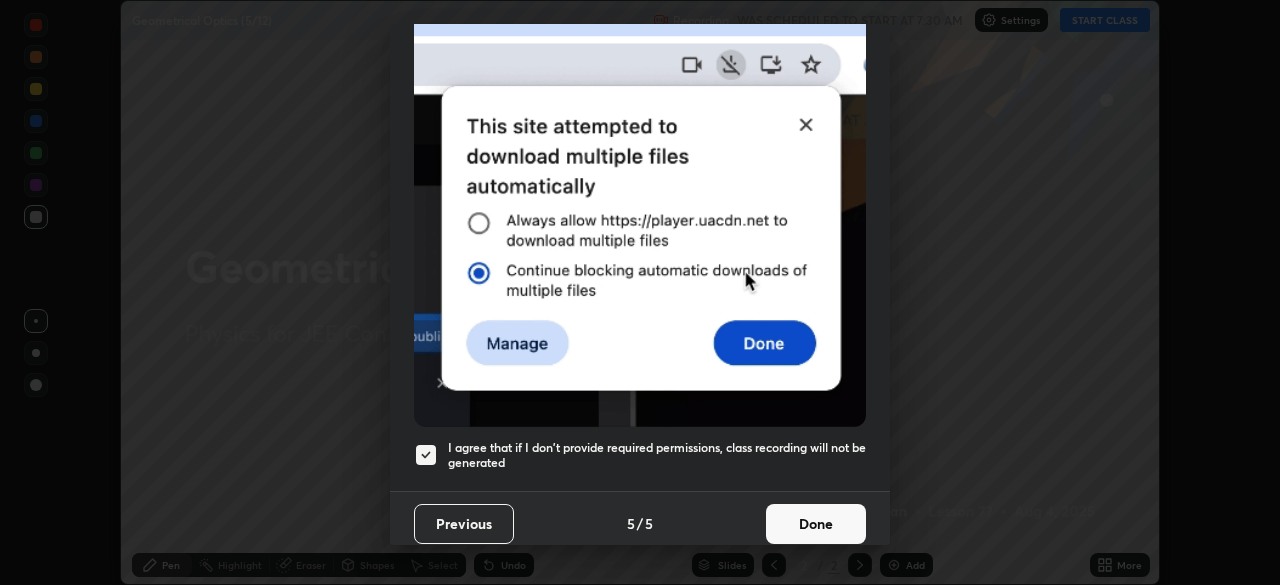 click on "Done" at bounding box center [816, 524] 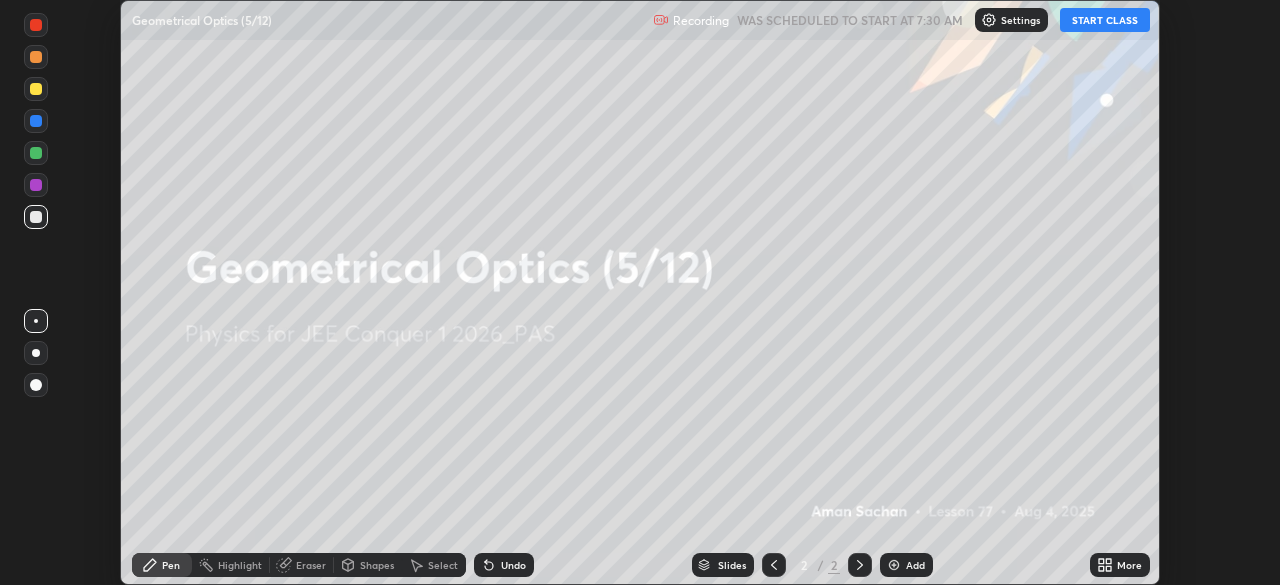 click on "START CLASS" at bounding box center (1105, 20) 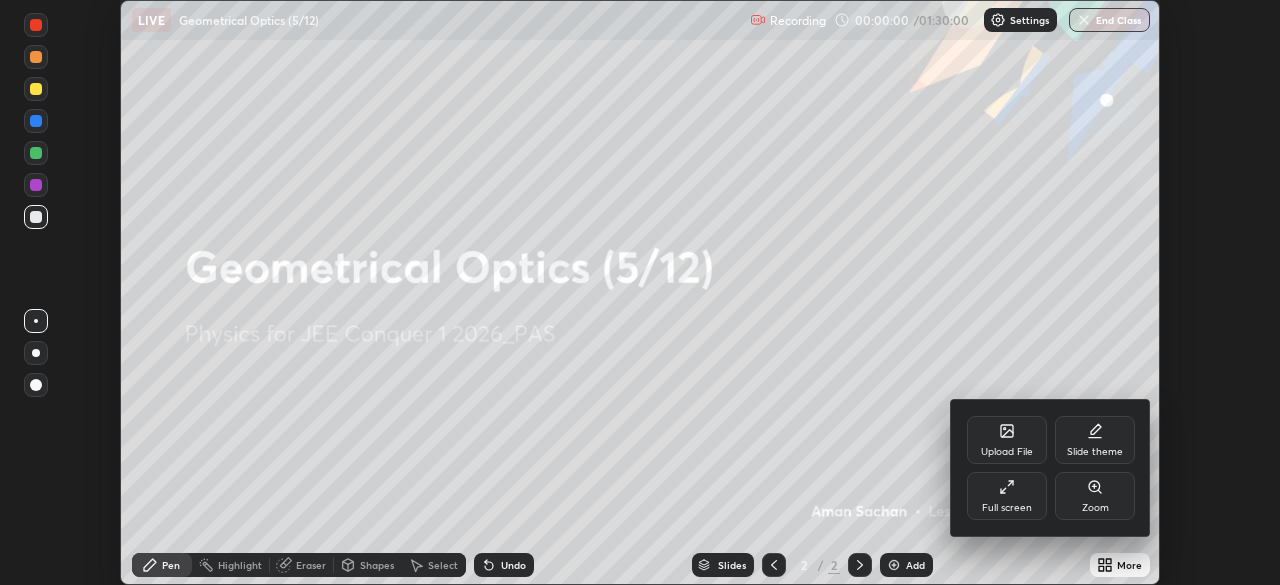 click on "Full screen" at bounding box center (1007, 496) 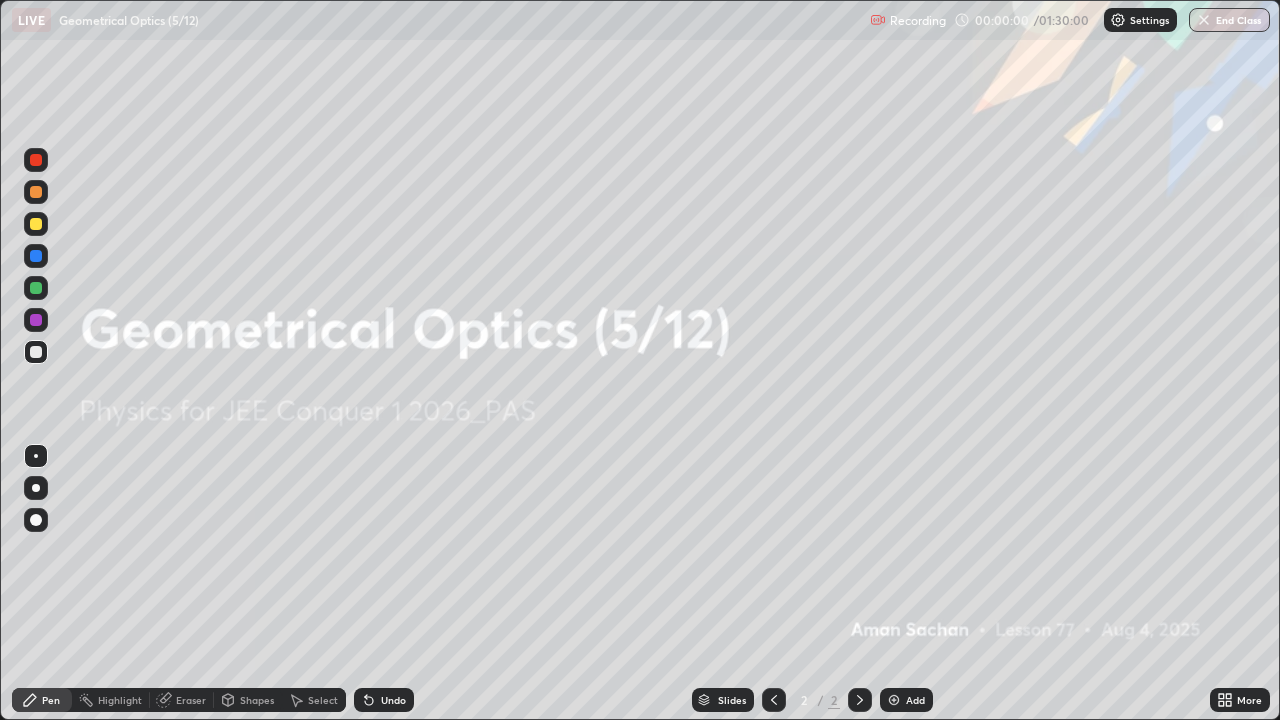 scroll, scrollTop: 99280, scrollLeft: 98720, axis: both 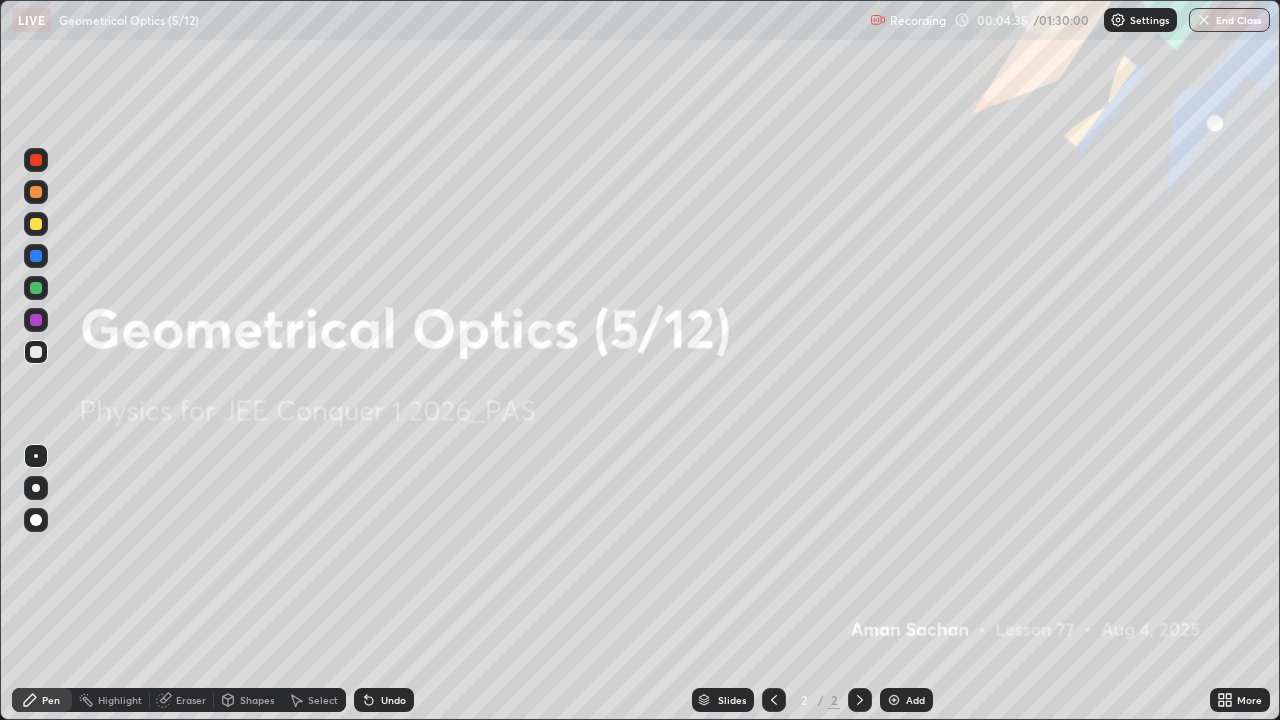 click on "Add" at bounding box center (915, 700) 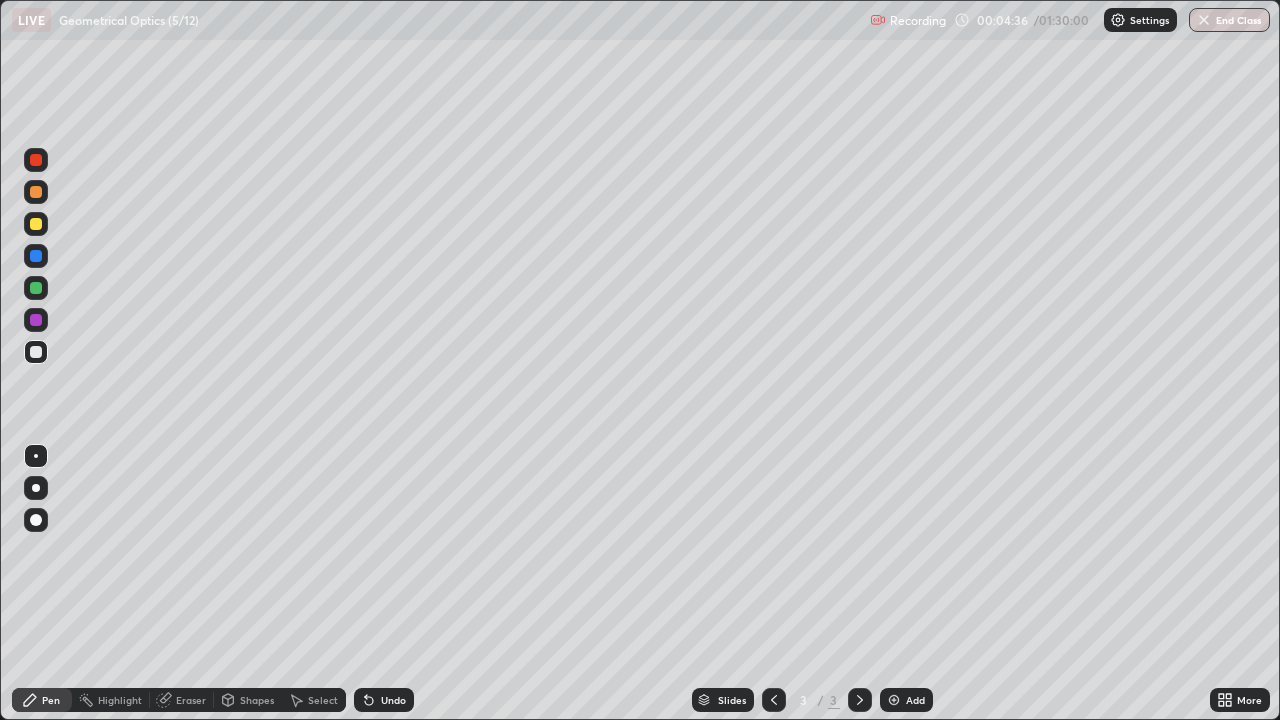 click at bounding box center (36, 224) 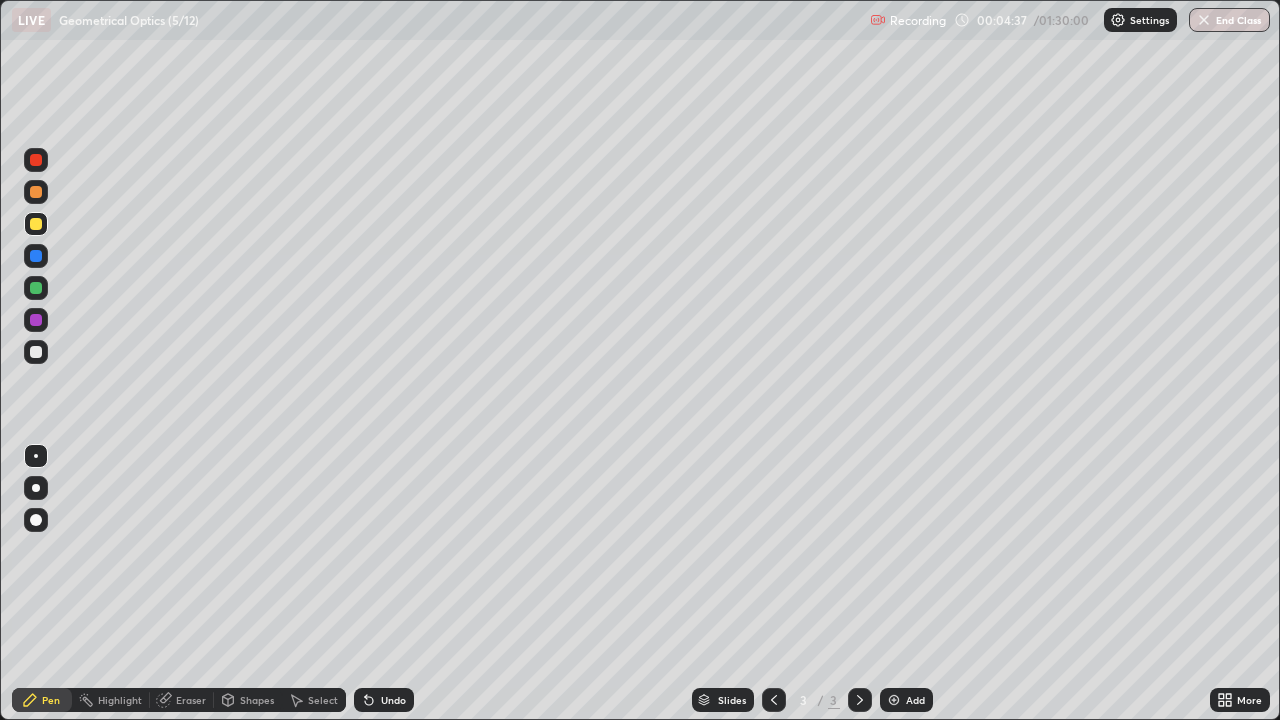 click at bounding box center (36, 488) 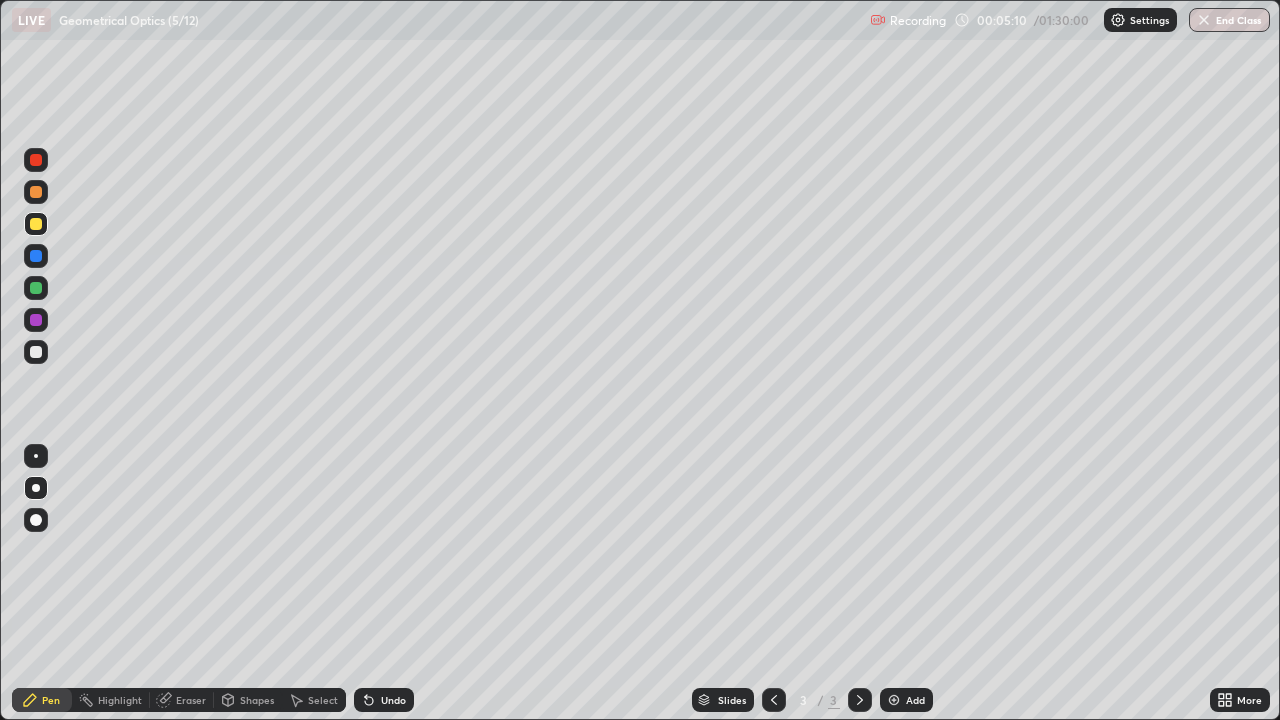 click at bounding box center (36, 352) 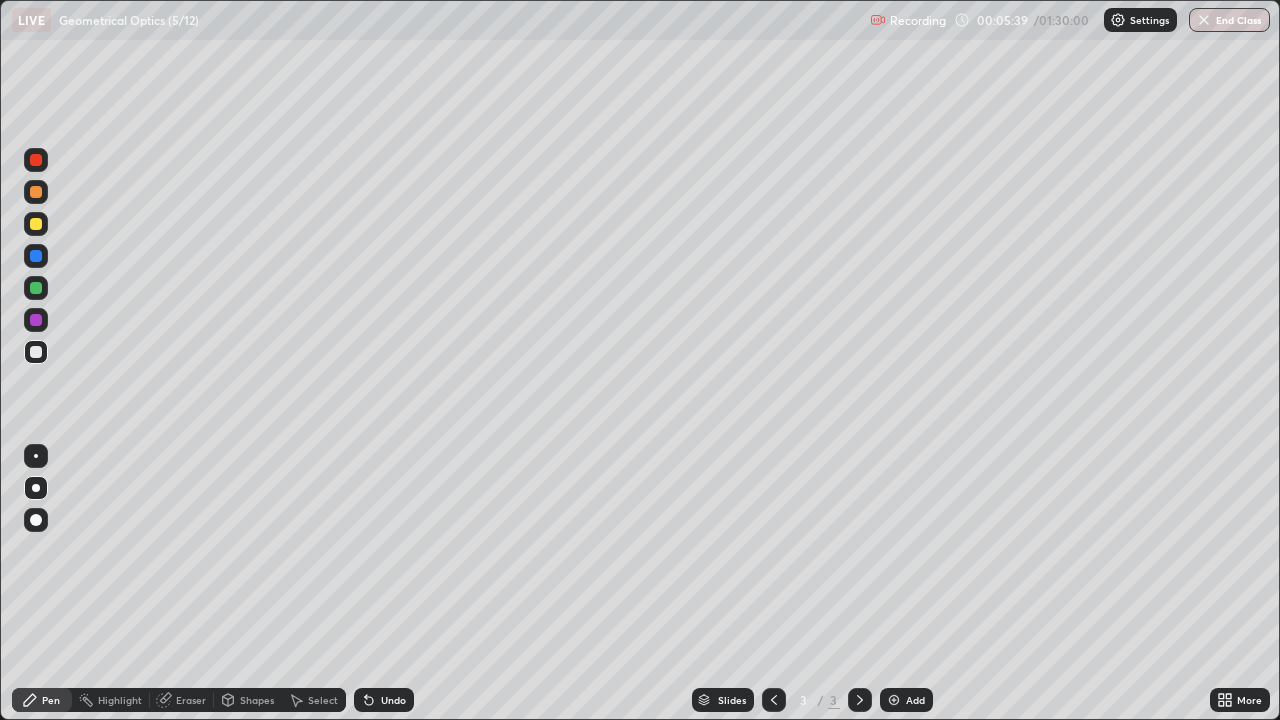 click at bounding box center [36, 288] 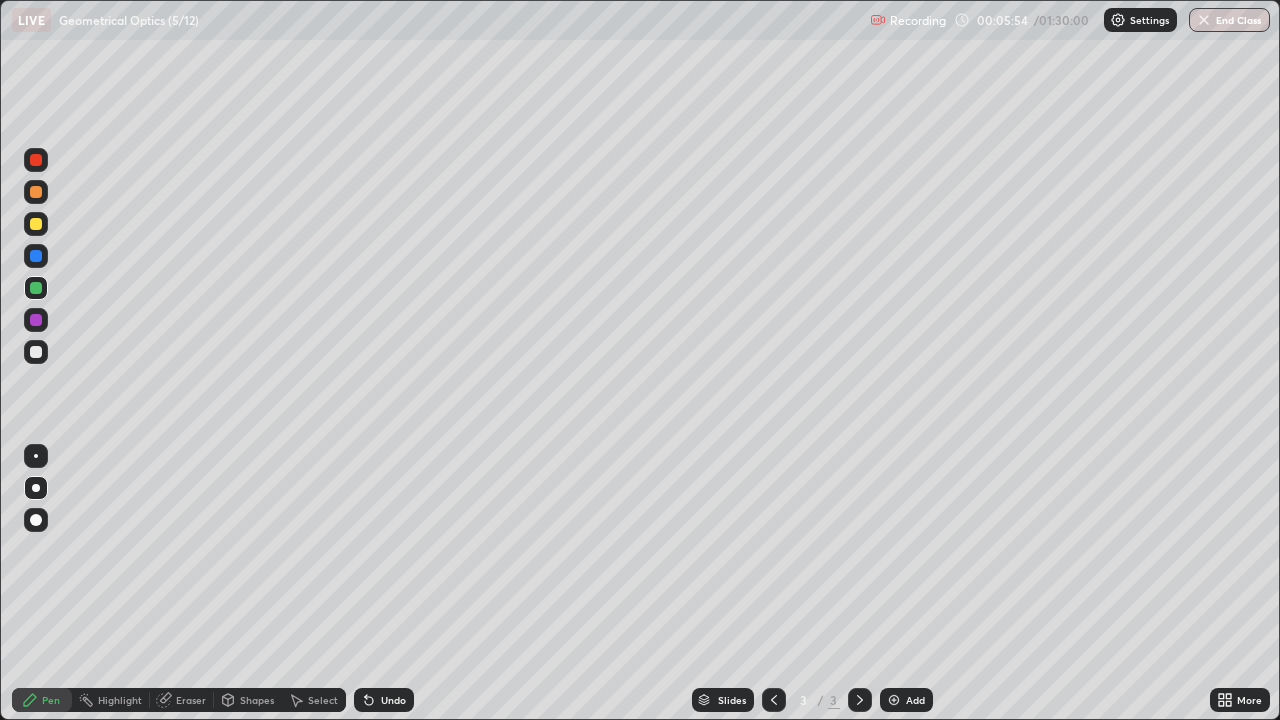 click at bounding box center [36, 224] 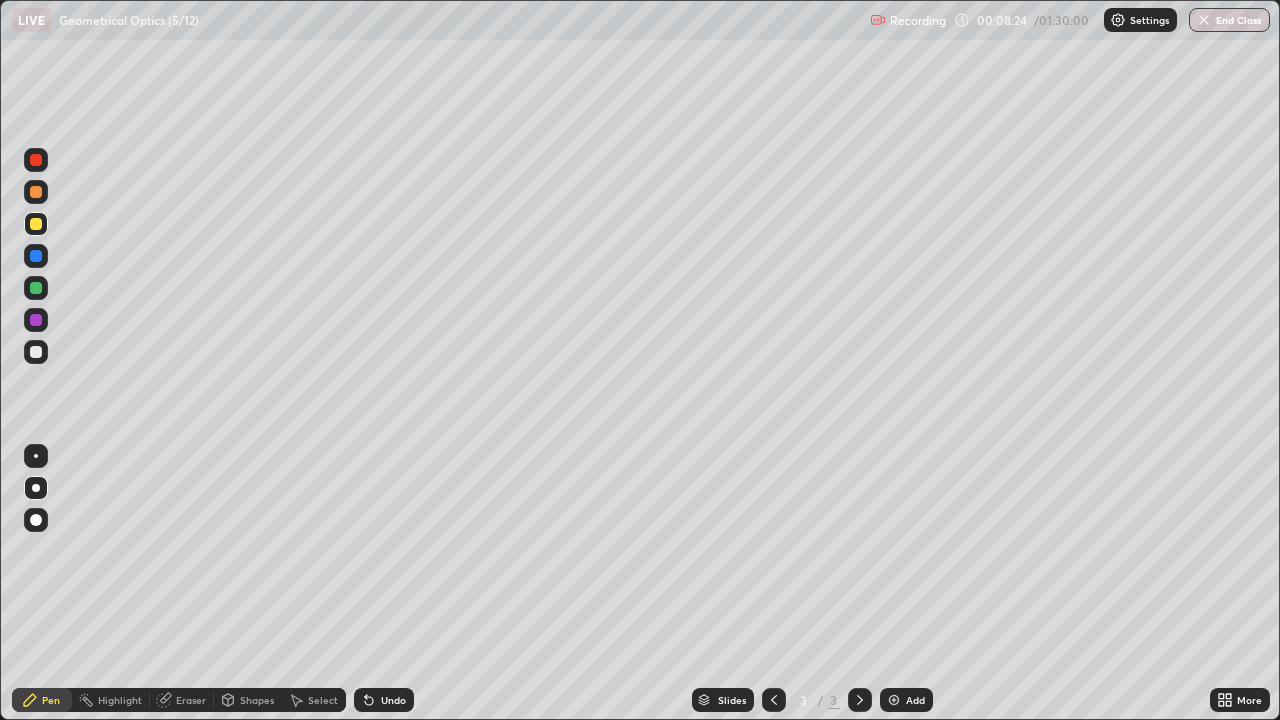 click at bounding box center (36, 352) 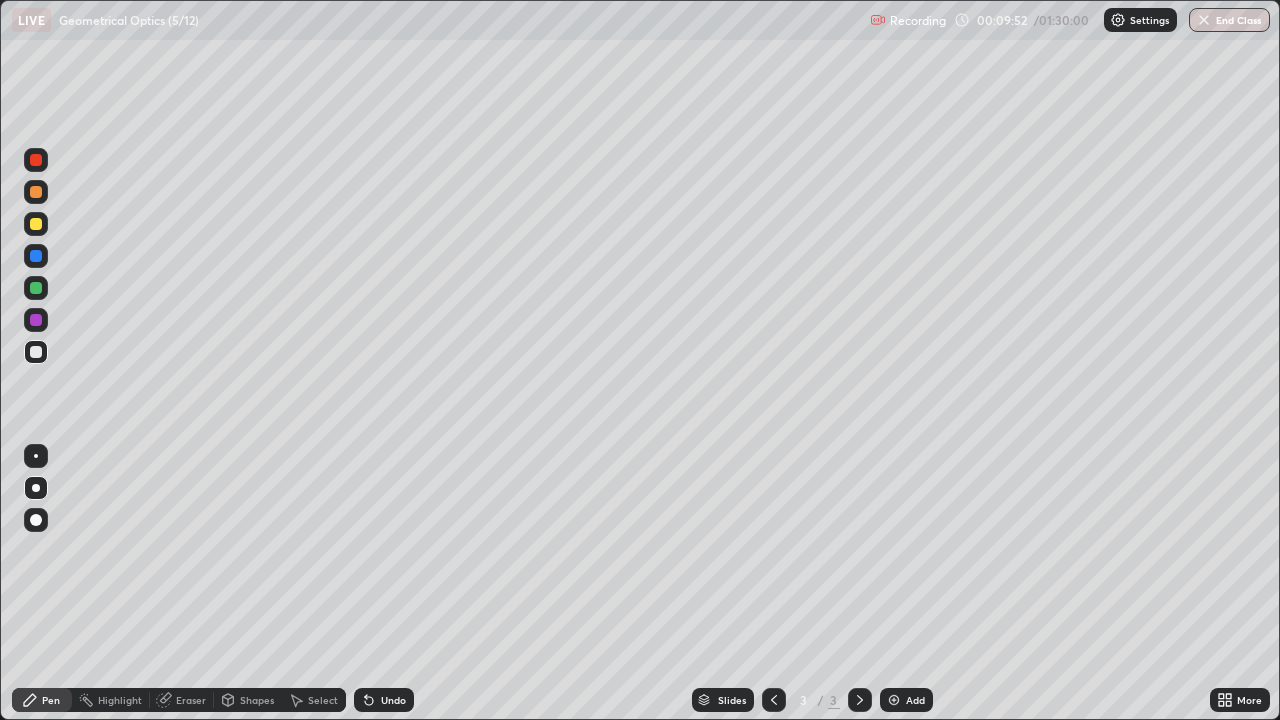 click at bounding box center (36, 288) 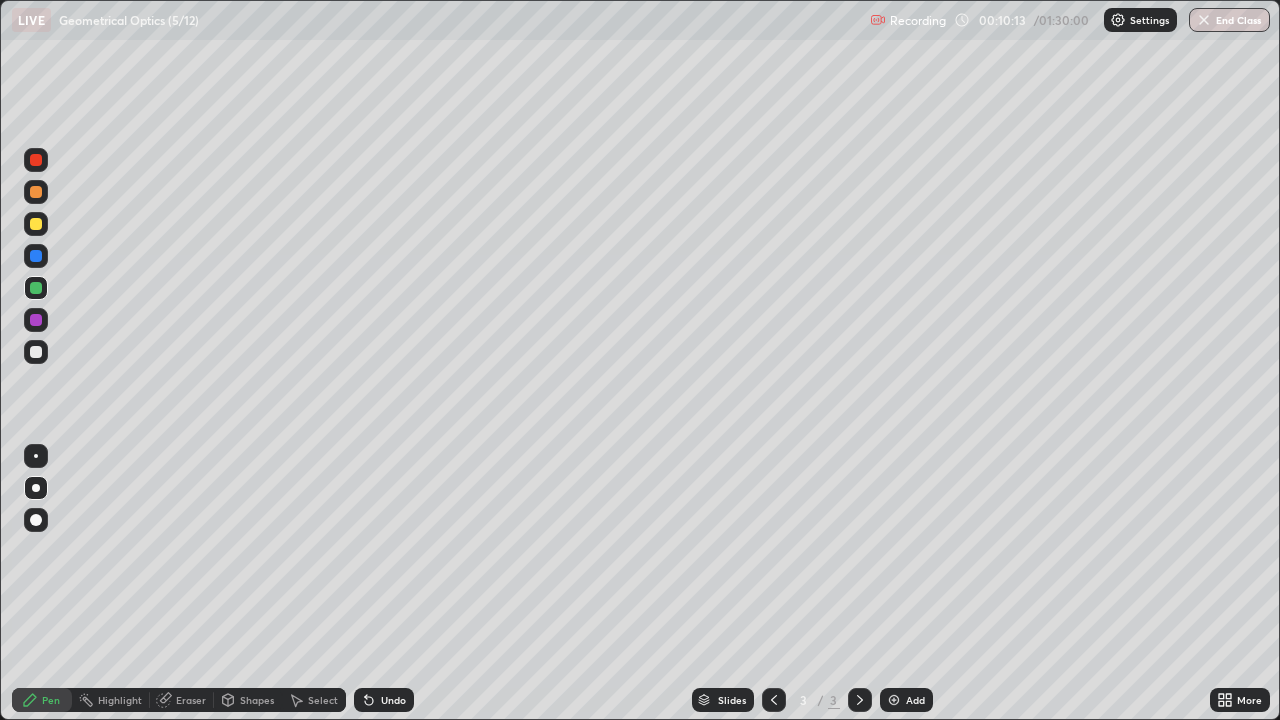 click on "Eraser" at bounding box center [191, 700] 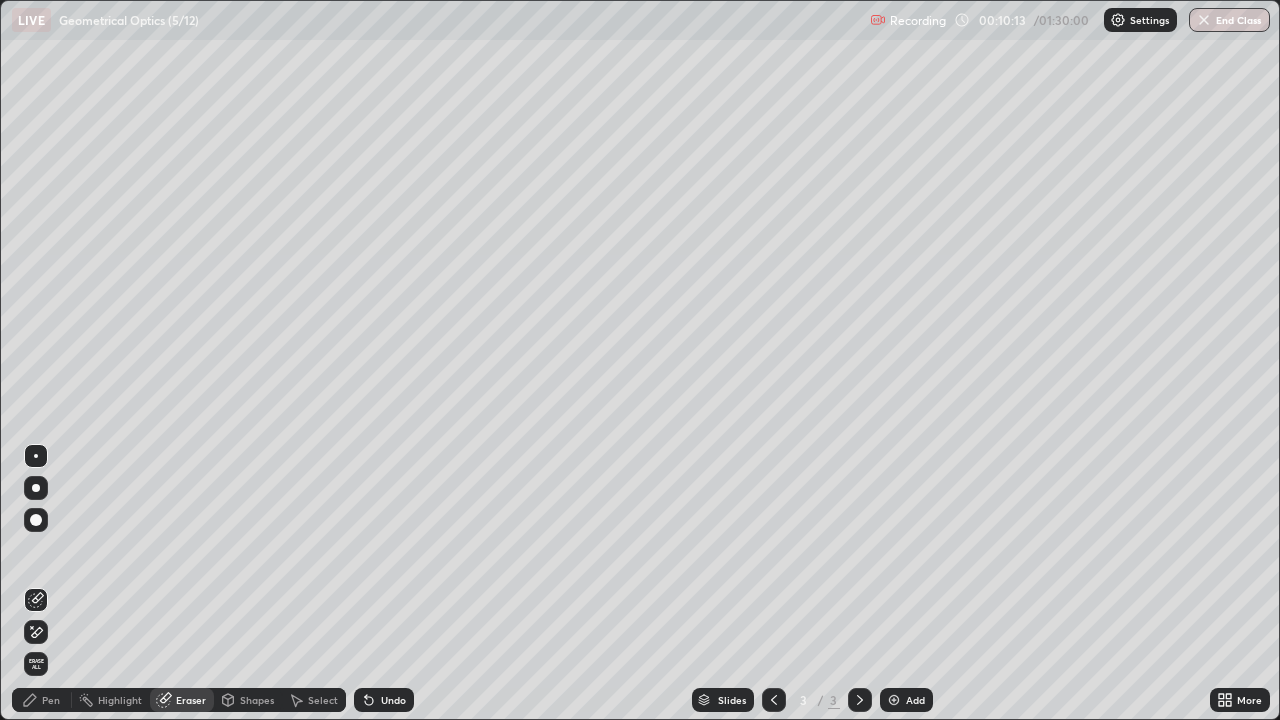 click 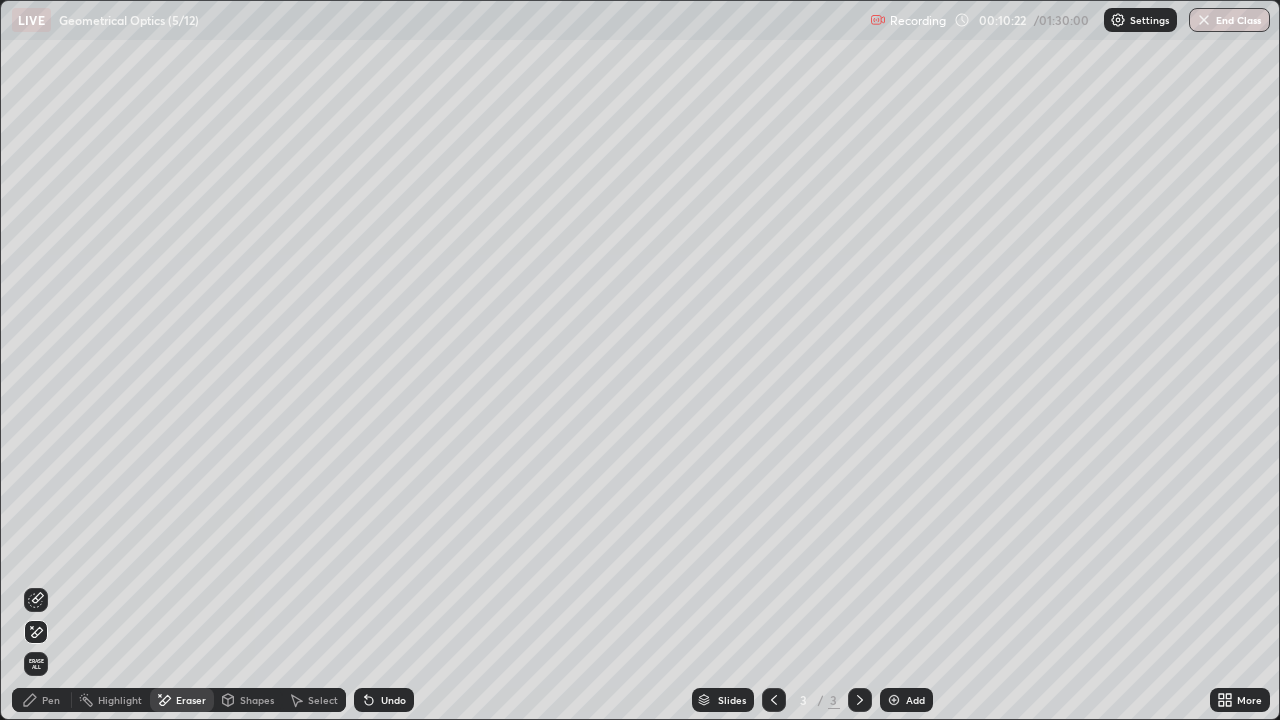 click on "Pen" at bounding box center [51, 700] 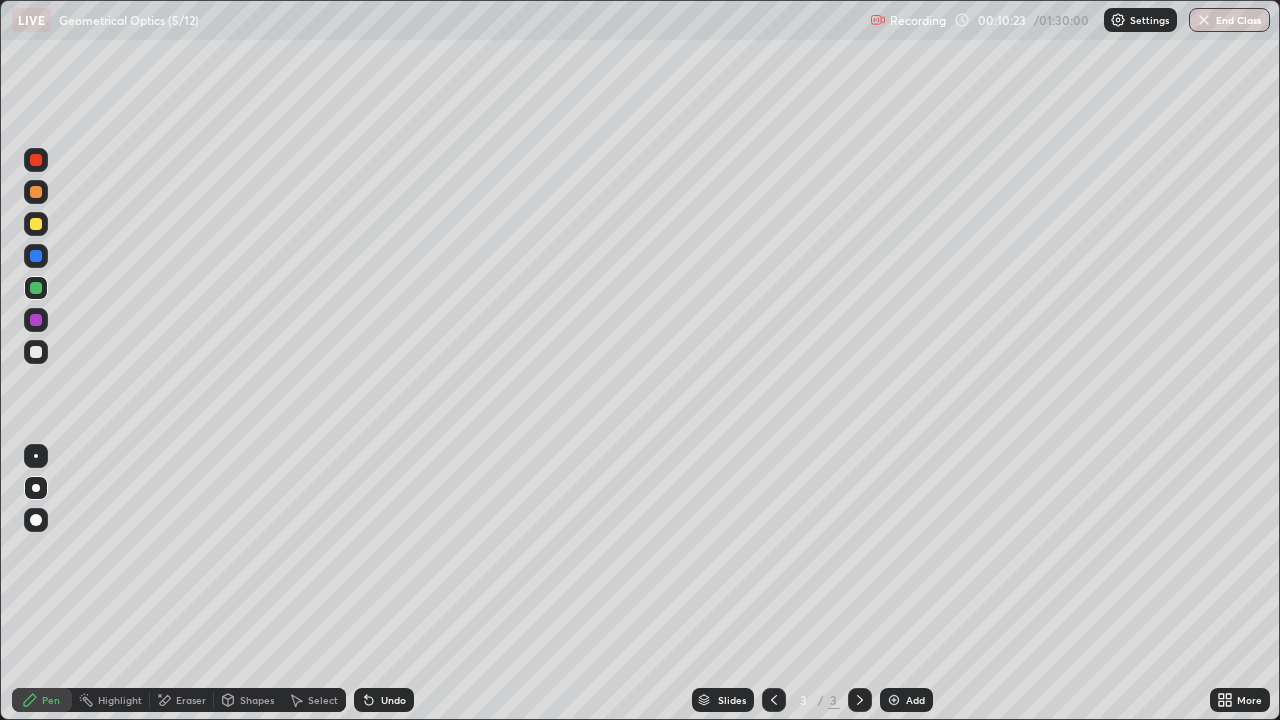 click on "Shapes" at bounding box center [248, 700] 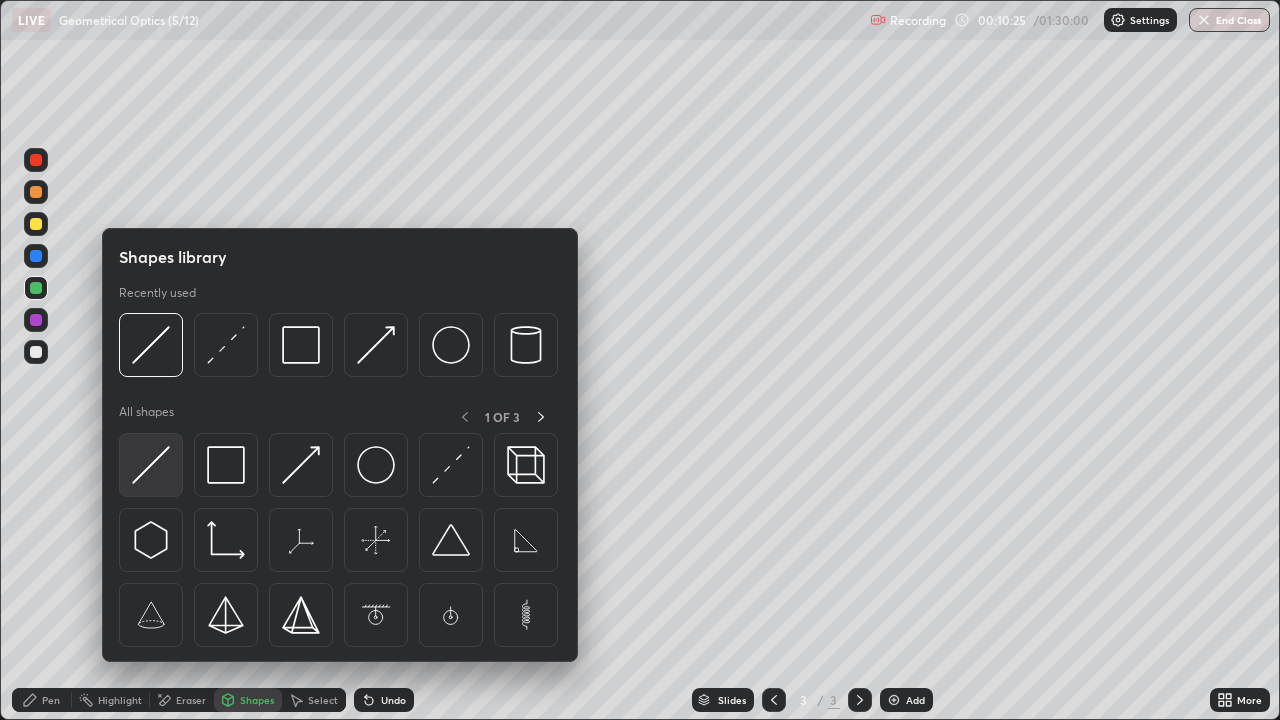 click at bounding box center (151, 465) 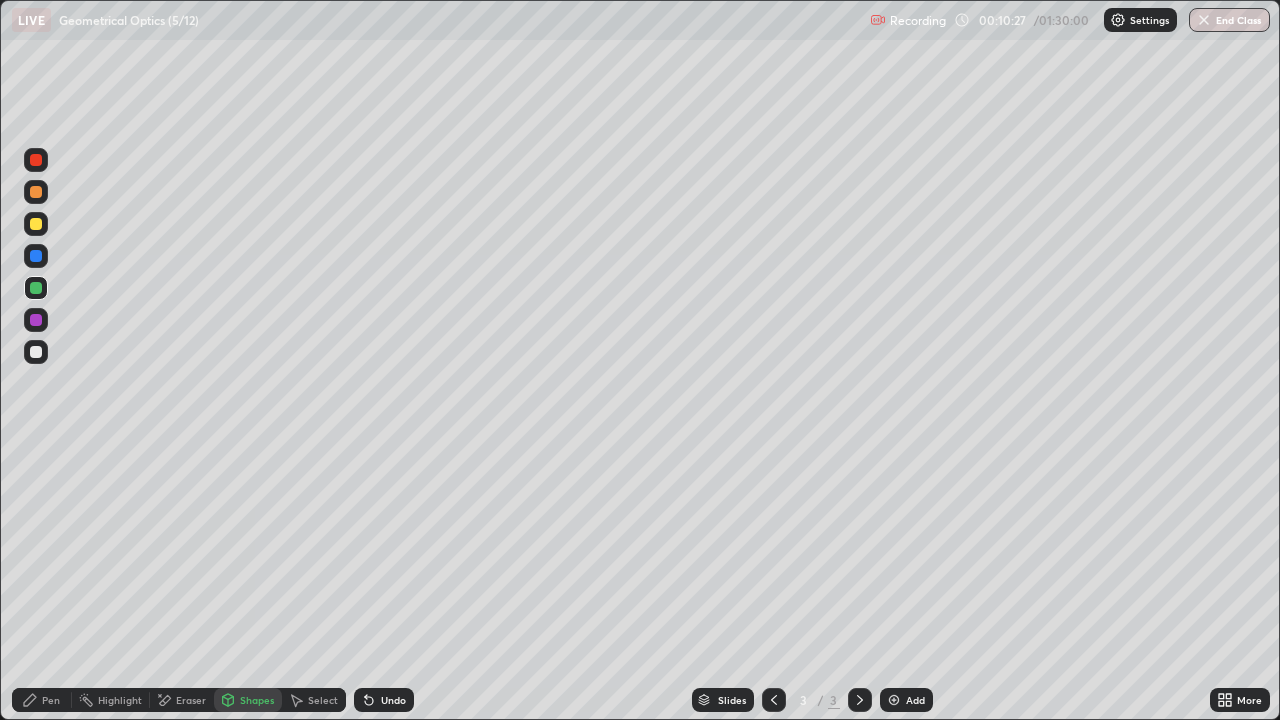 click at bounding box center [36, 352] 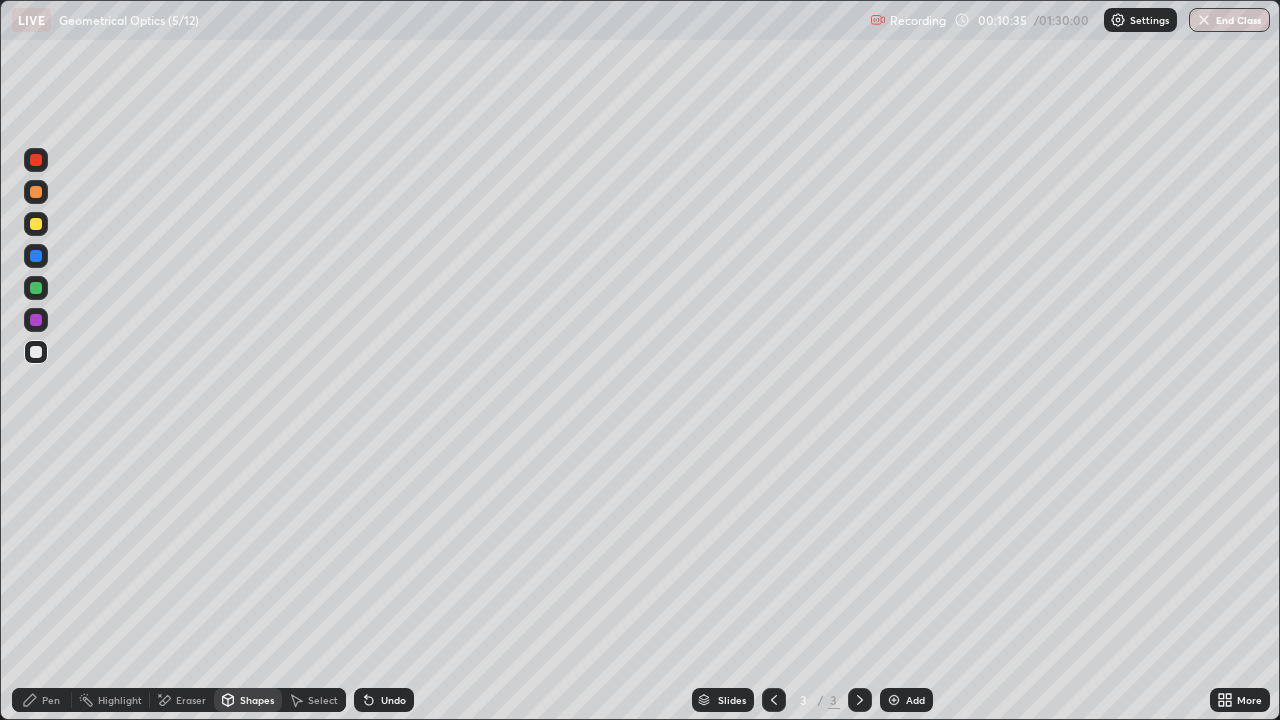 click on "Shapes" at bounding box center (257, 700) 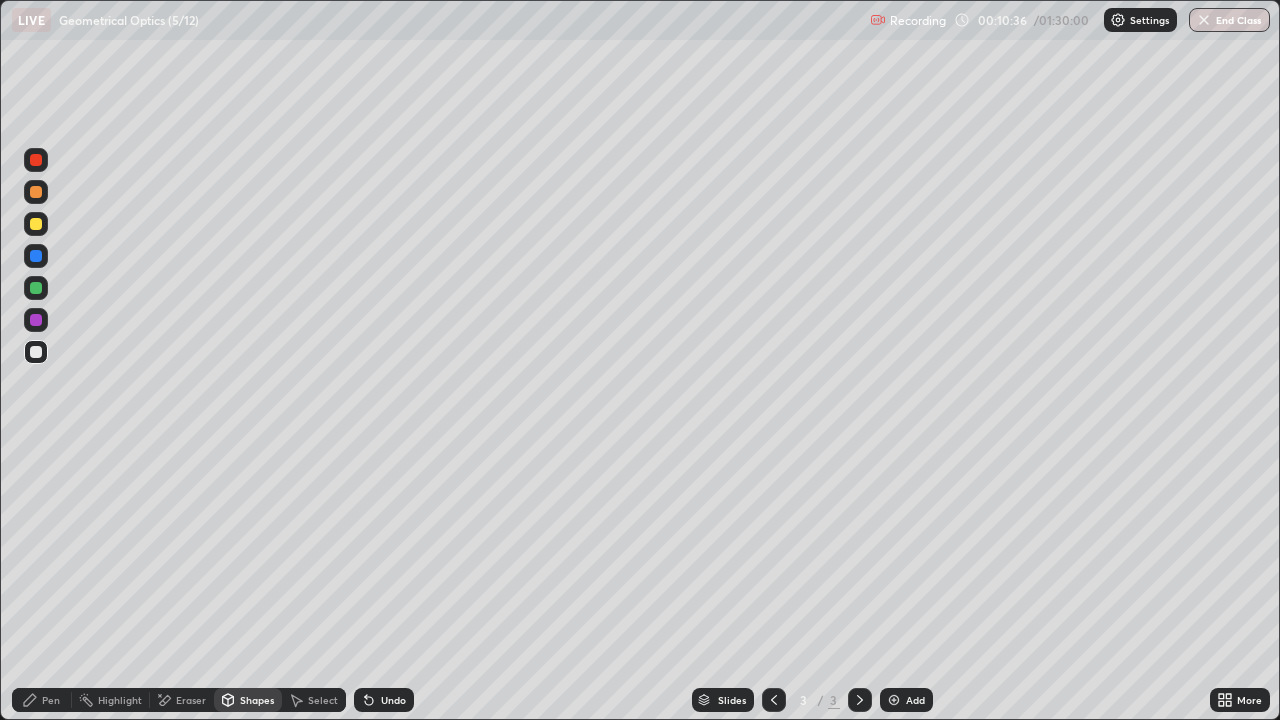 click on "Pen" at bounding box center (42, 700) 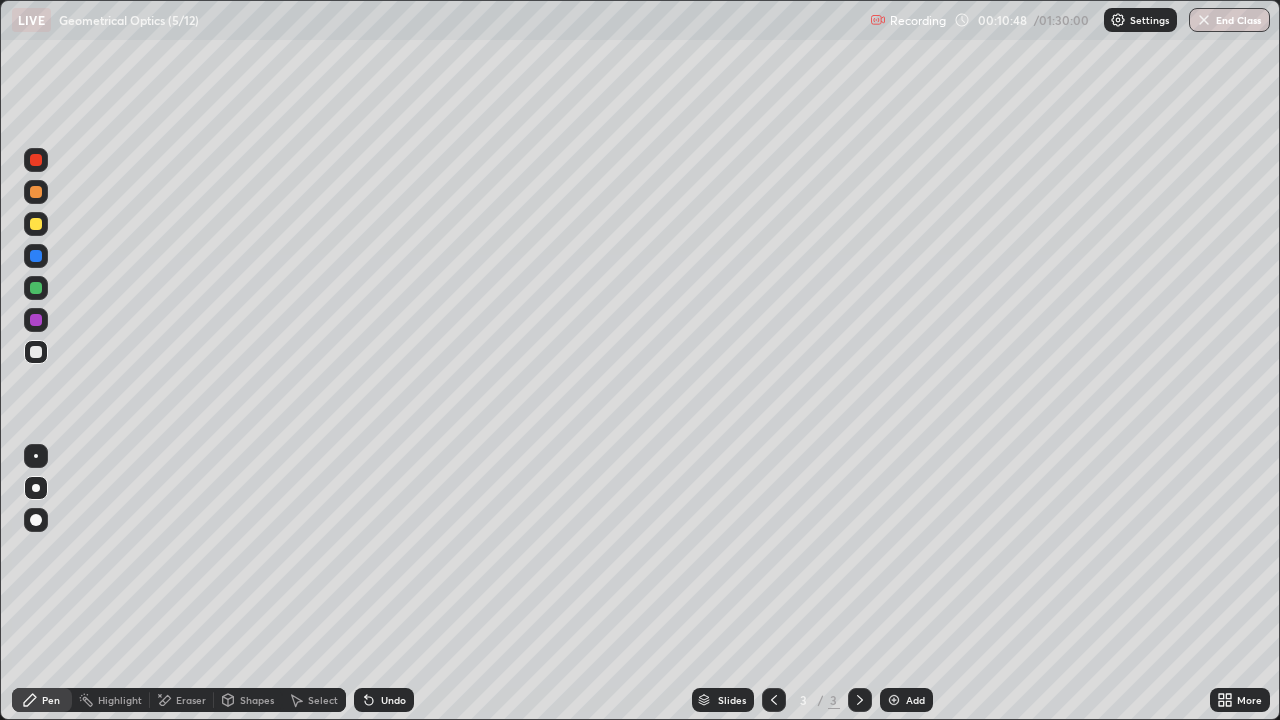 click at bounding box center [36, 320] 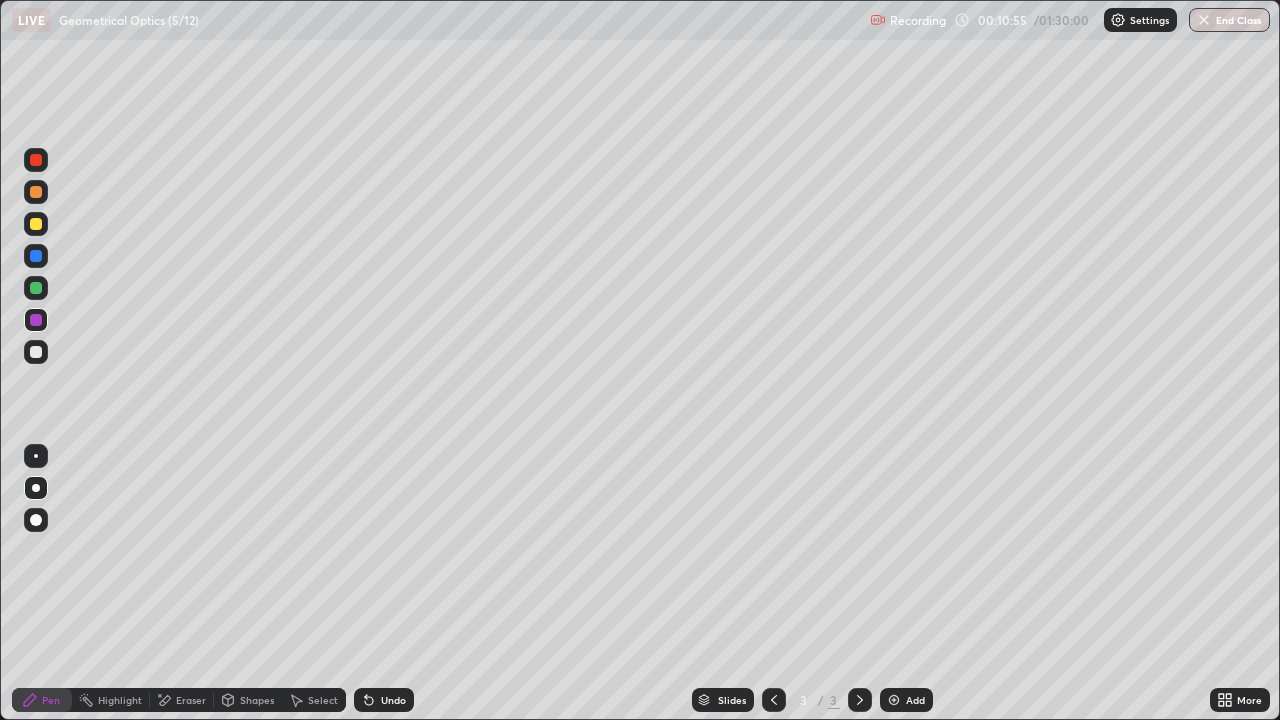 click on "Shapes" at bounding box center [248, 700] 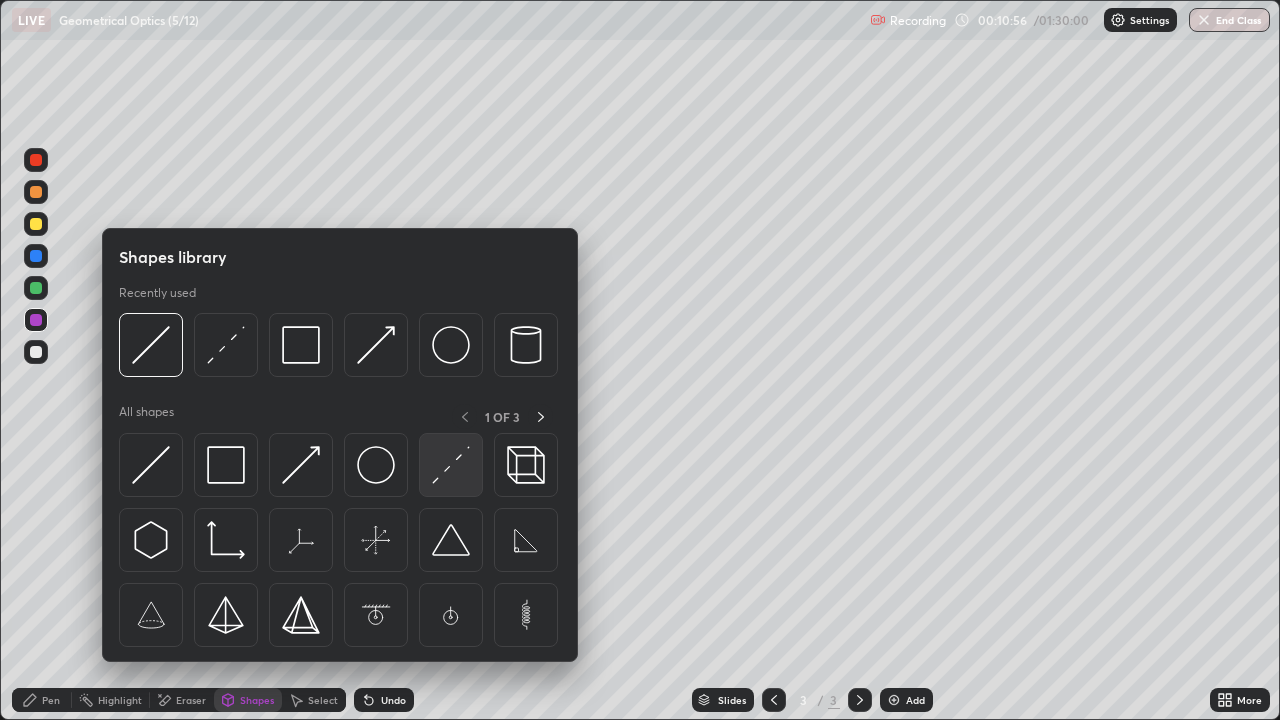 click at bounding box center [451, 465] 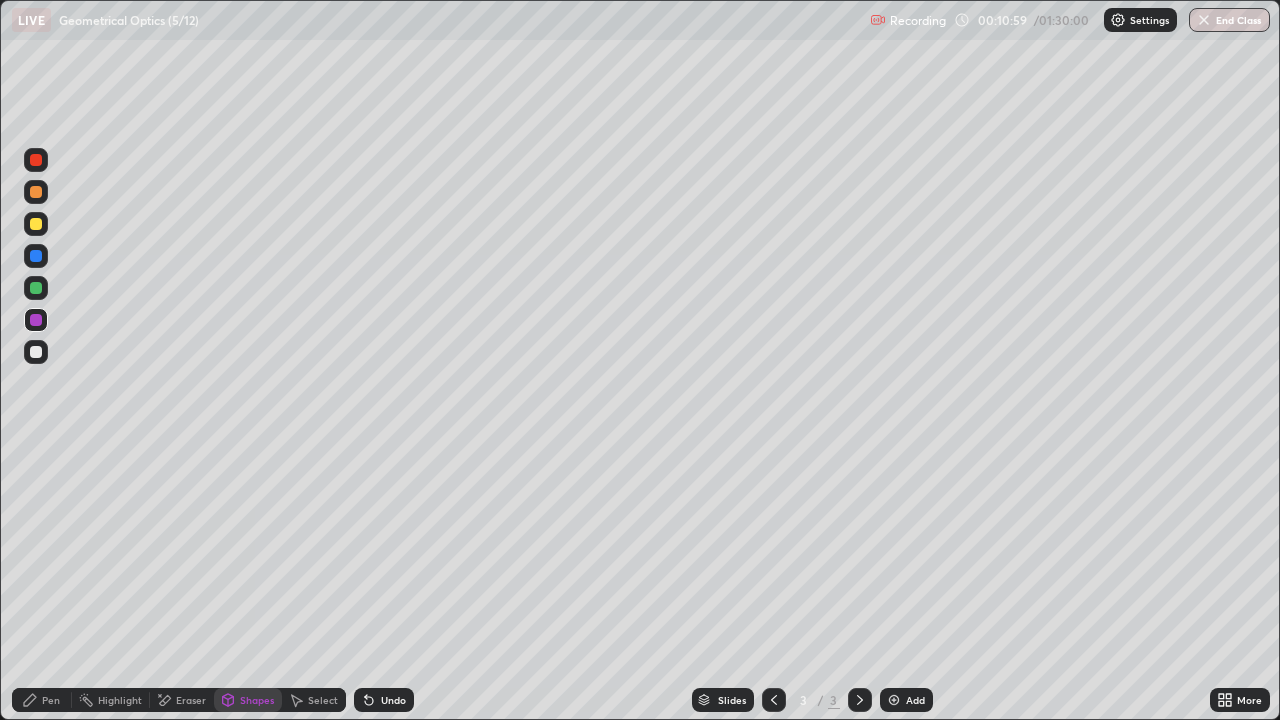 click on "Pen" at bounding box center [51, 700] 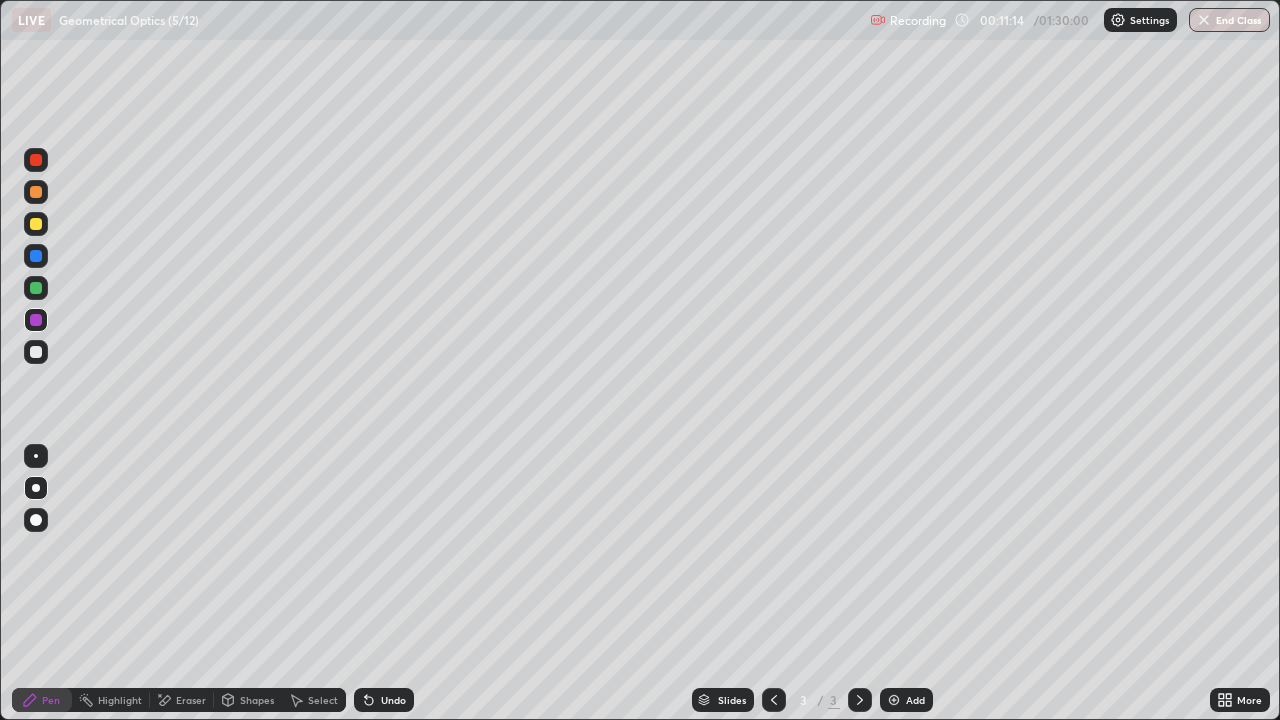 click on "Shapes" at bounding box center [257, 700] 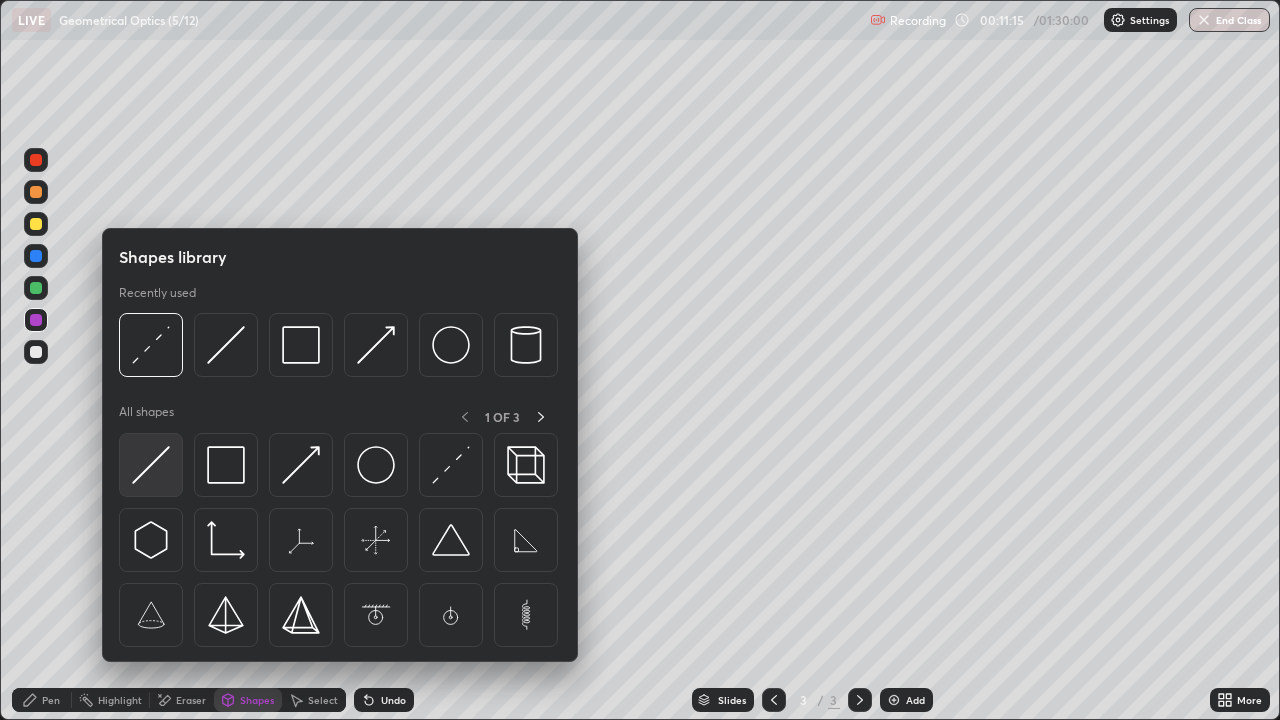 click at bounding box center (151, 465) 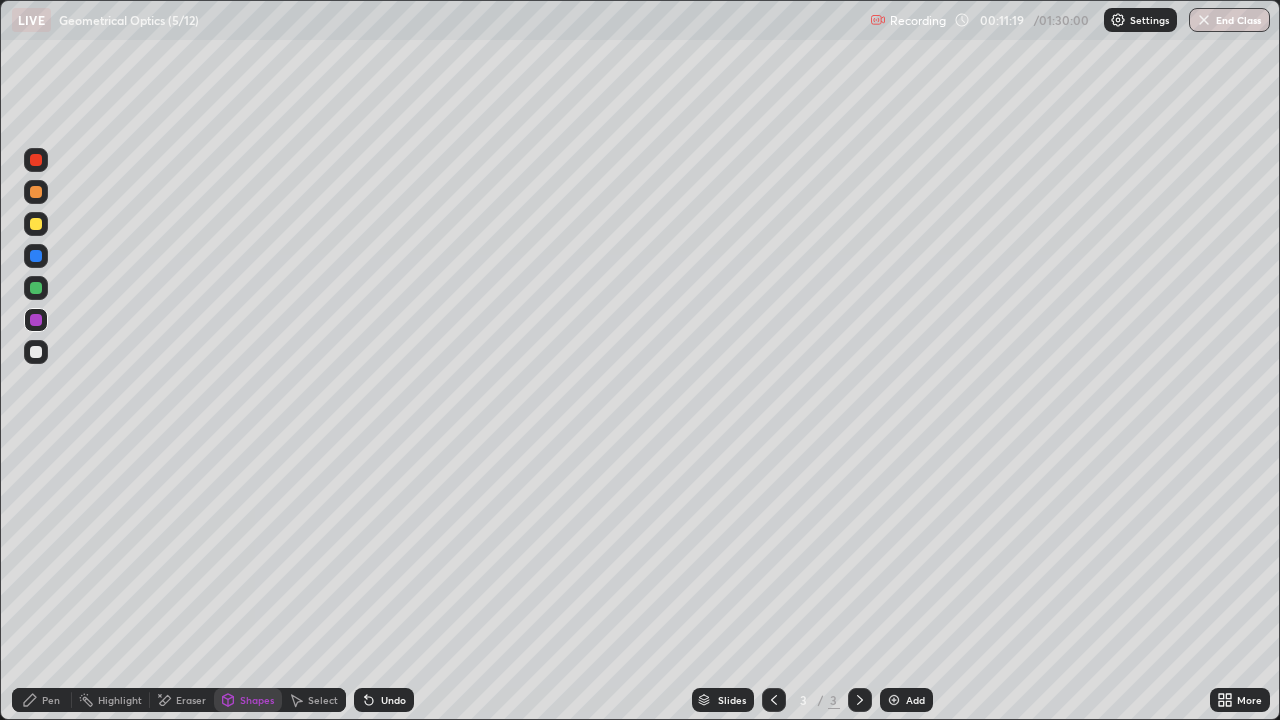 click 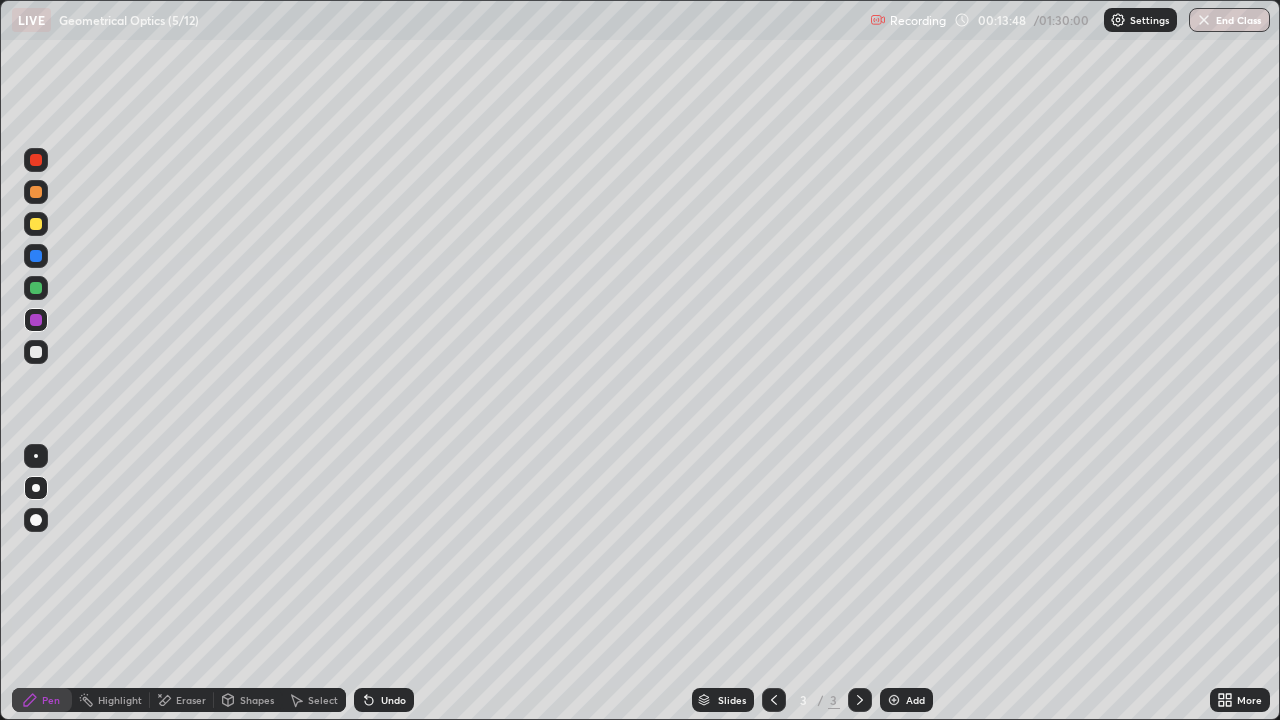 click at bounding box center [36, 288] 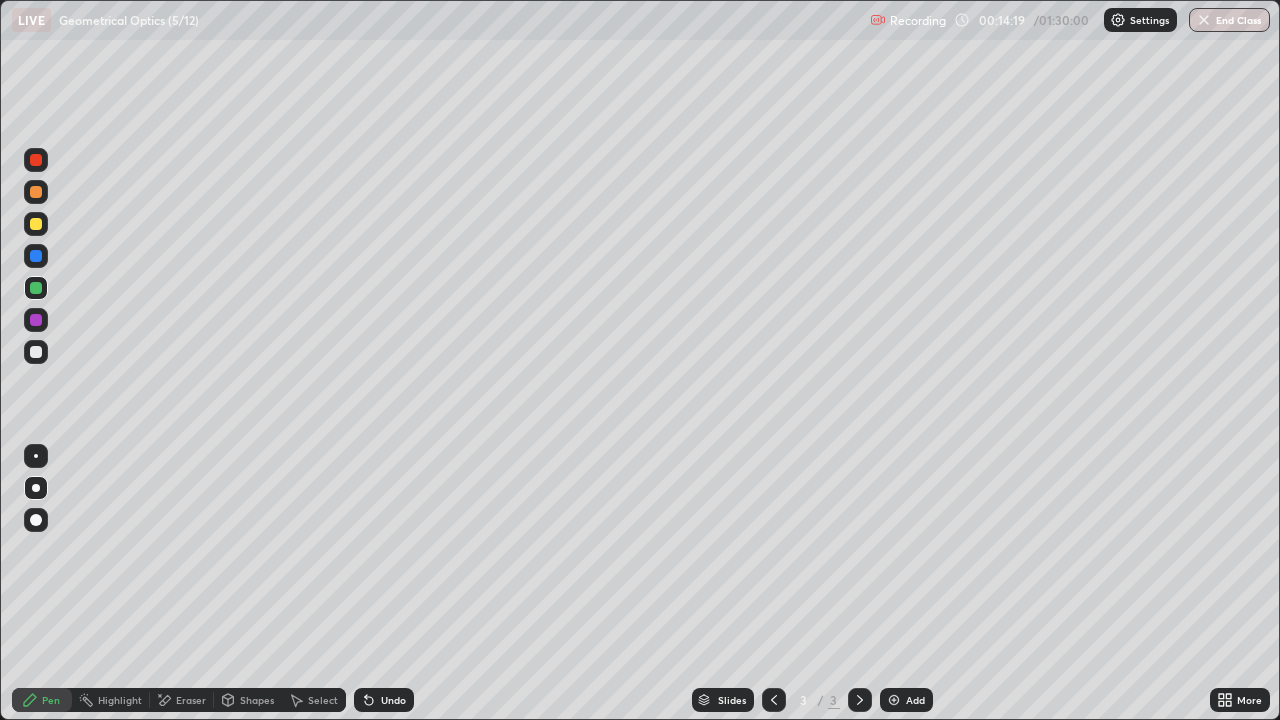 click at bounding box center [36, 320] 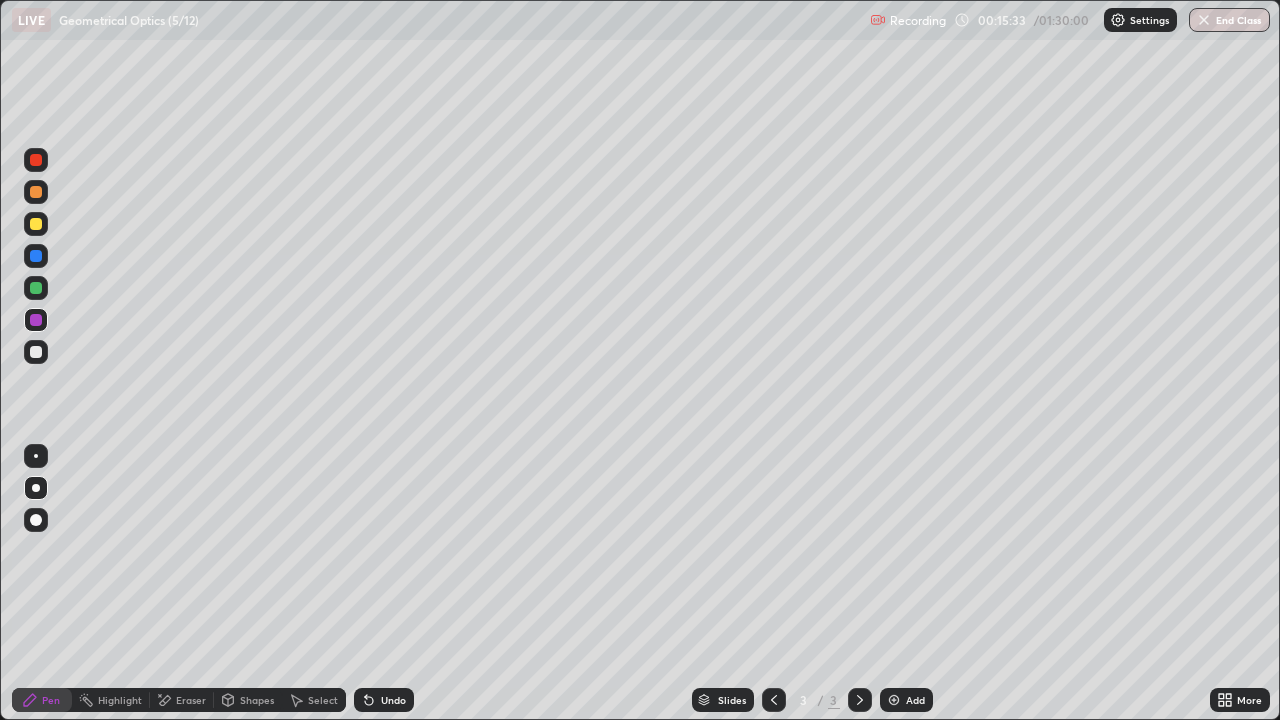 click at bounding box center [894, 700] 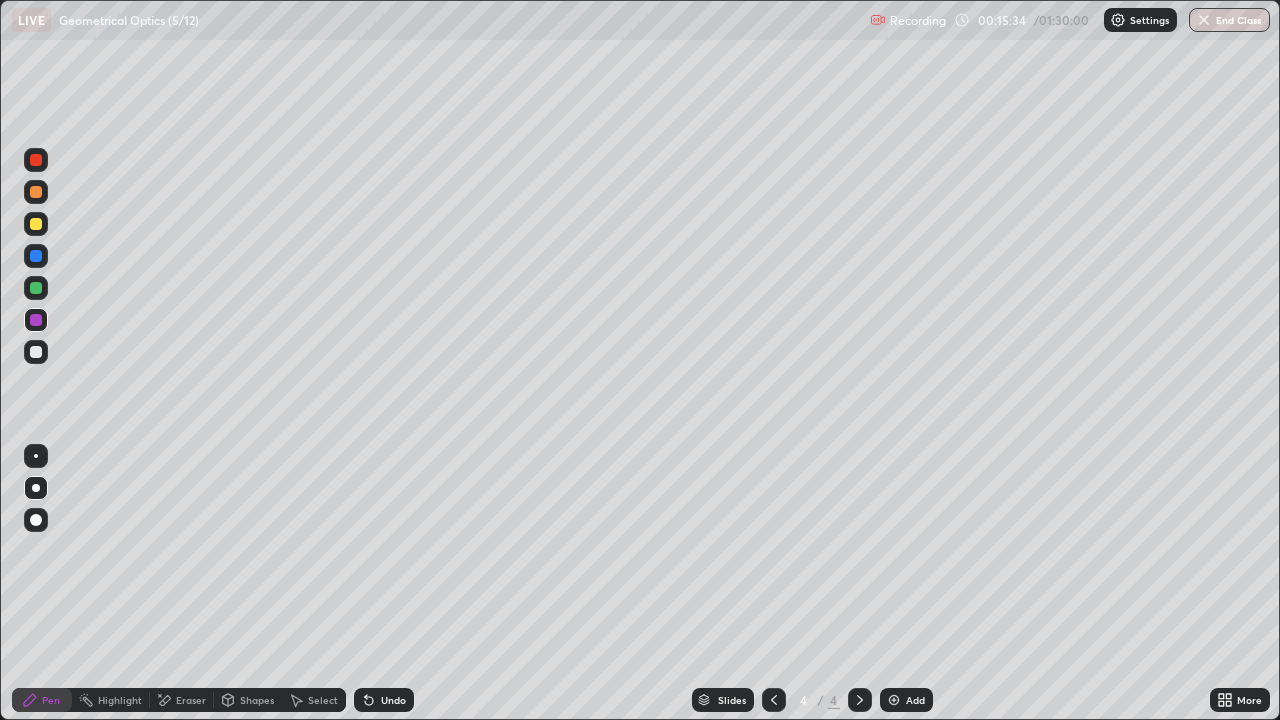 click at bounding box center [36, 224] 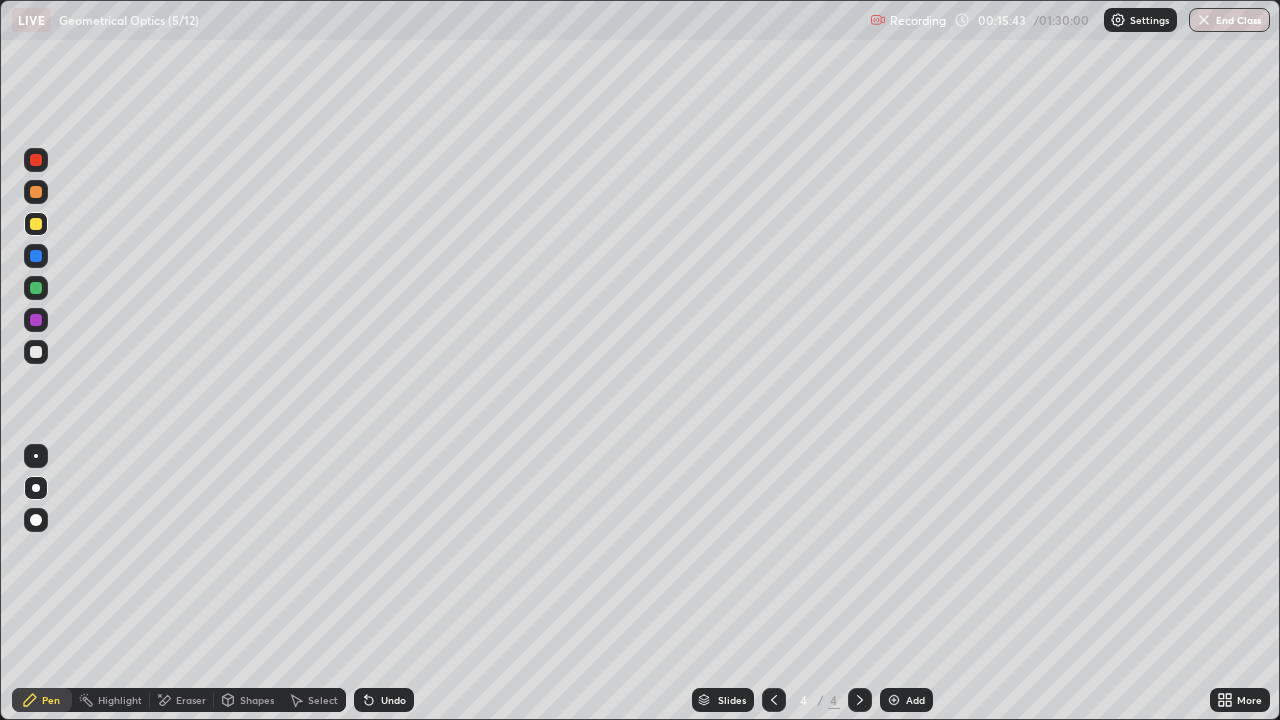 click on "Undo" at bounding box center [393, 700] 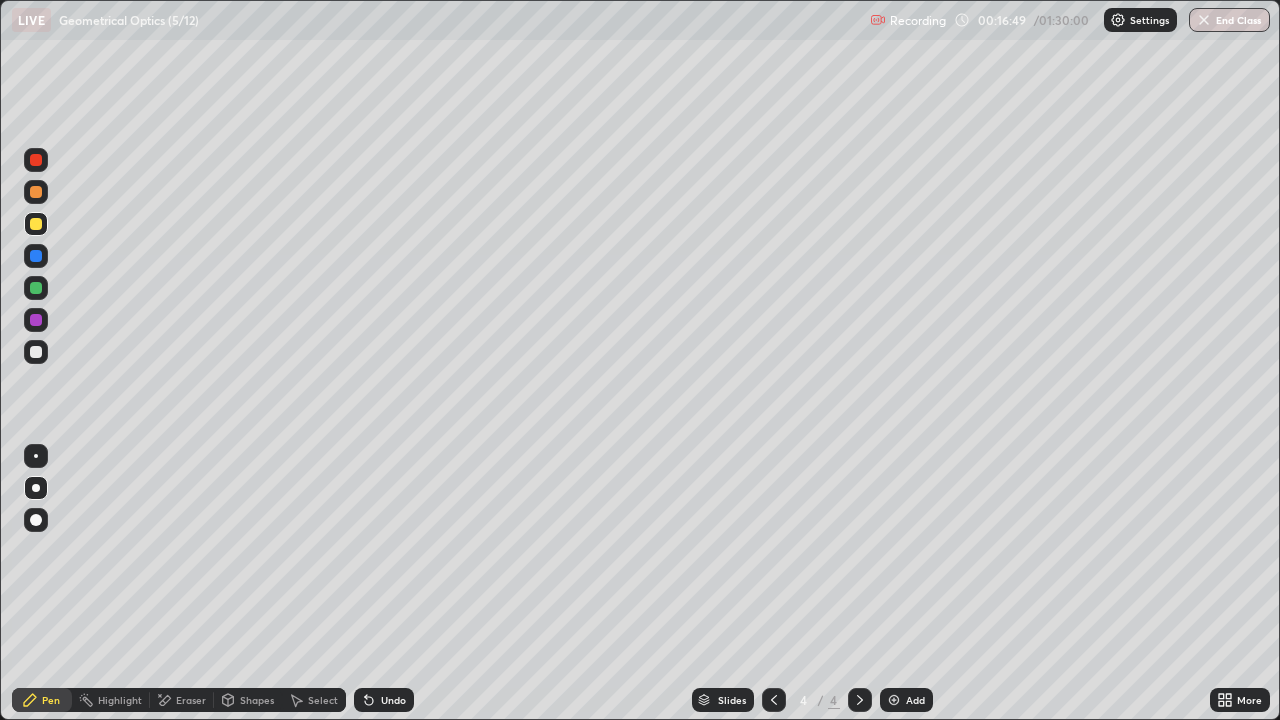 click at bounding box center (36, 352) 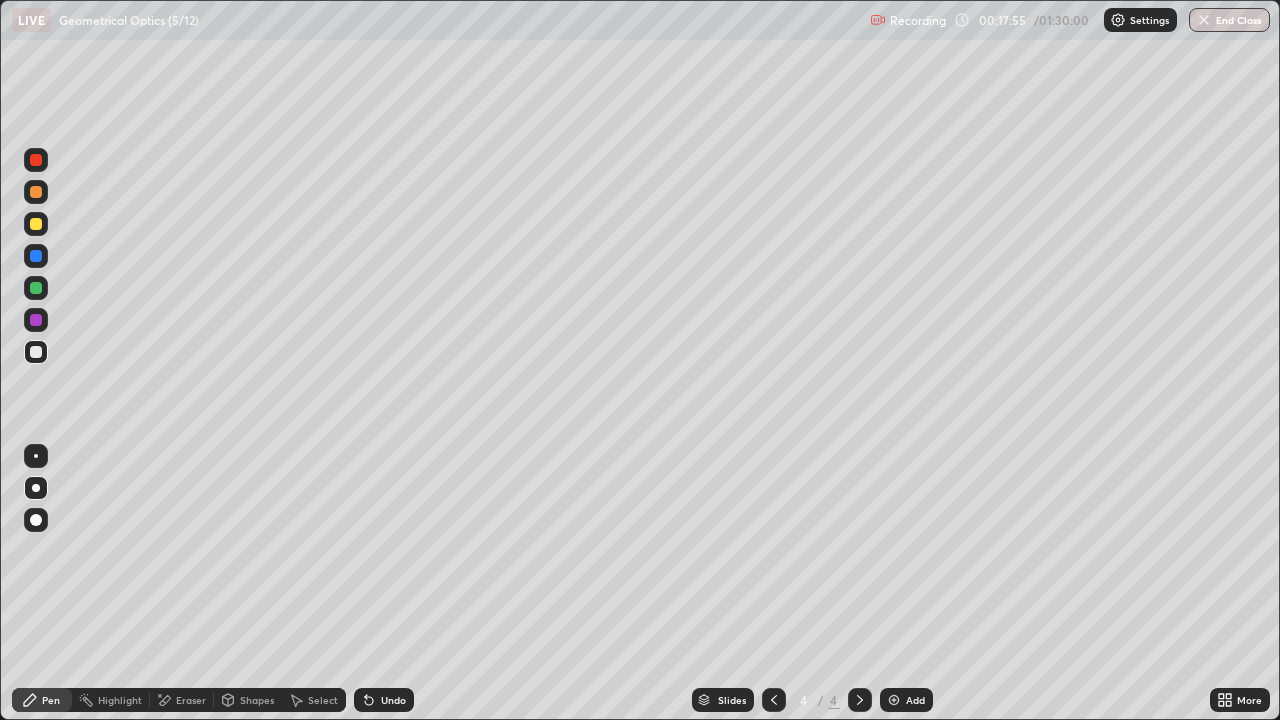 click on "Undo" at bounding box center (393, 700) 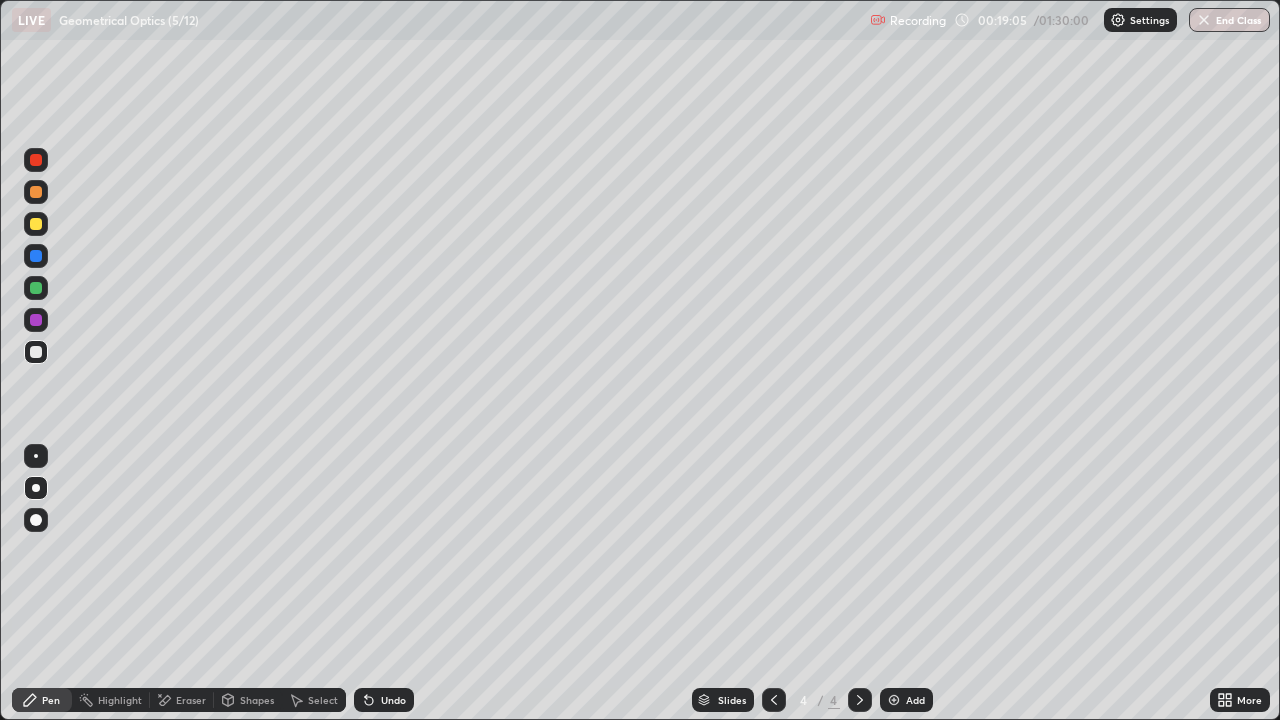 click at bounding box center [36, 320] 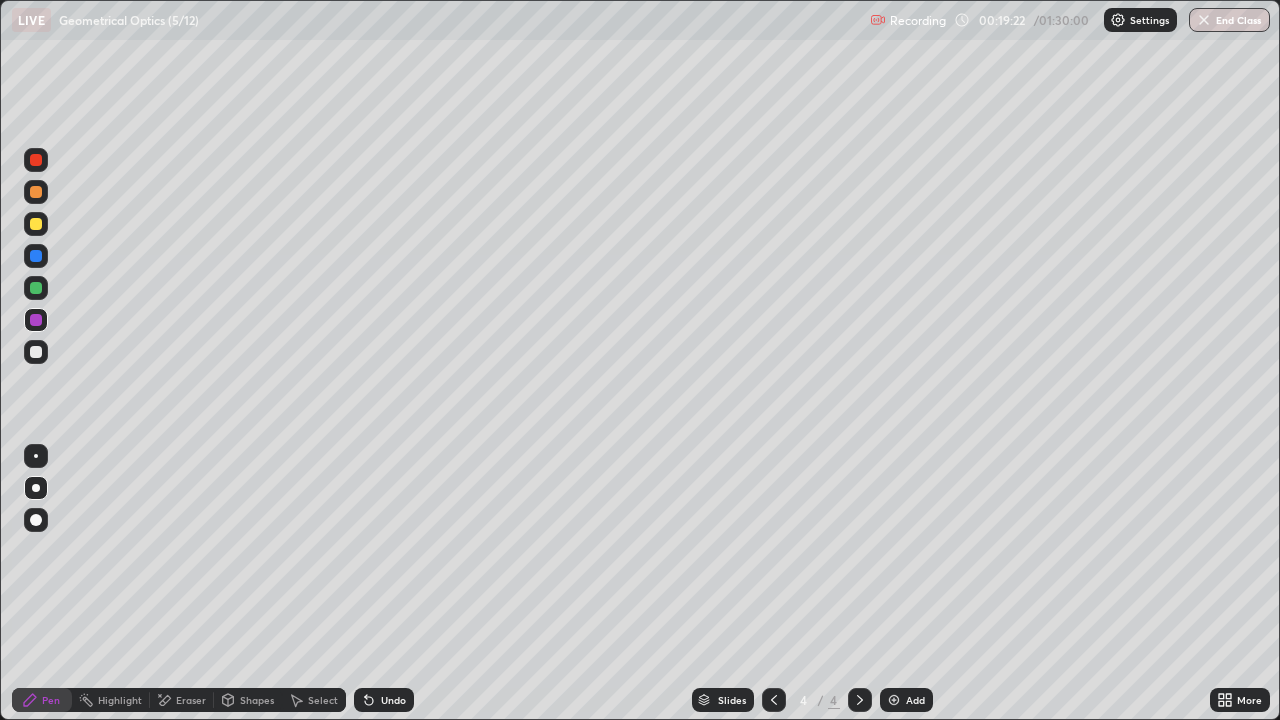 click on "Undo" at bounding box center (384, 700) 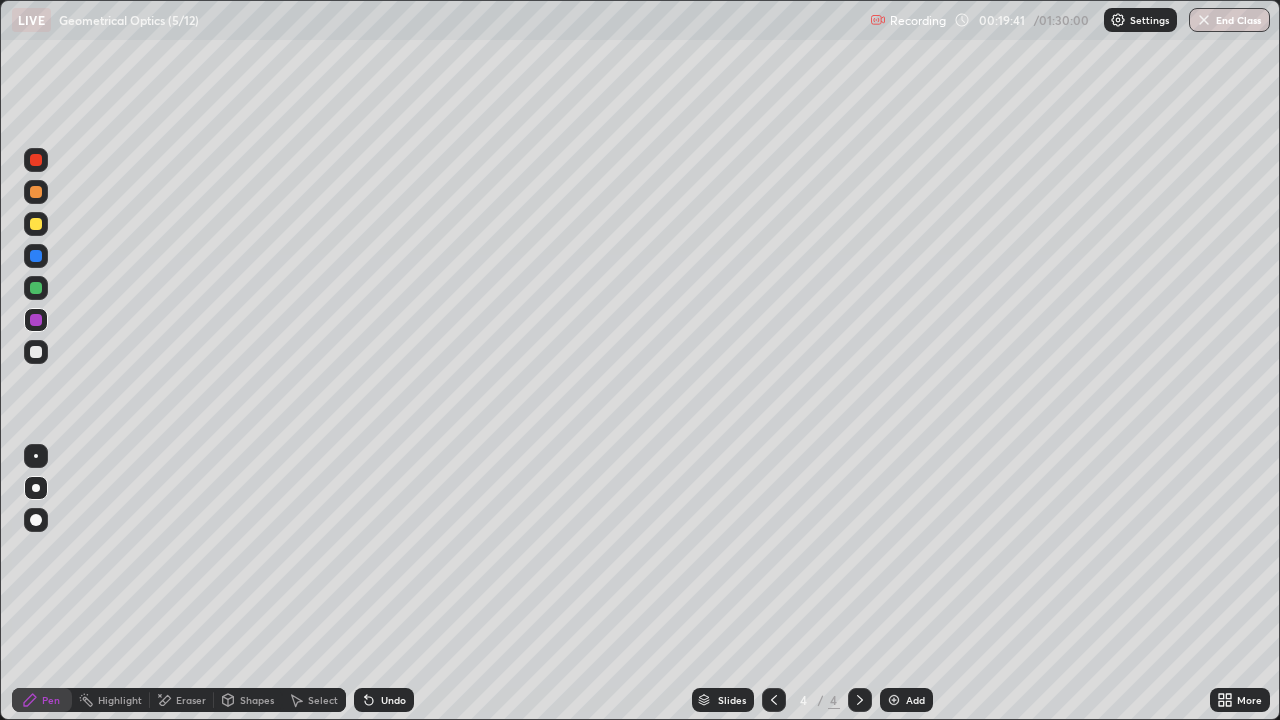 click at bounding box center (36, 224) 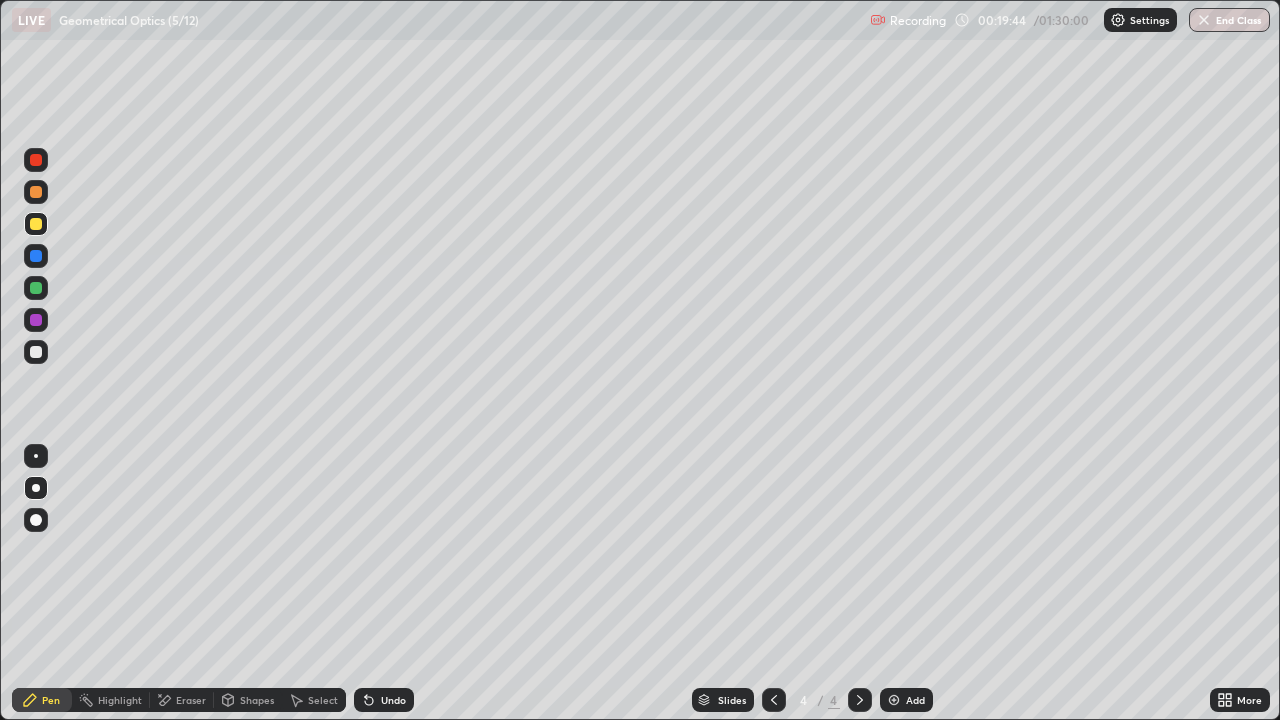 click at bounding box center (36, 352) 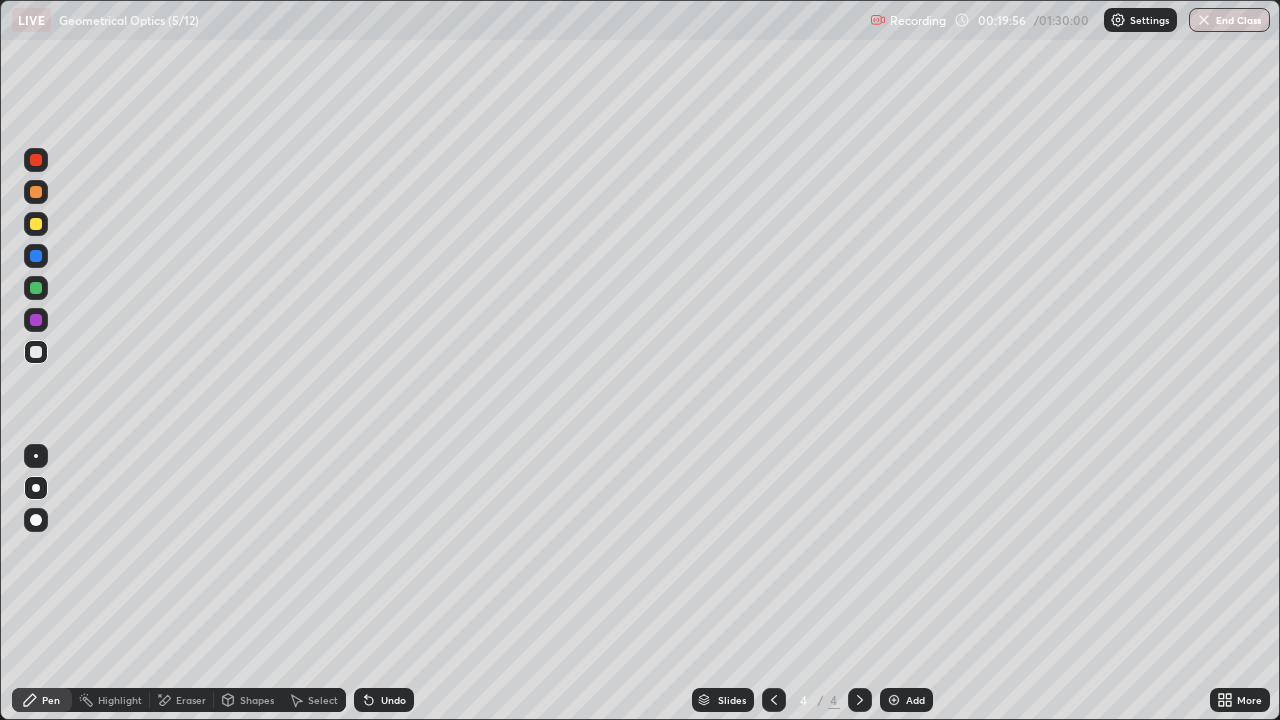 click on "Undo" at bounding box center (384, 700) 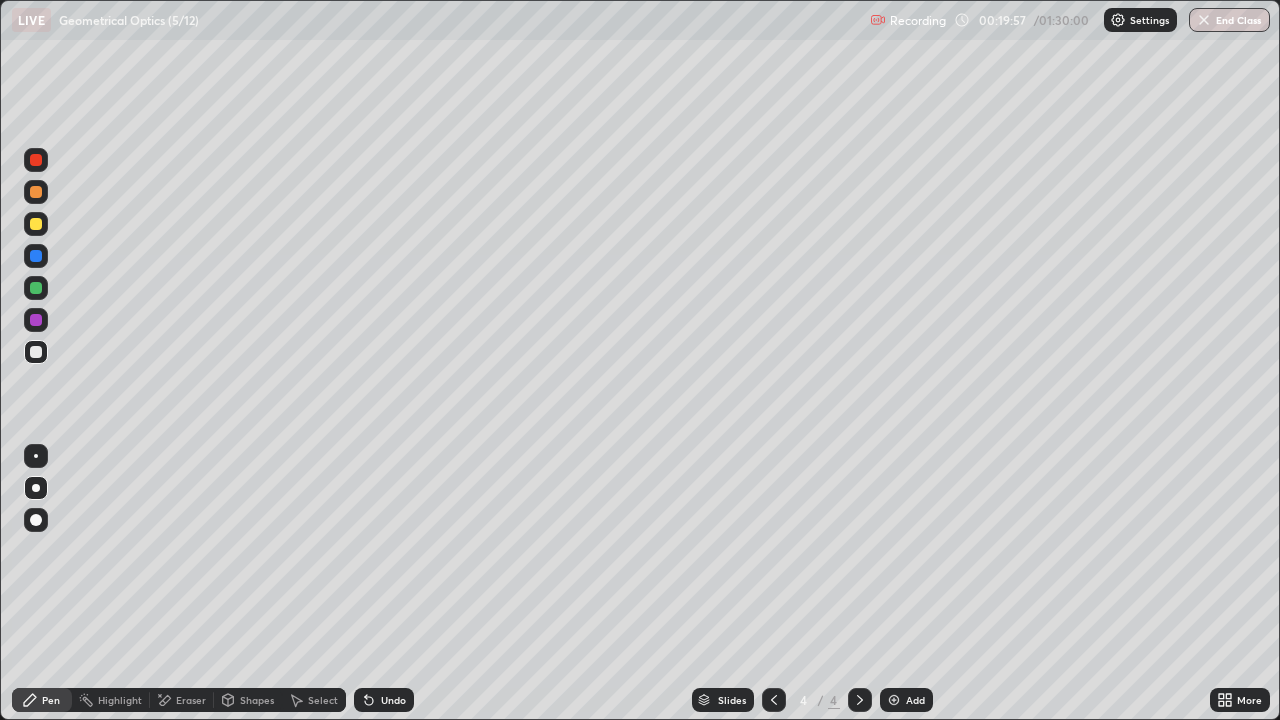 click on "Undo" at bounding box center (384, 700) 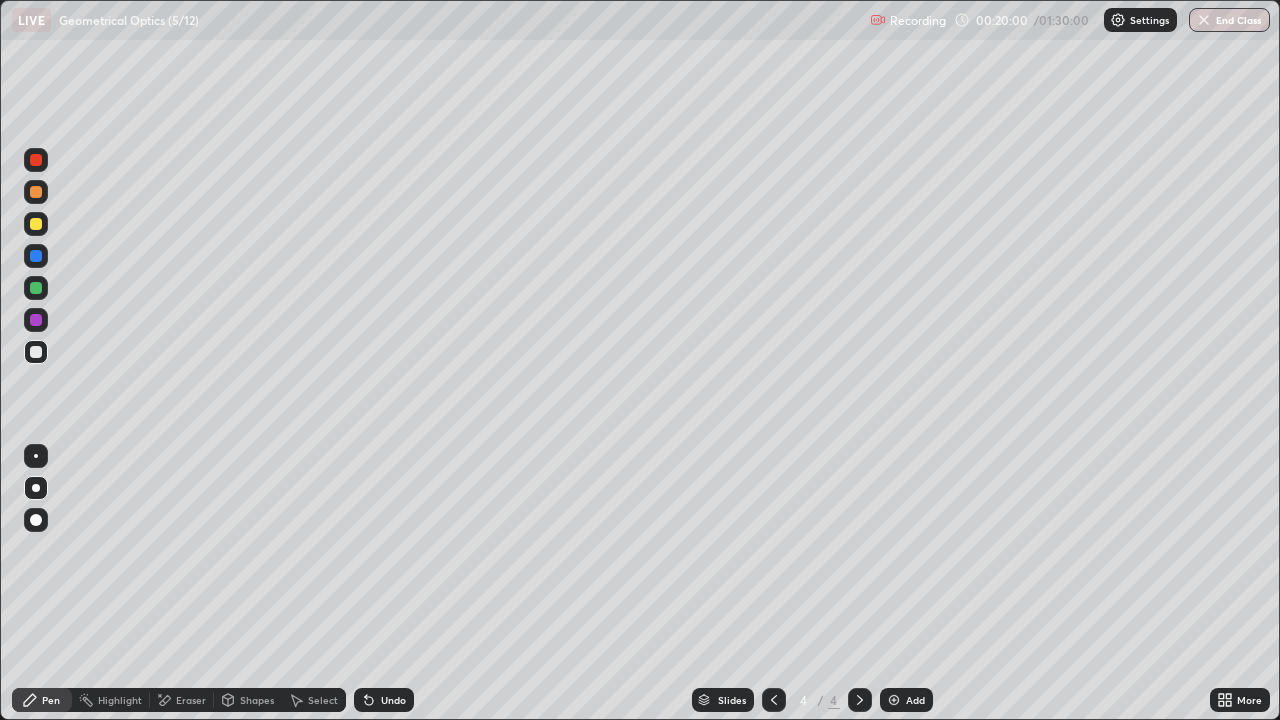 click at bounding box center (36, 320) 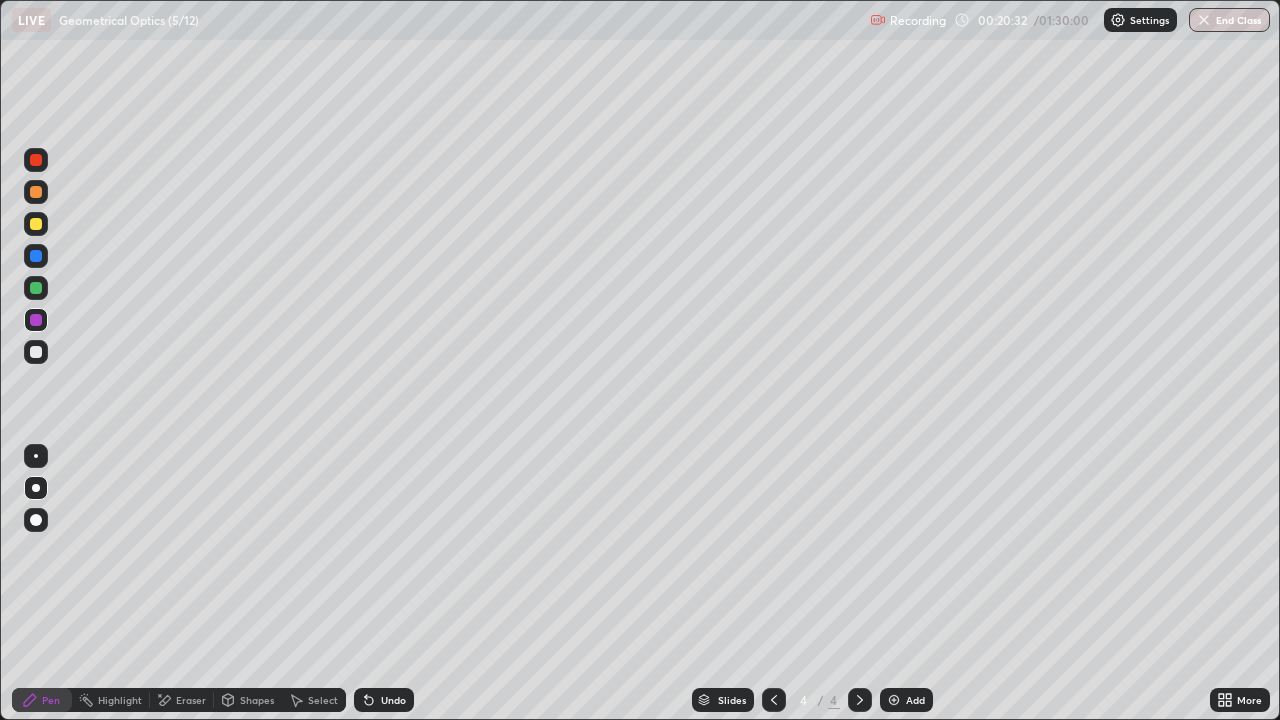 click at bounding box center (36, 352) 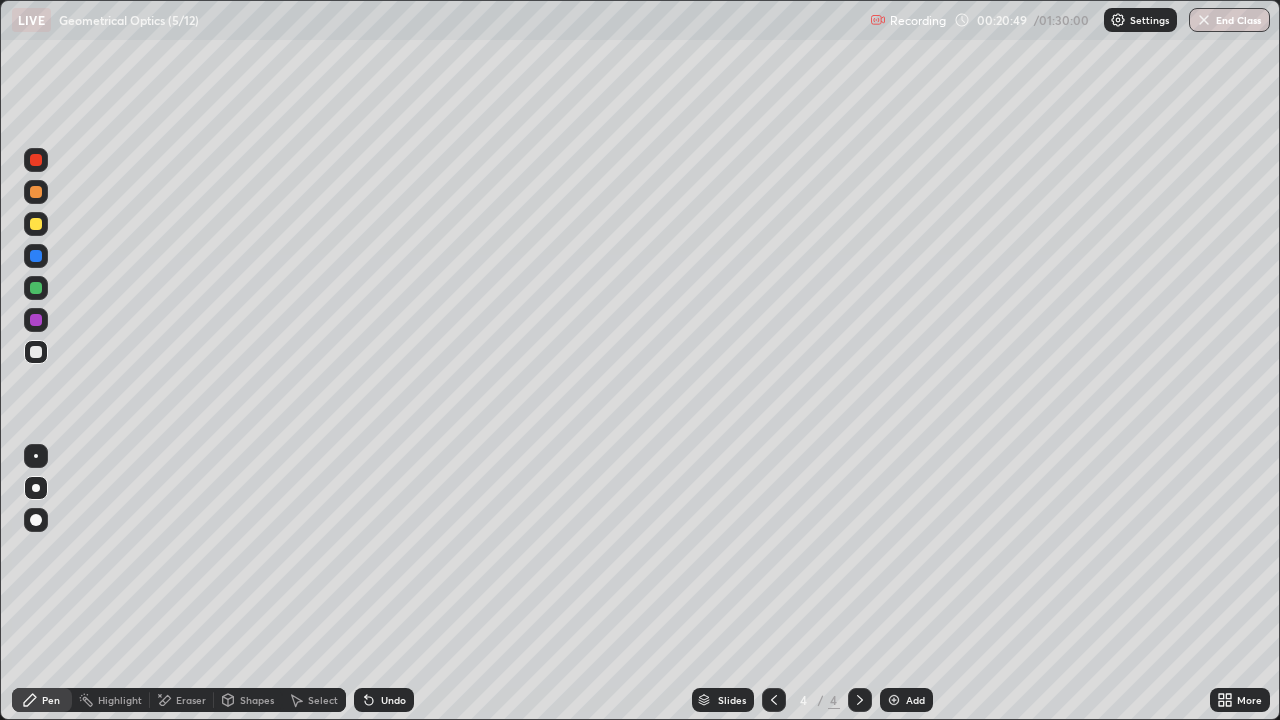 click at bounding box center (36, 288) 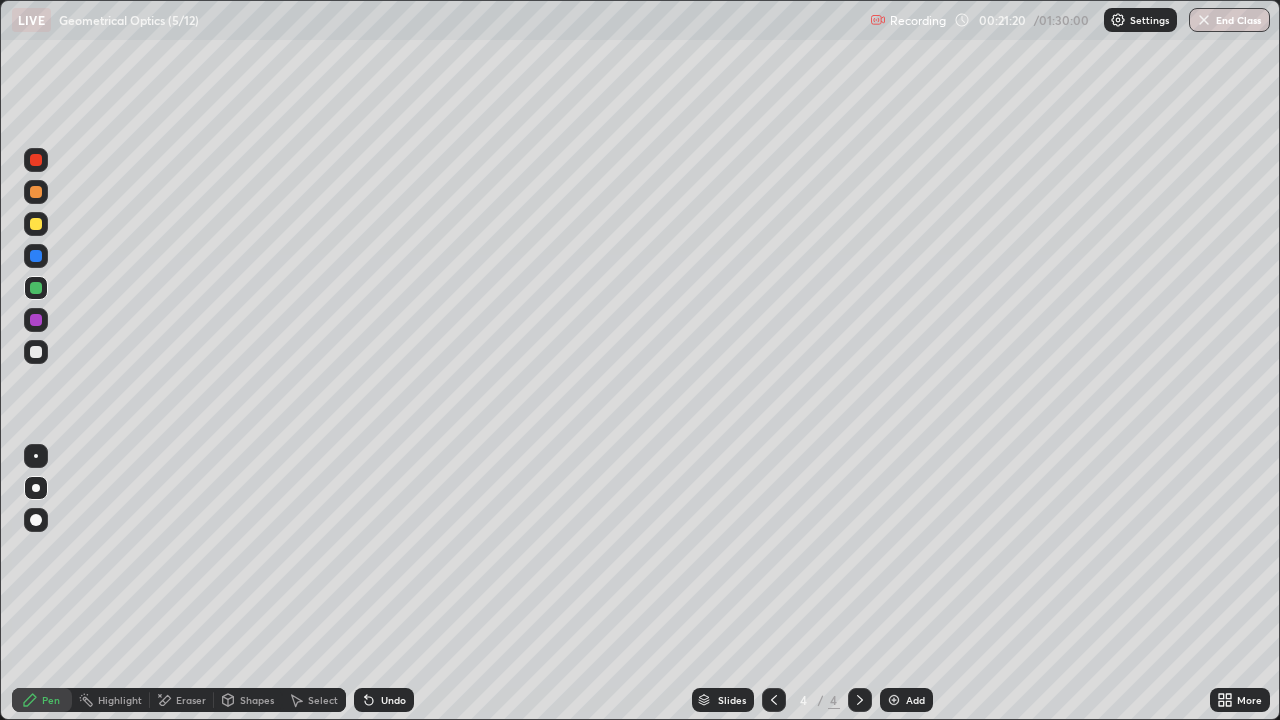 click 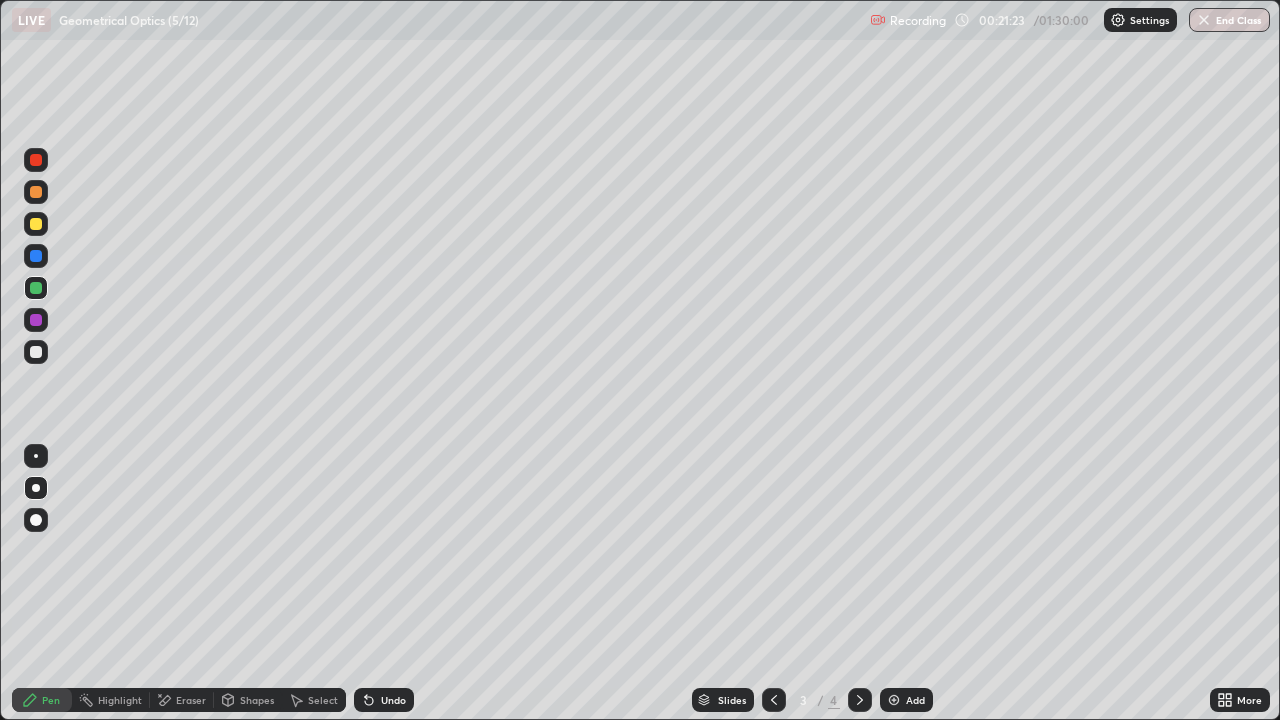 click 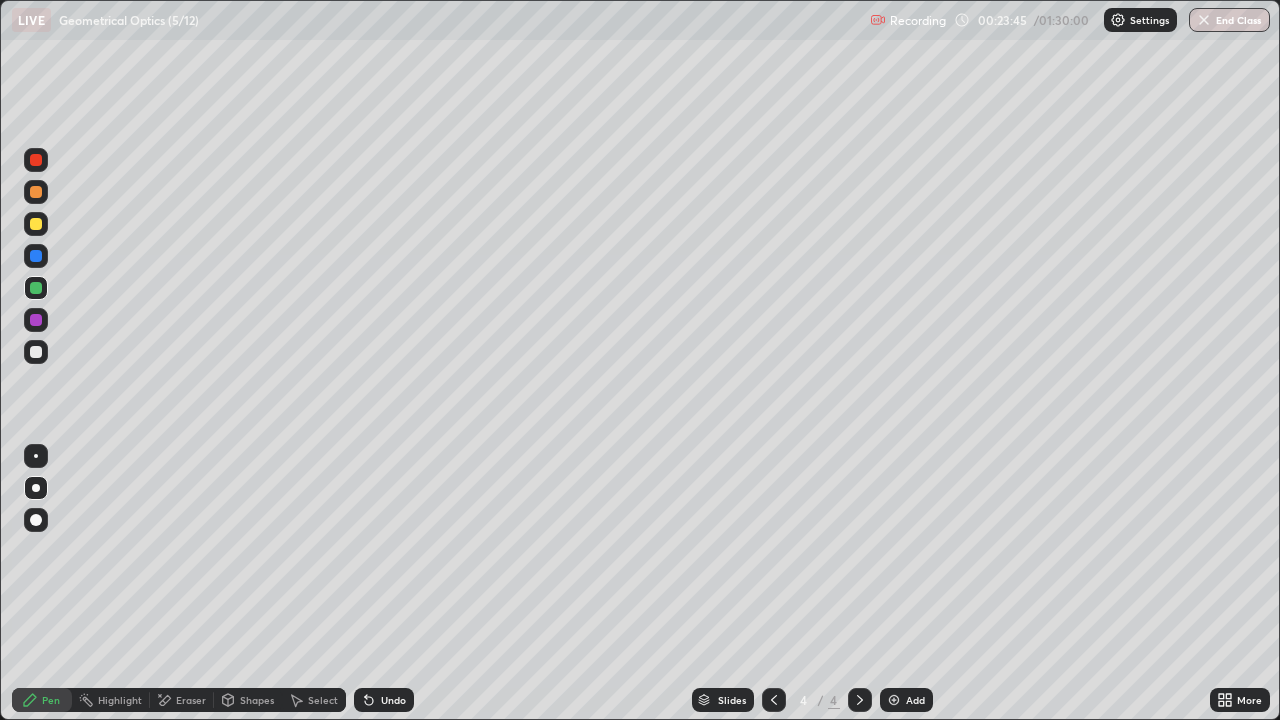 click at bounding box center (894, 700) 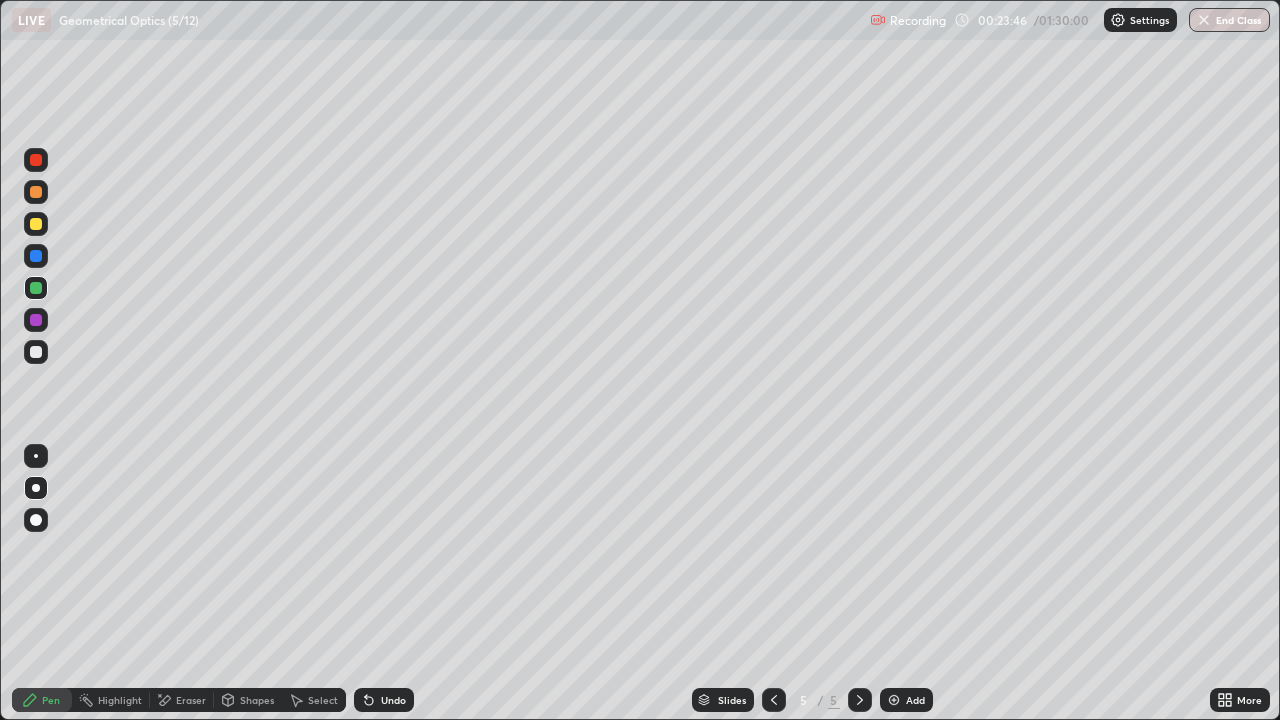 click at bounding box center [36, 224] 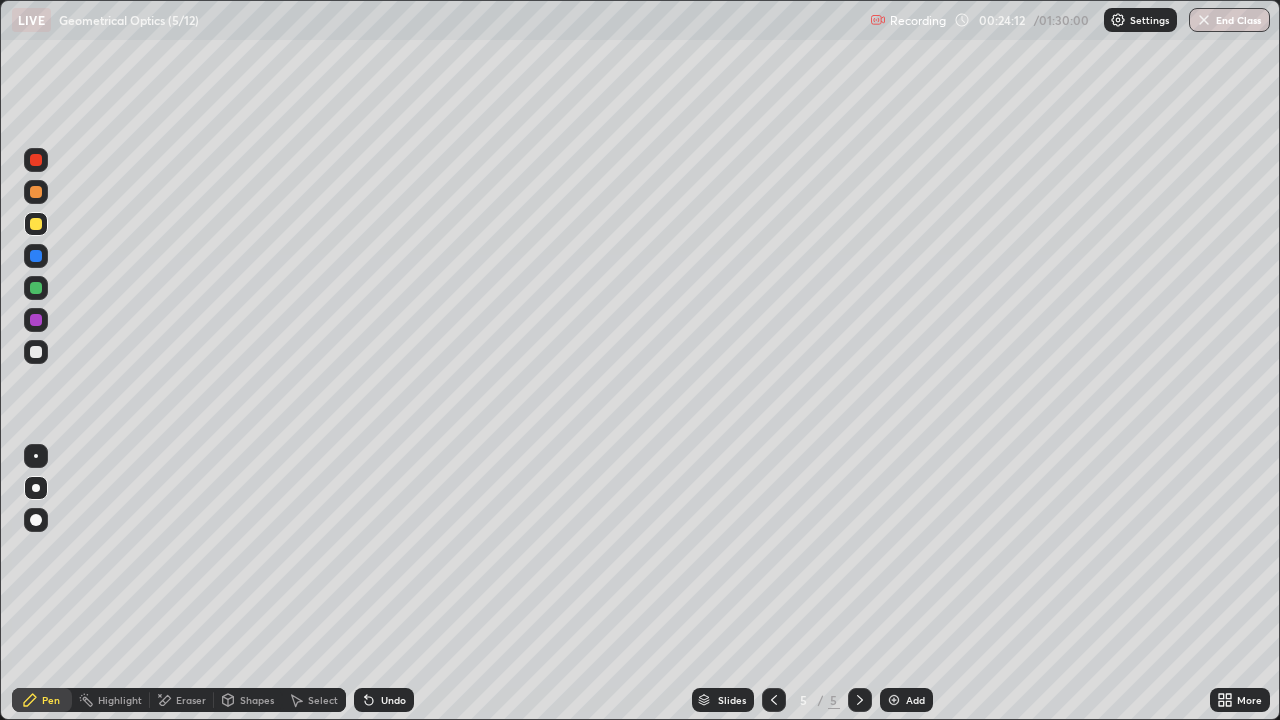 click on "Shapes" at bounding box center (257, 700) 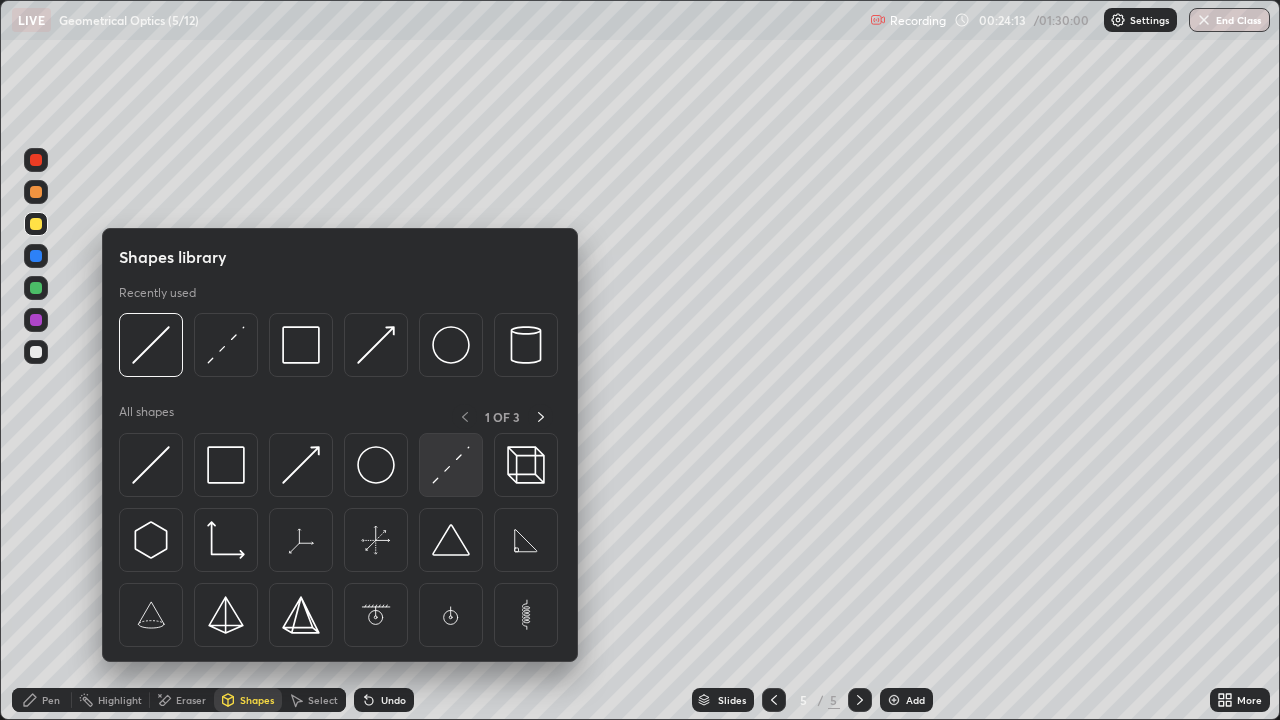 click at bounding box center [451, 465] 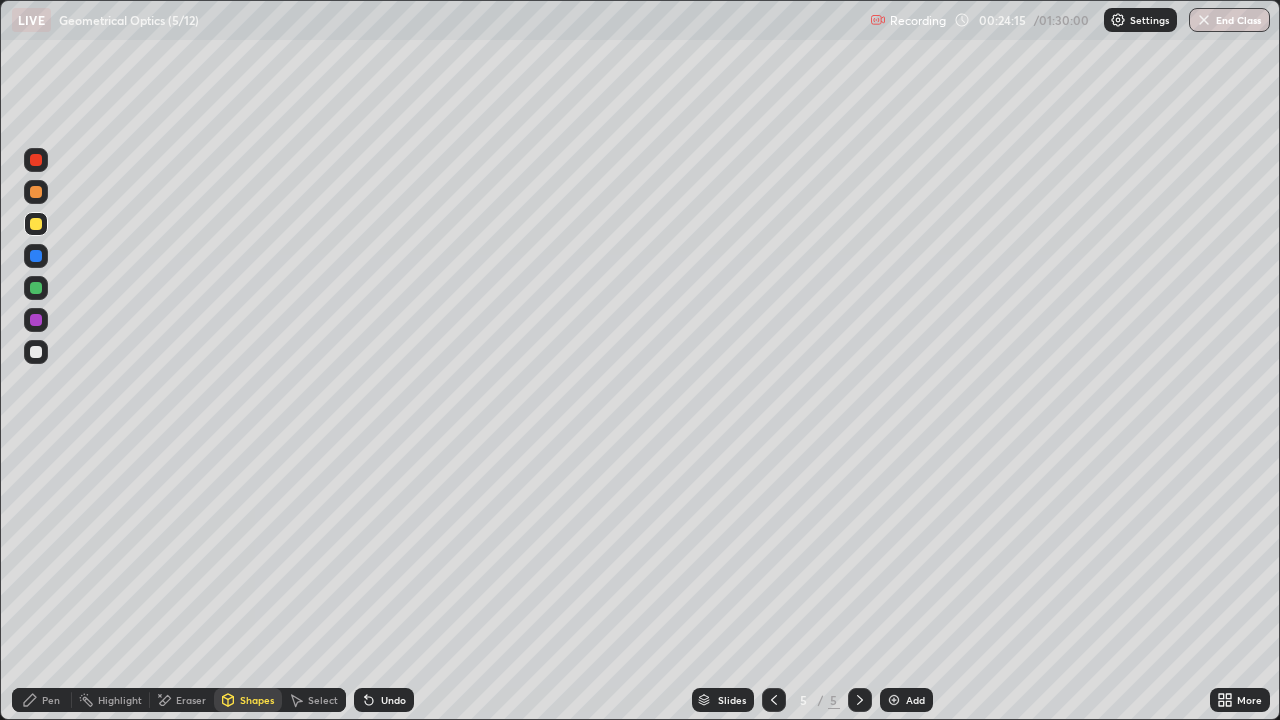 click on "Pen" at bounding box center [51, 700] 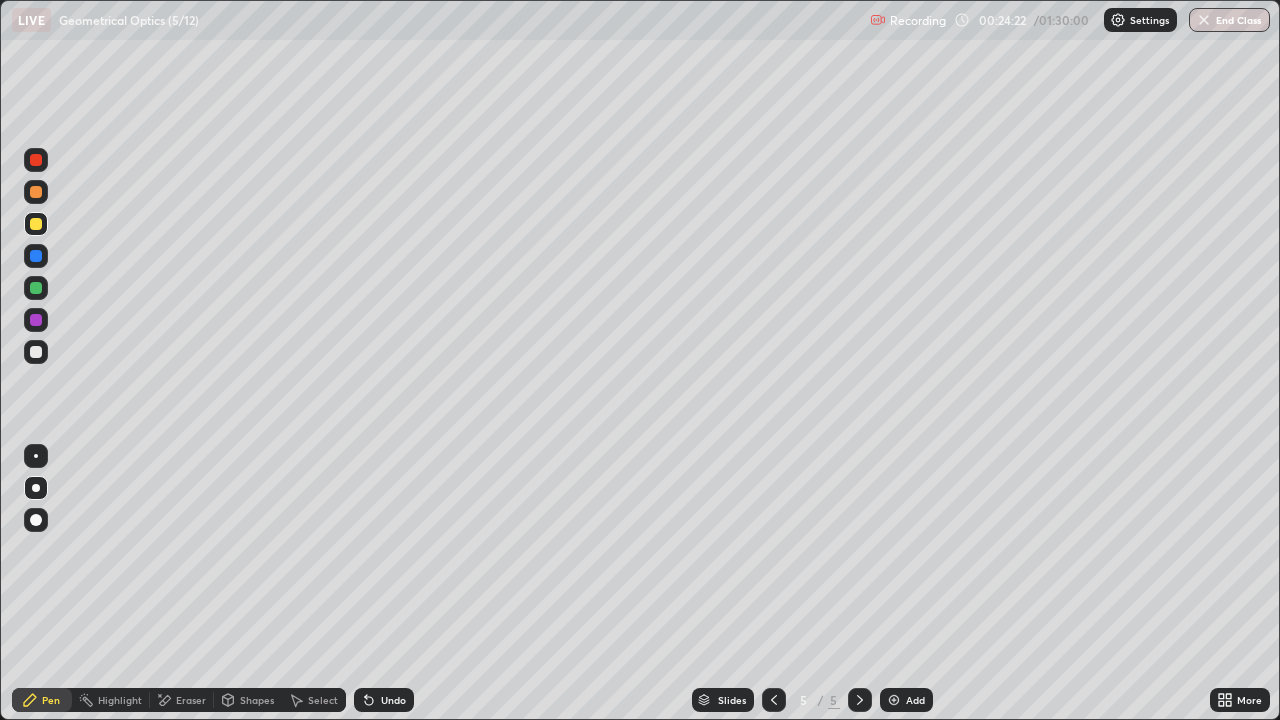 click at bounding box center (36, 288) 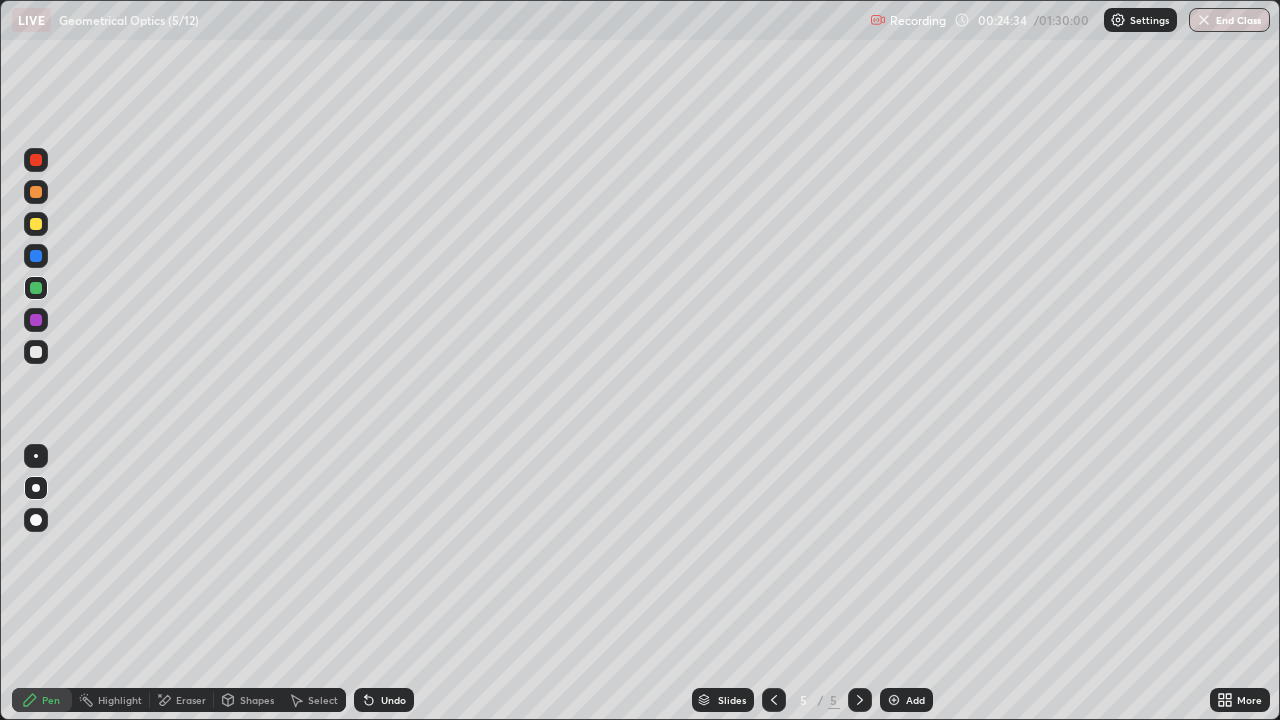 click at bounding box center [36, 224] 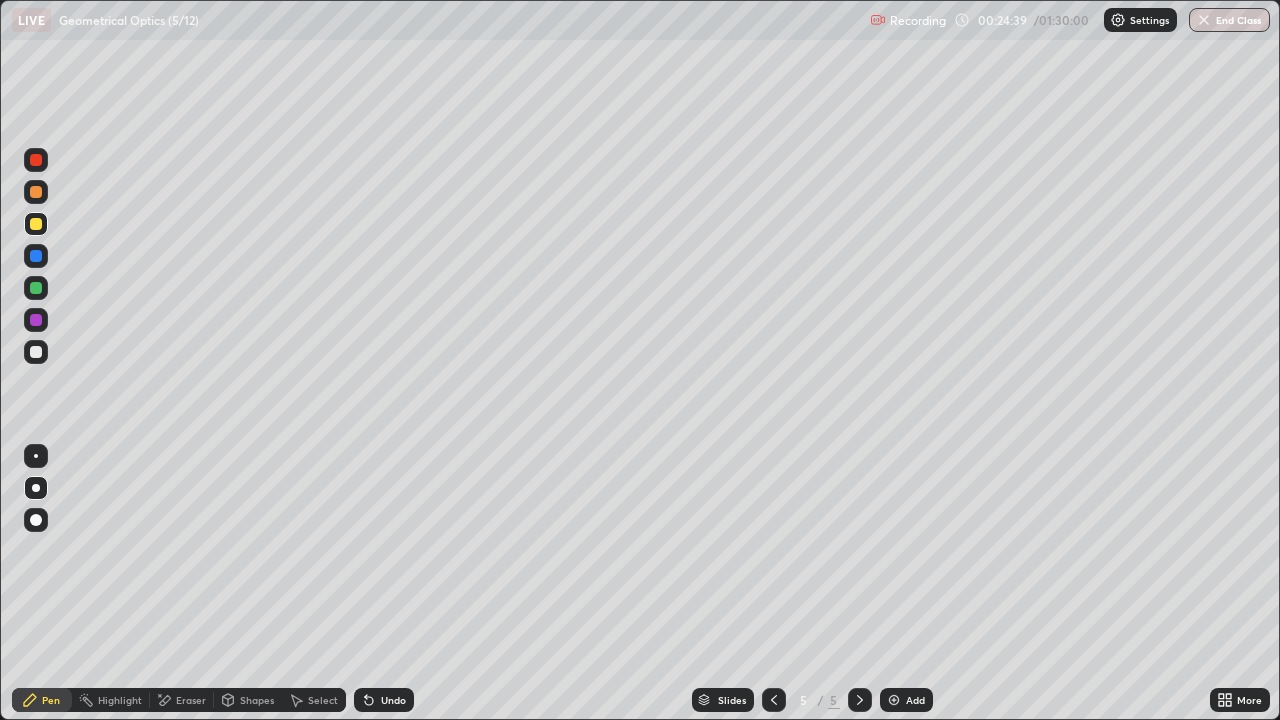 click at bounding box center [36, 352] 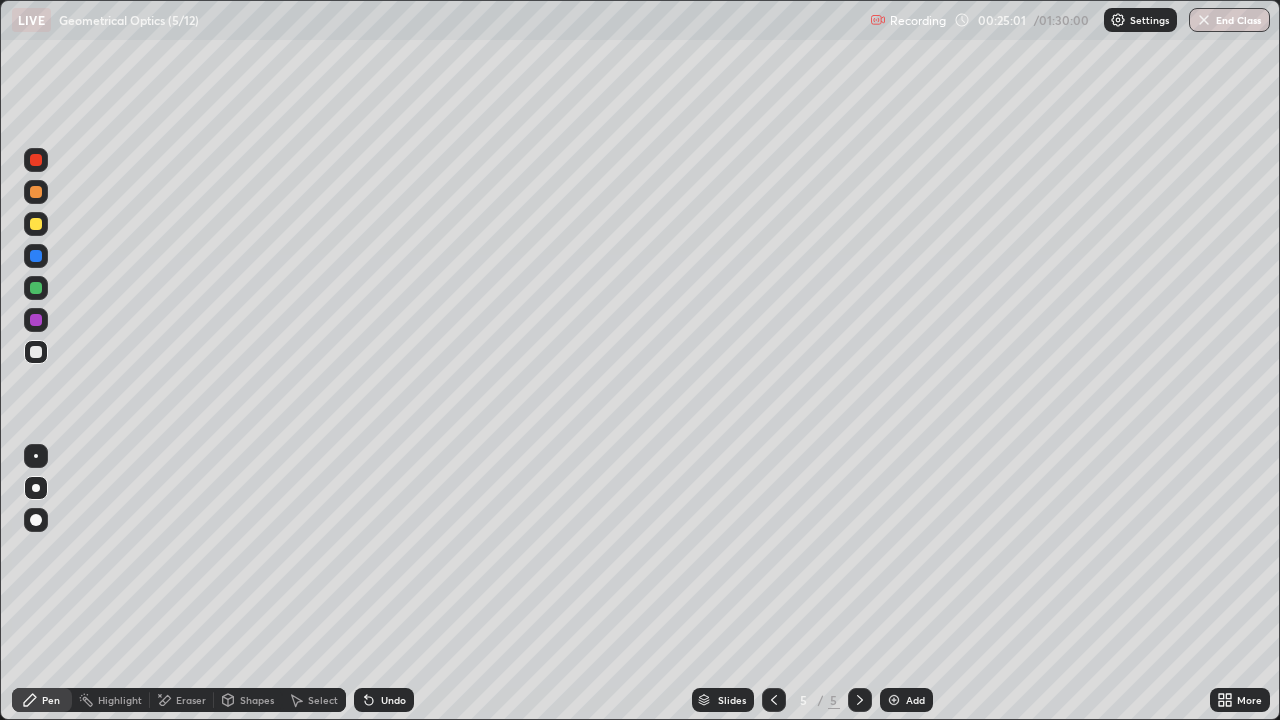click at bounding box center (36, 288) 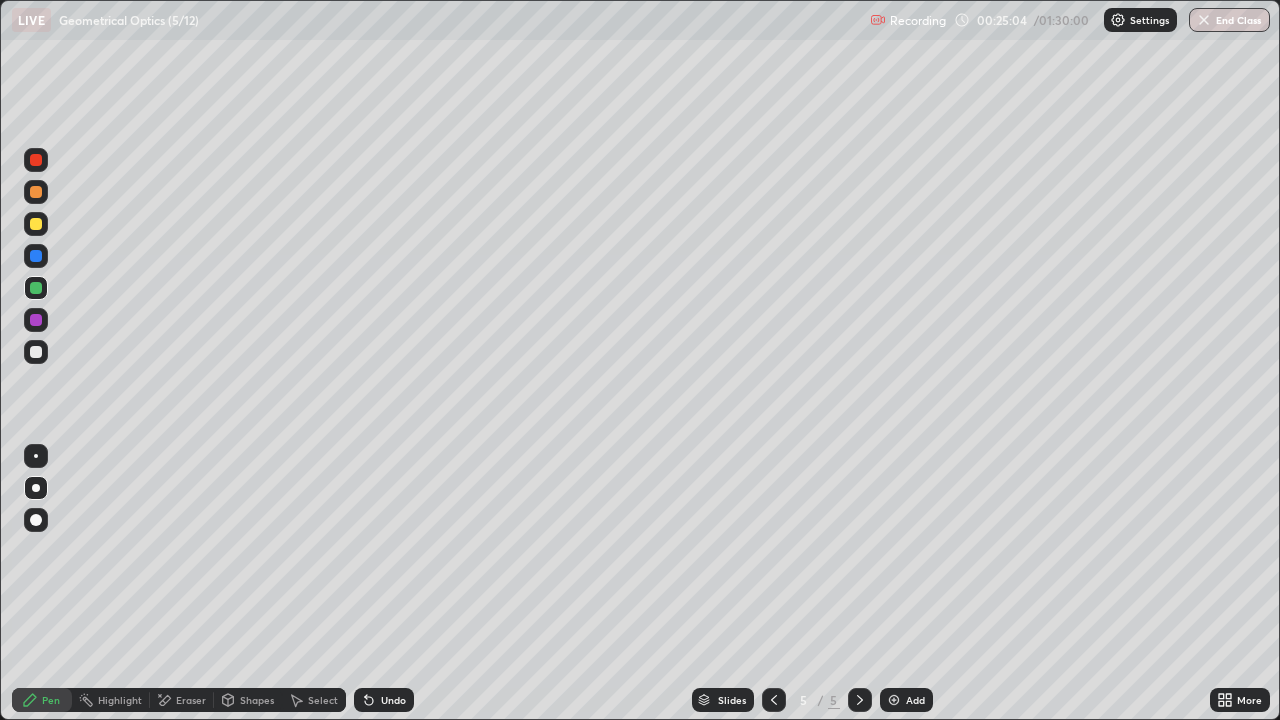click at bounding box center (36, 352) 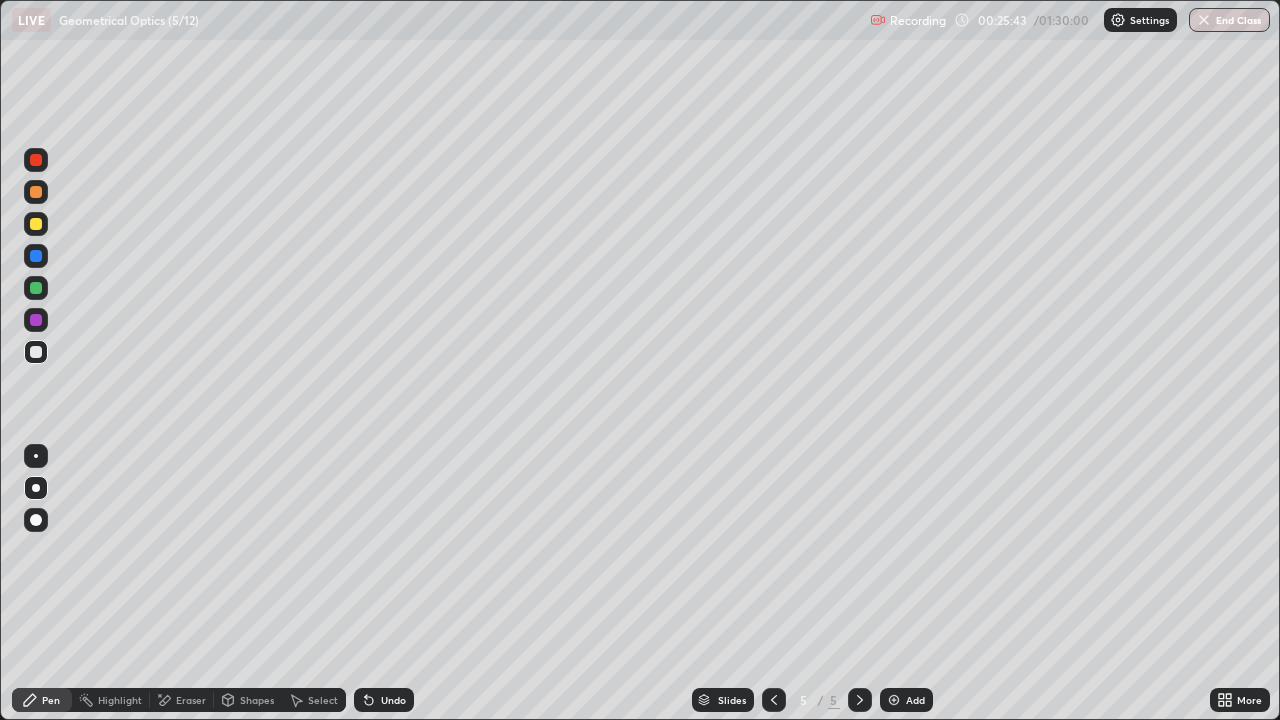 click on "Undo" at bounding box center [384, 700] 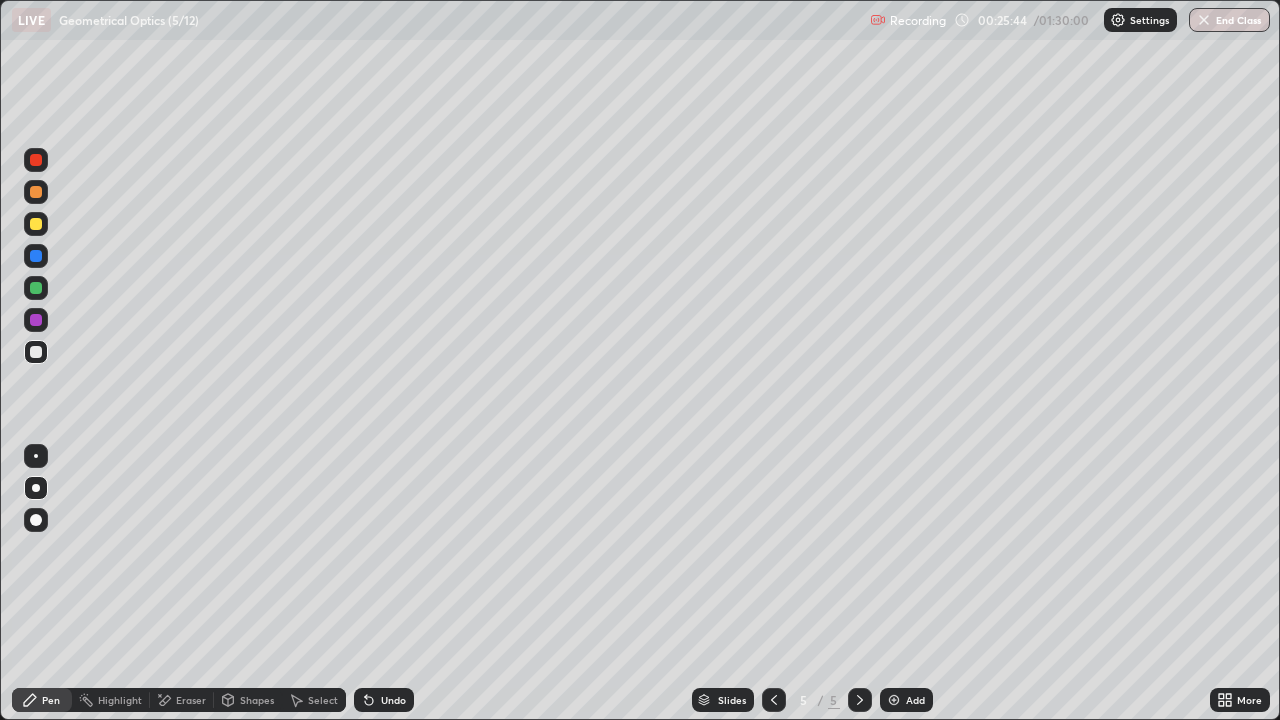 click on "Undo" at bounding box center (384, 700) 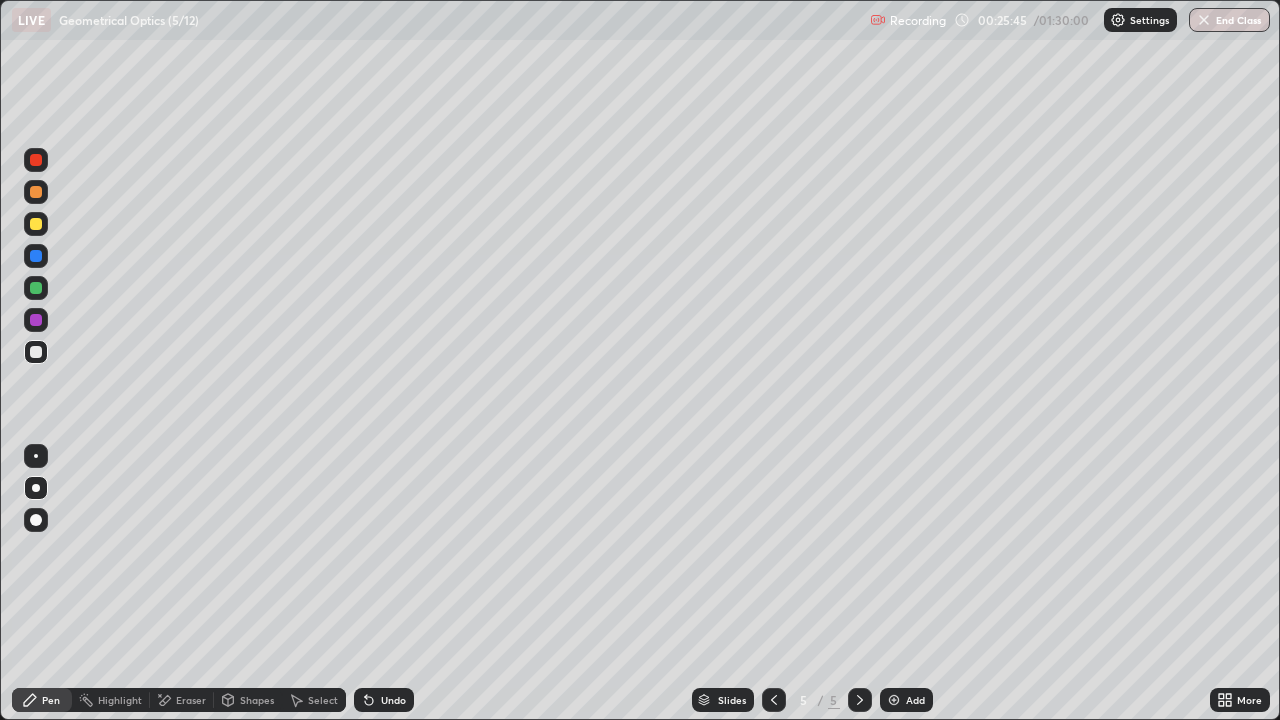 click on "Undo" at bounding box center [384, 700] 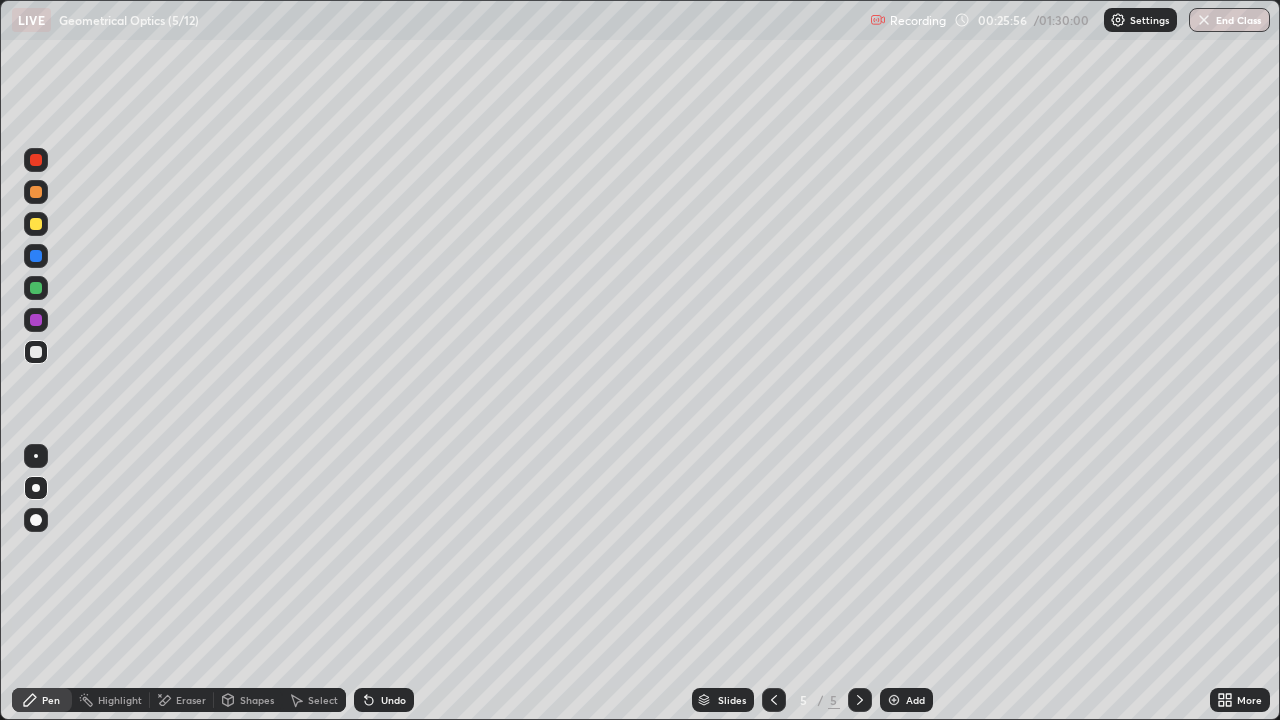 click on "Undo" at bounding box center [393, 700] 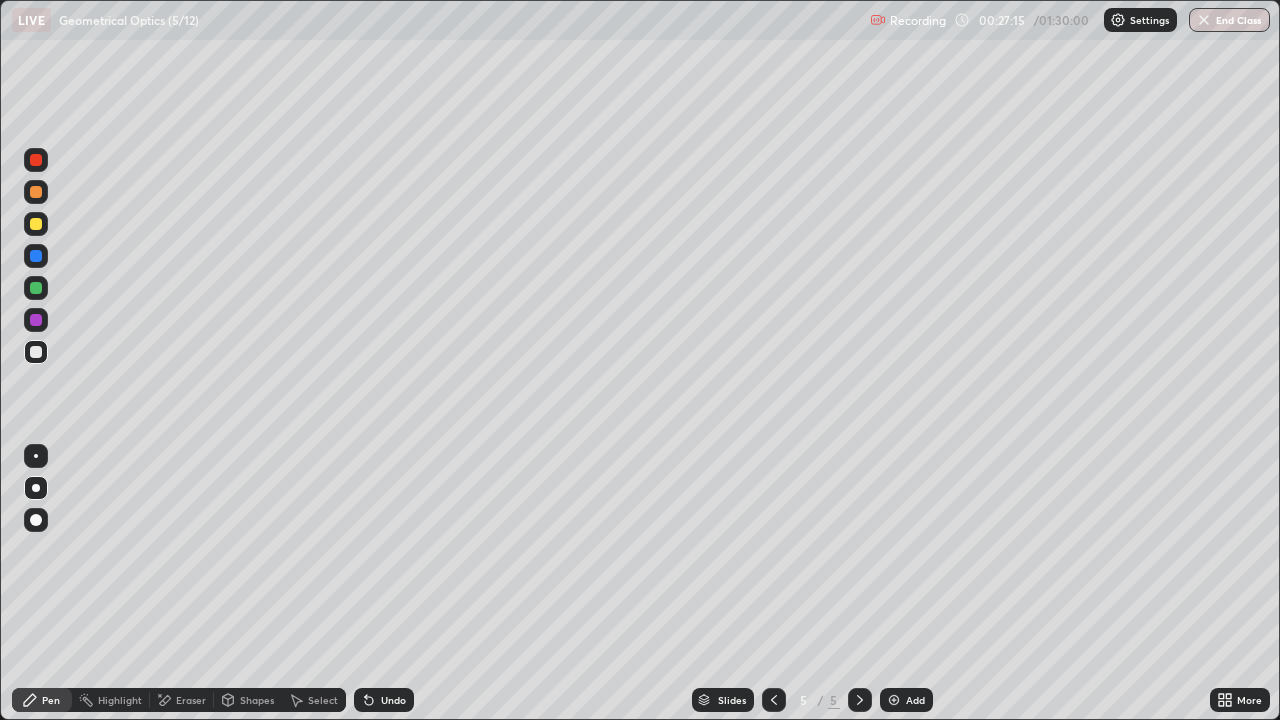 click on "Undo" at bounding box center [393, 700] 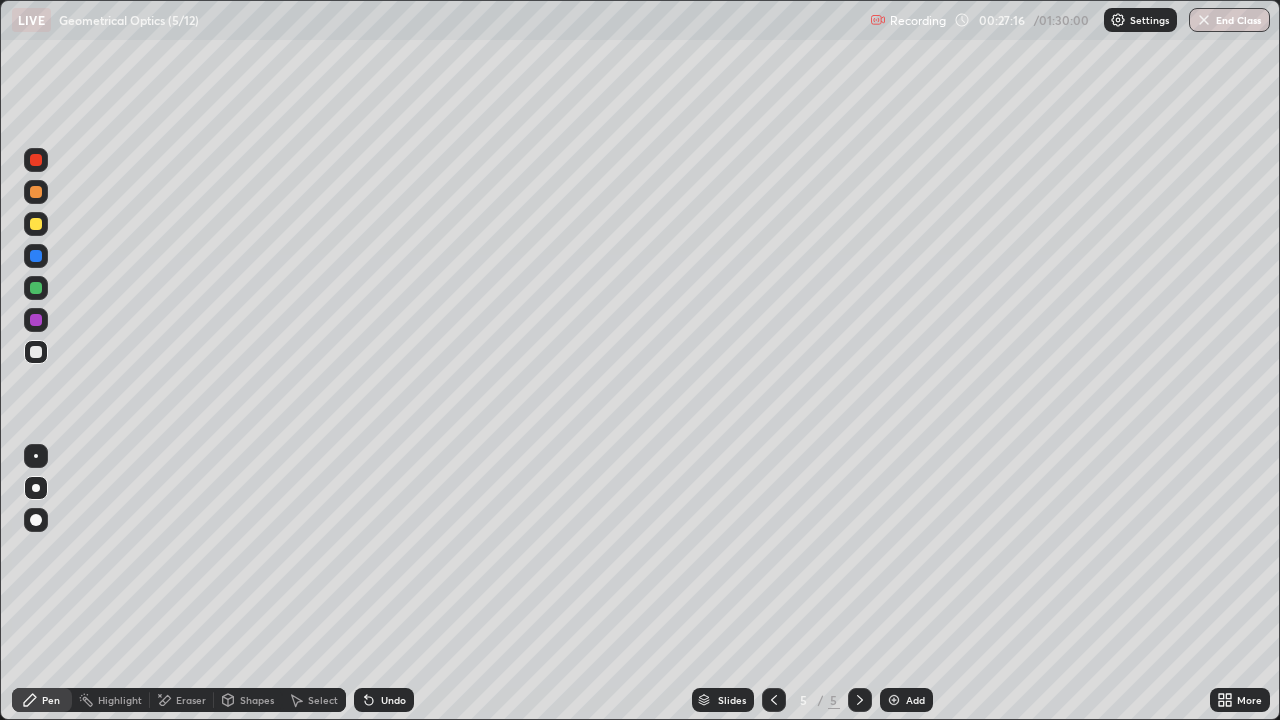 click on "Undo" at bounding box center (393, 700) 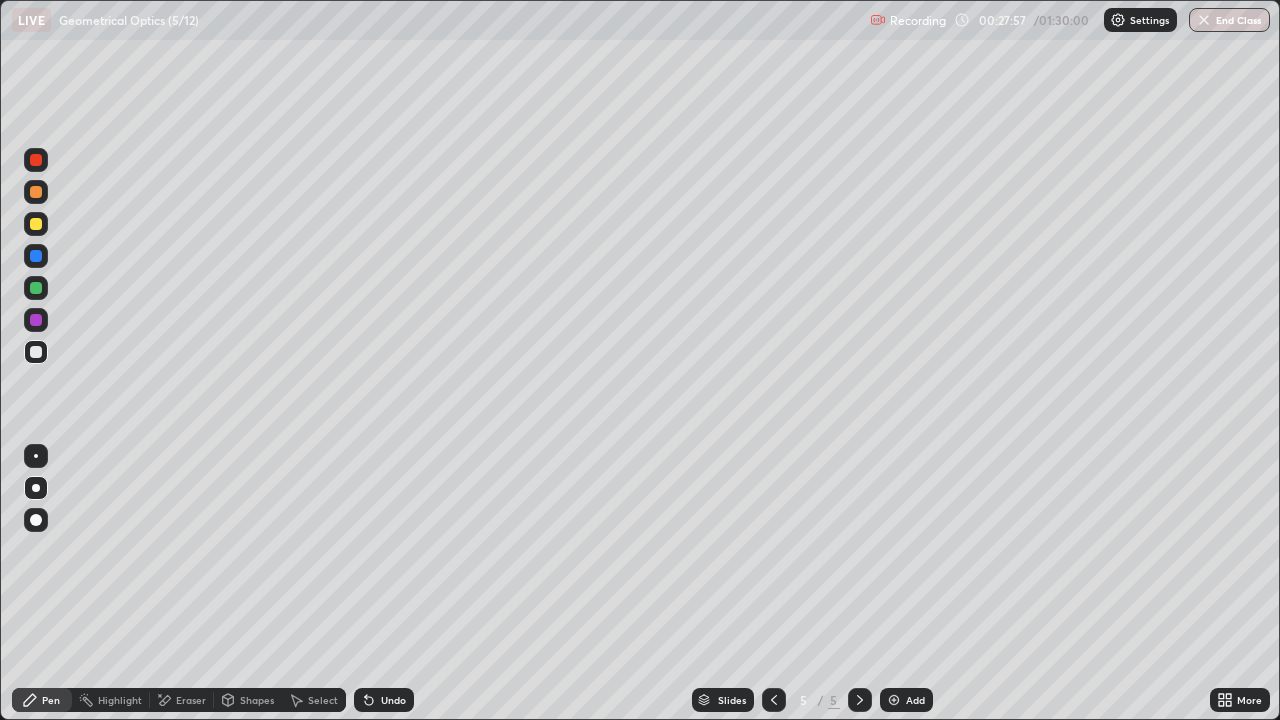 click at bounding box center (36, 288) 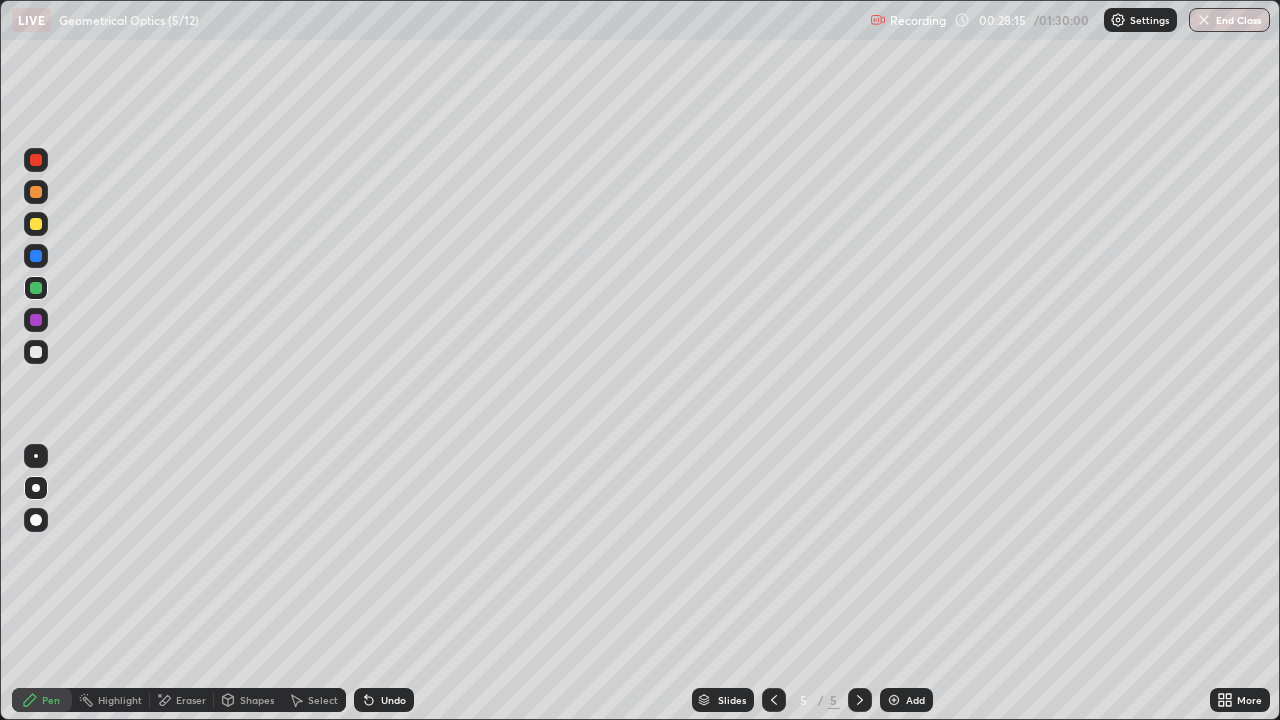 click at bounding box center [36, 352] 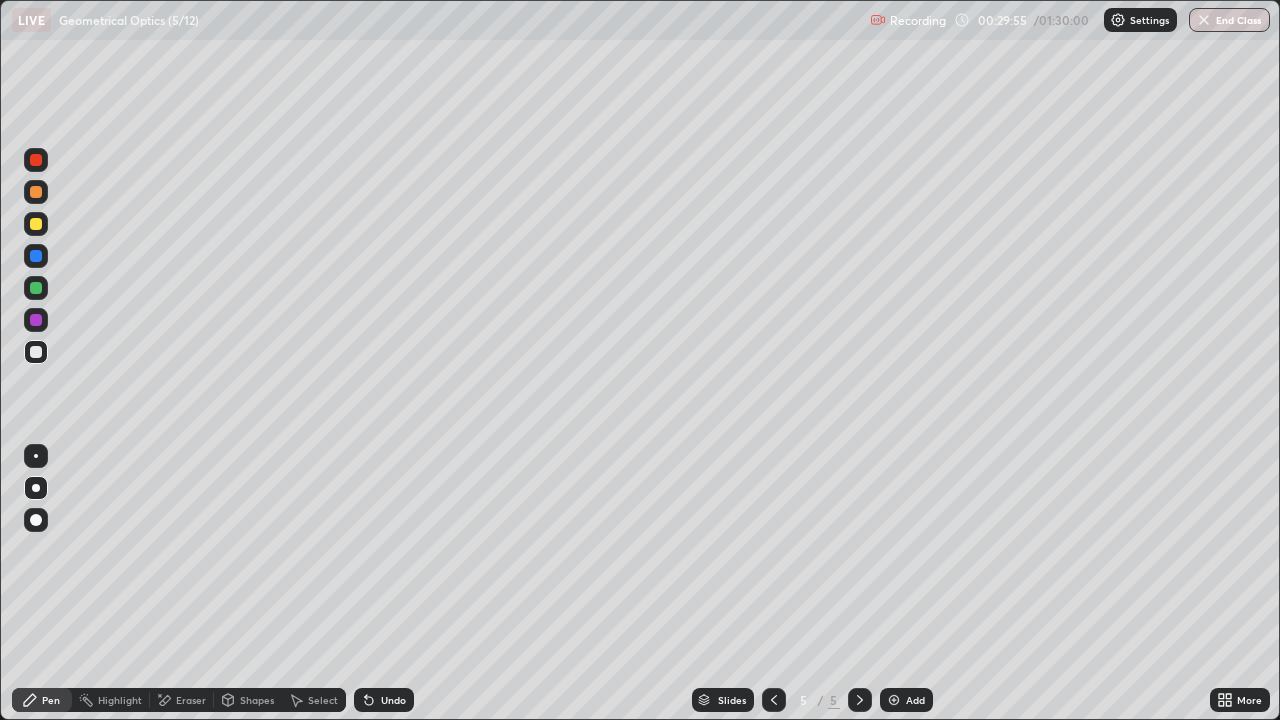 click at bounding box center [36, 224] 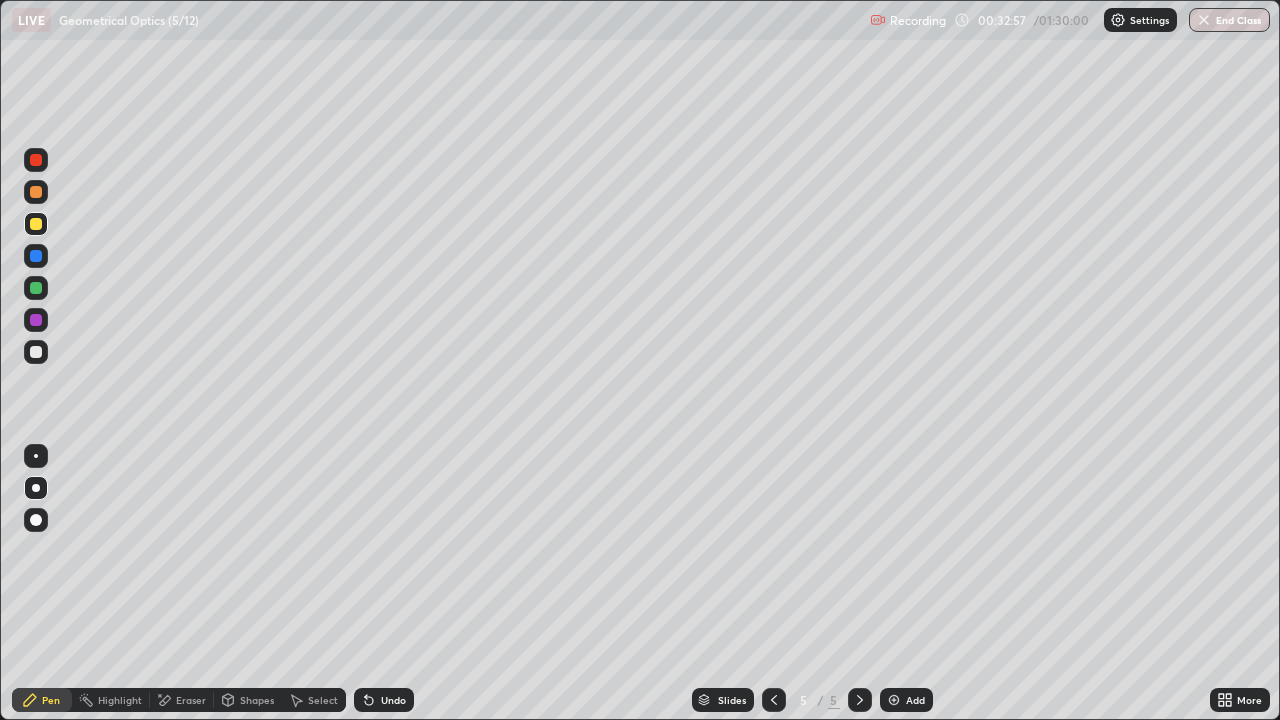 click on "Select" at bounding box center [323, 700] 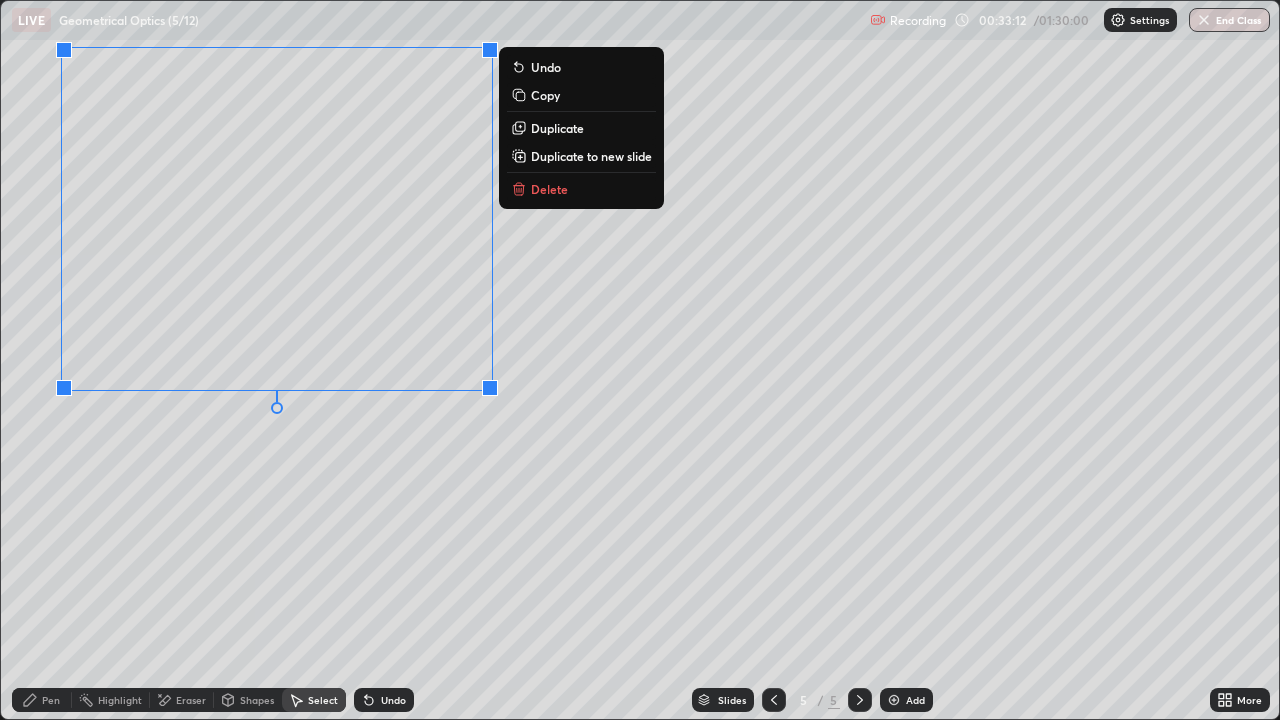 click on "0 ° Undo Copy Duplicate Duplicate to new slide Delete" at bounding box center [640, 360] 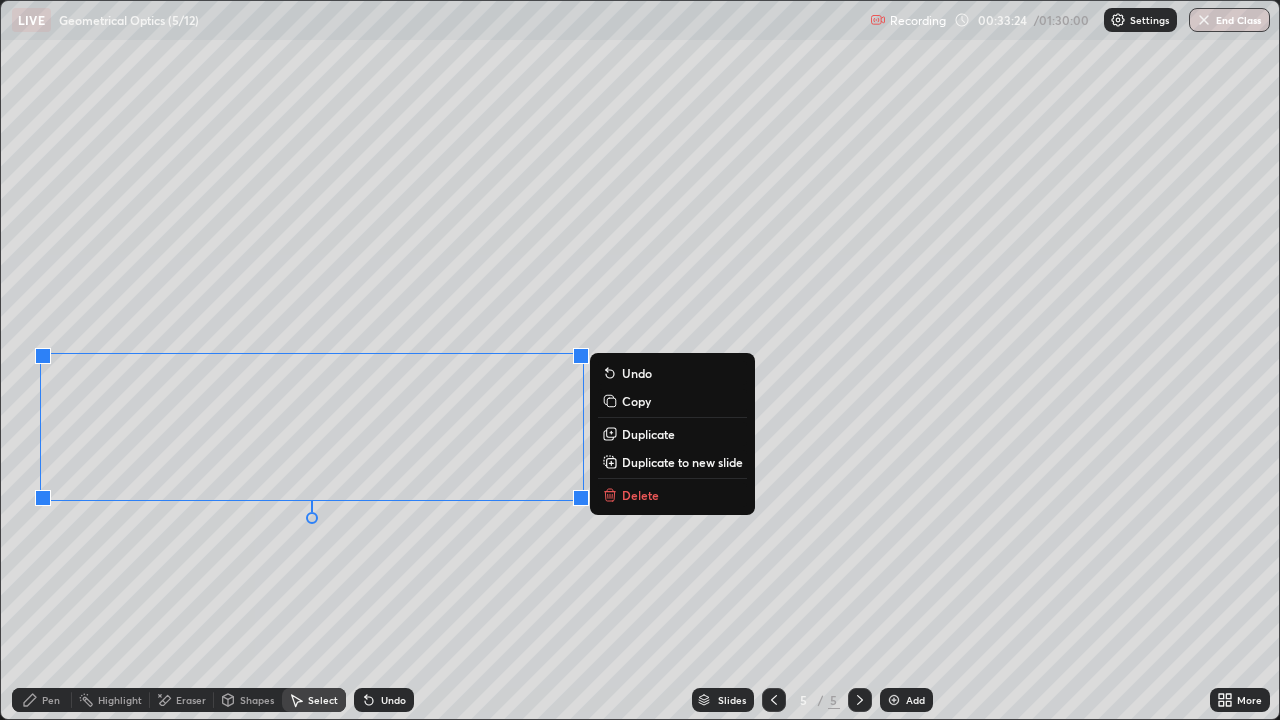 click on "0 ° Undo Copy Duplicate Duplicate to new slide Delete" at bounding box center [640, 360] 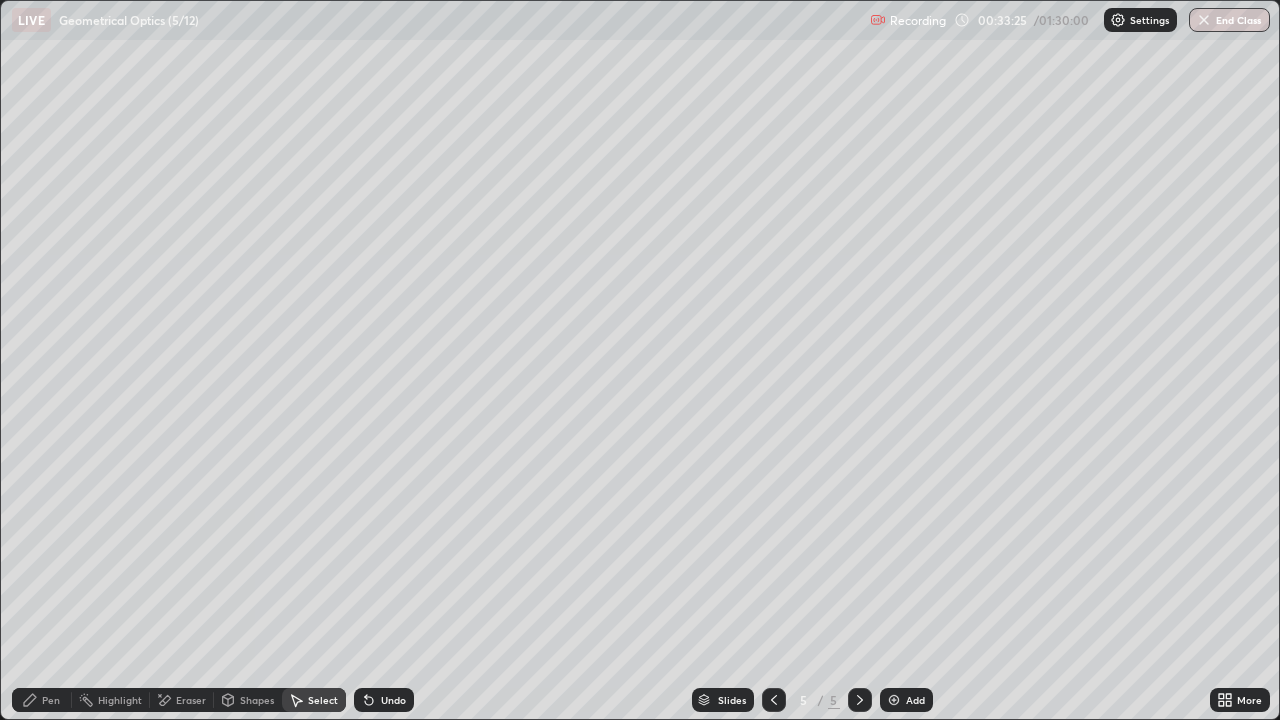 click on "Pen" at bounding box center (51, 700) 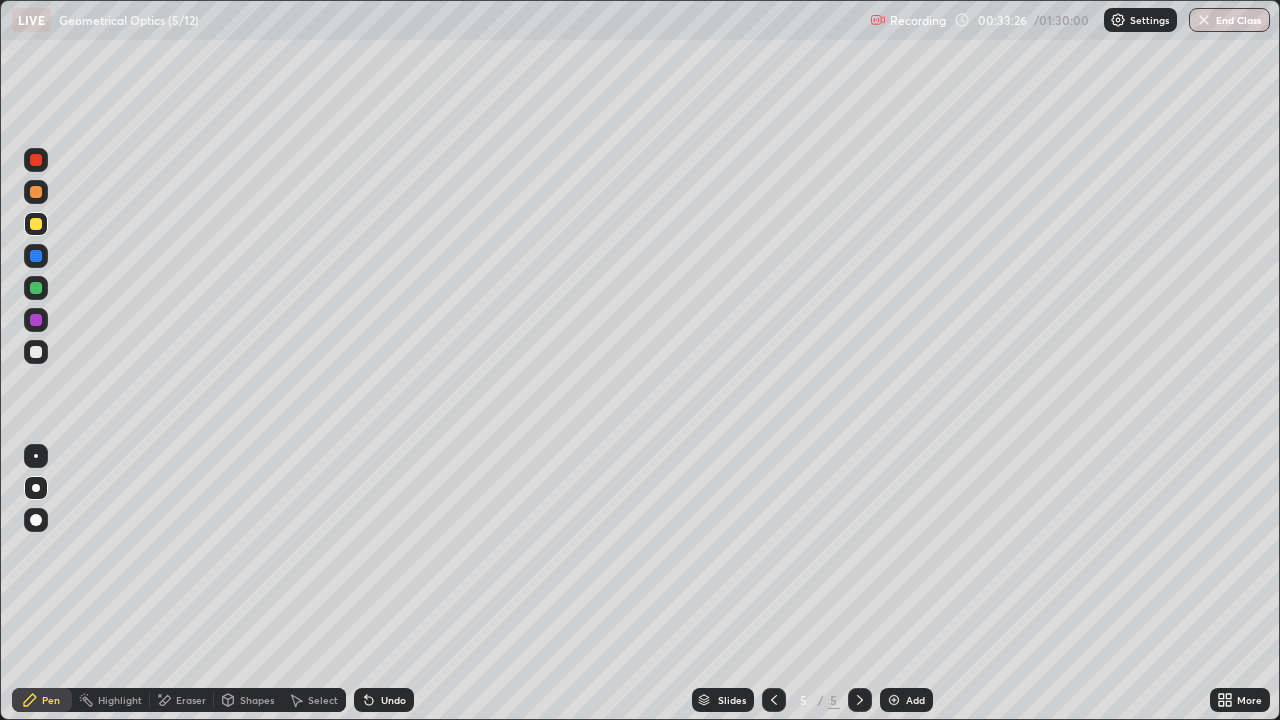 click at bounding box center [36, 352] 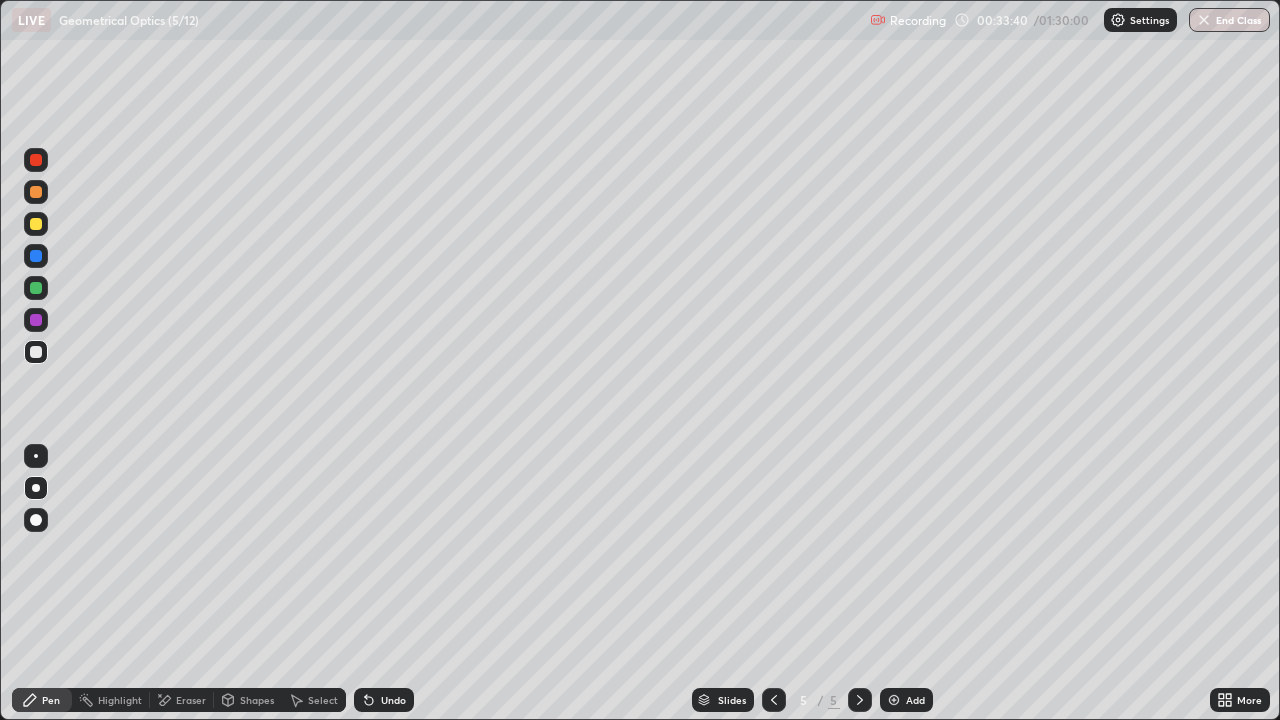 click on "Undo" at bounding box center [393, 700] 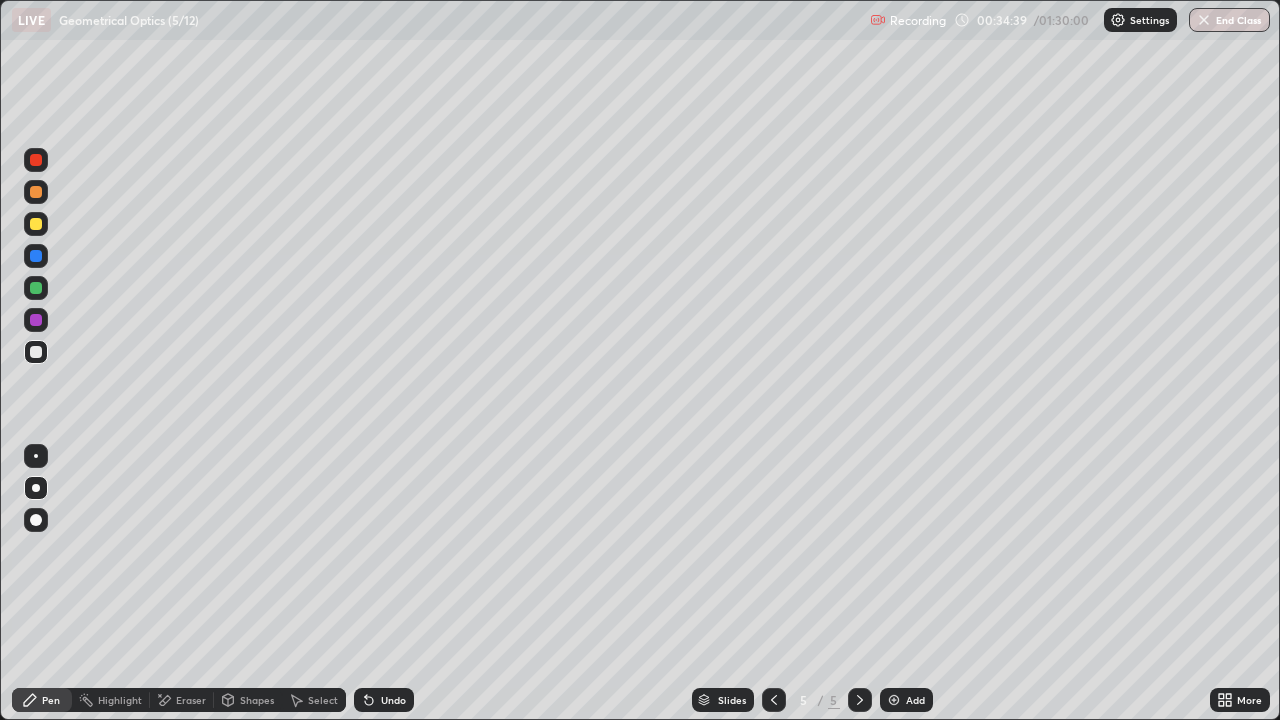 click at bounding box center (36, 288) 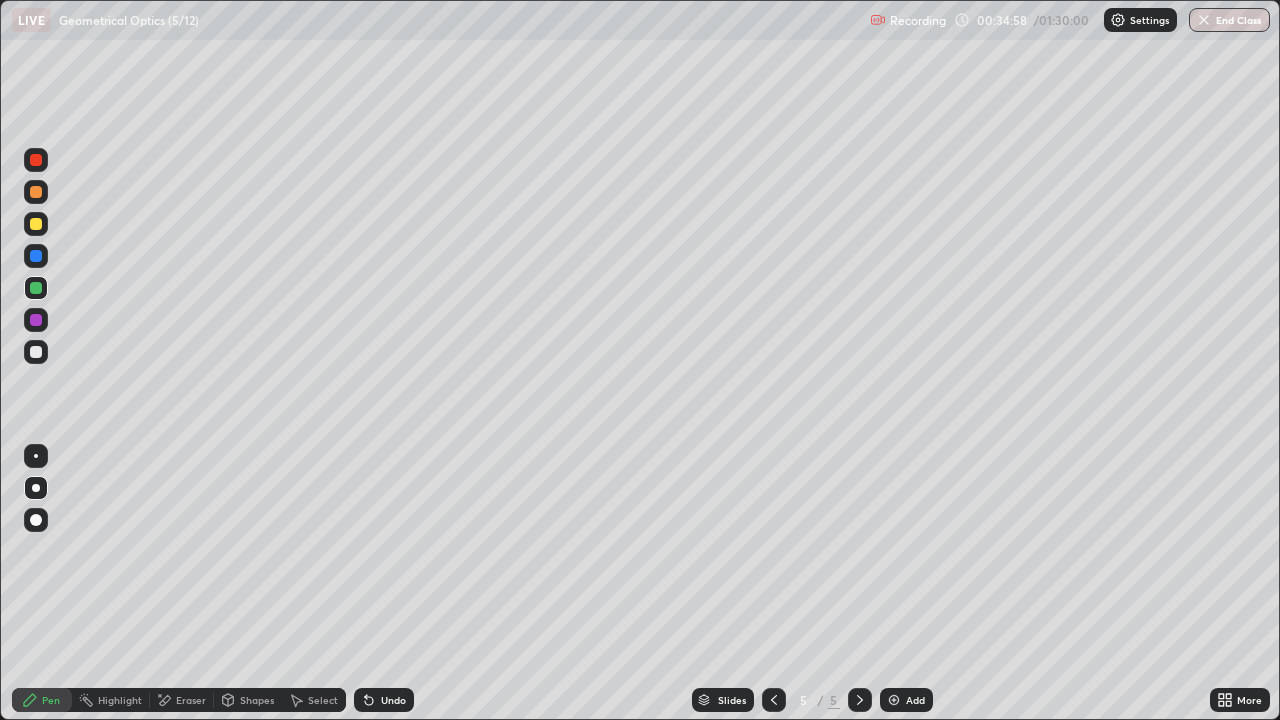 click on "Eraser" at bounding box center [191, 700] 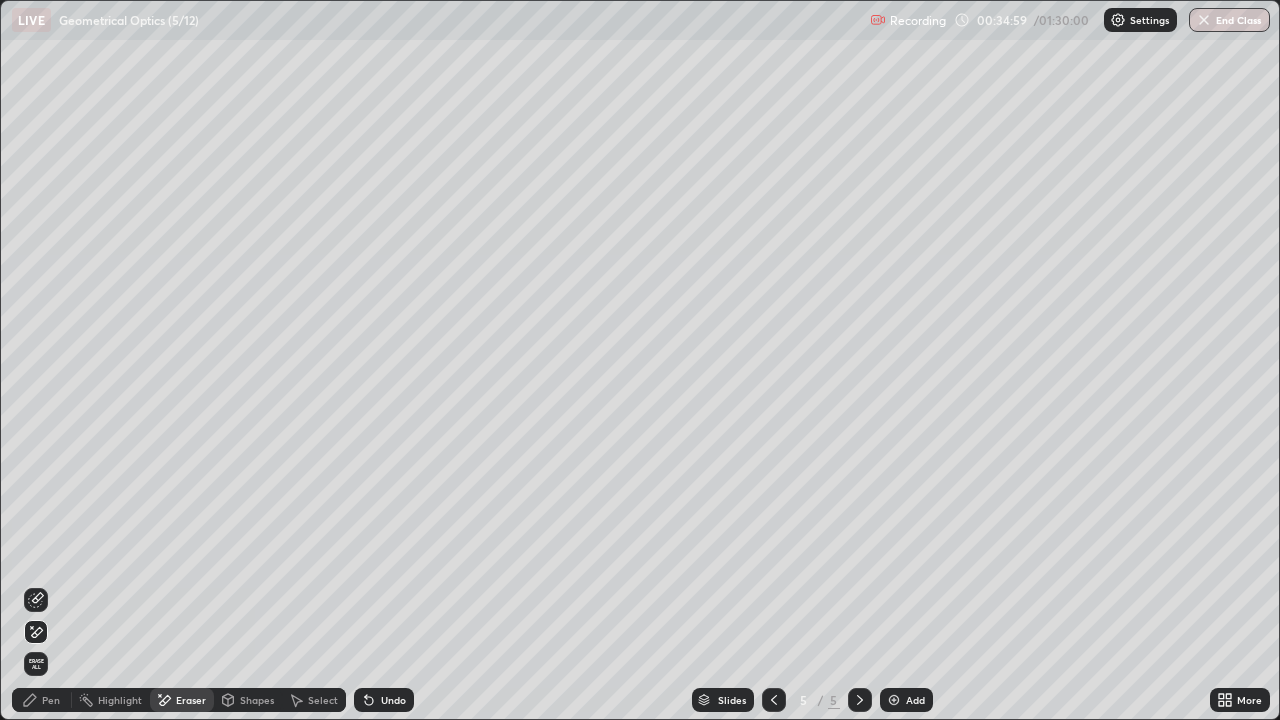 click 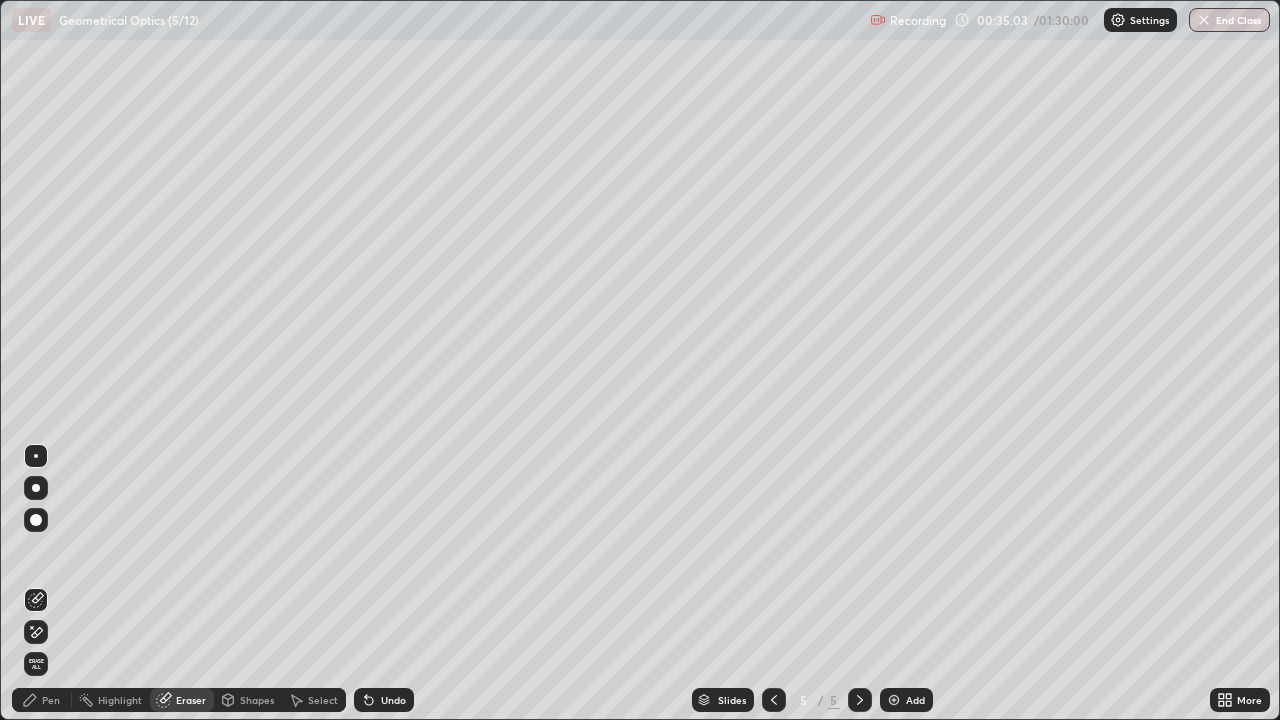 click on "Pen" at bounding box center (51, 700) 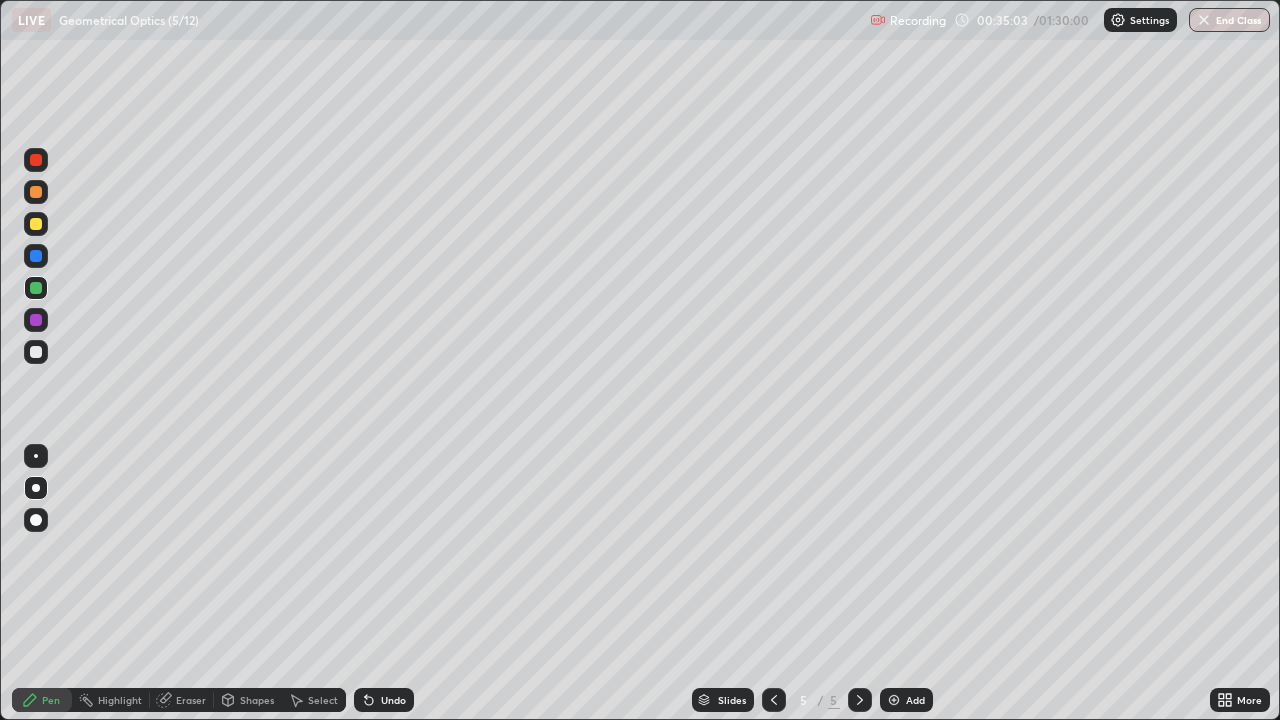 click at bounding box center (36, 288) 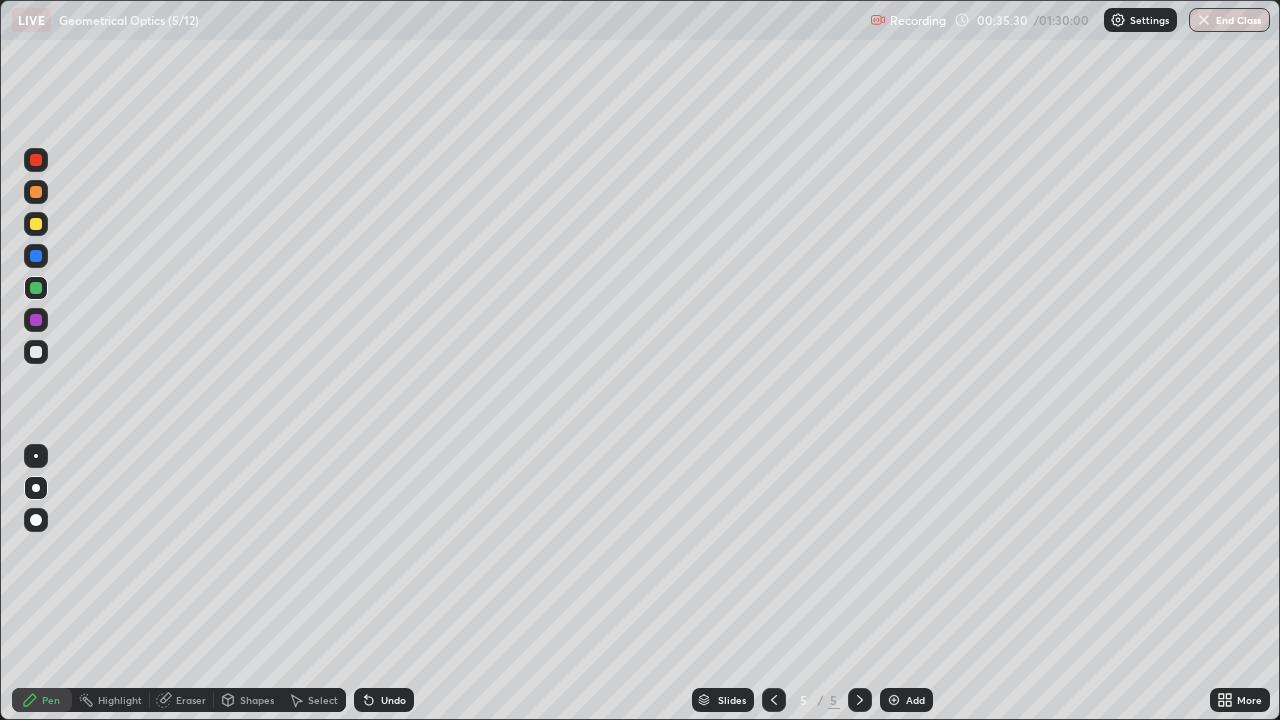 click at bounding box center (36, 352) 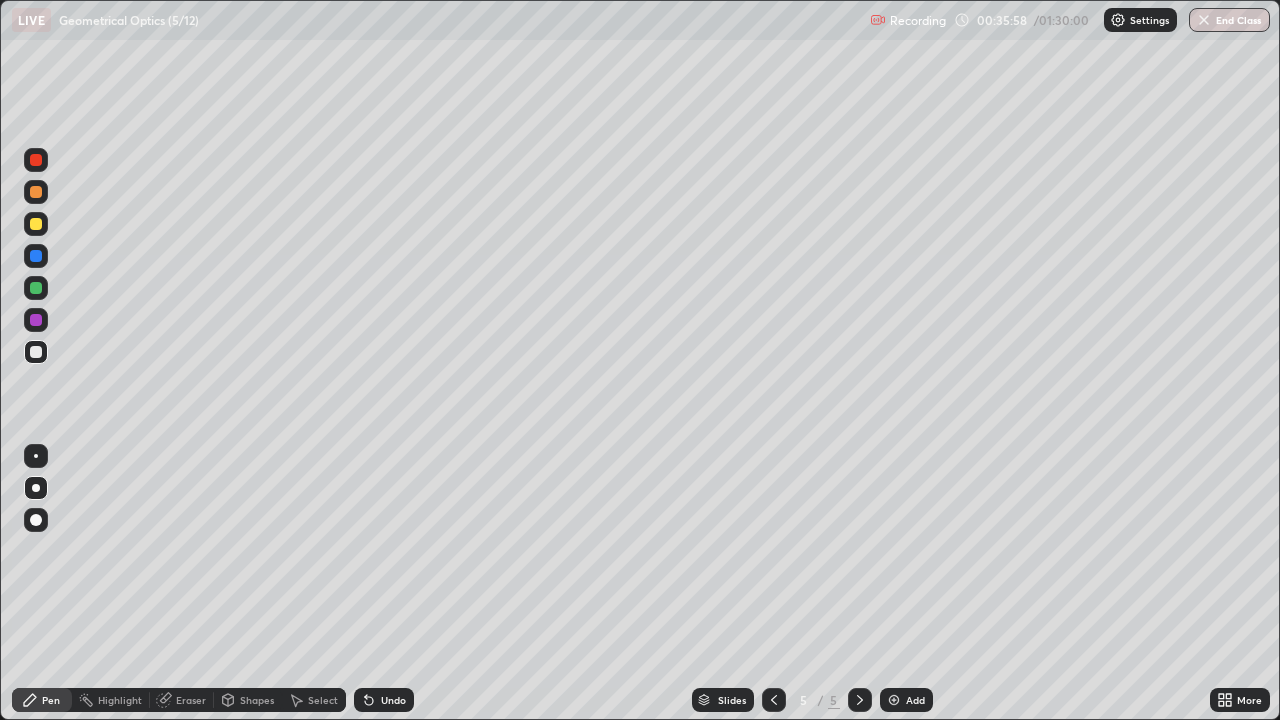 click on "Undo" at bounding box center [384, 700] 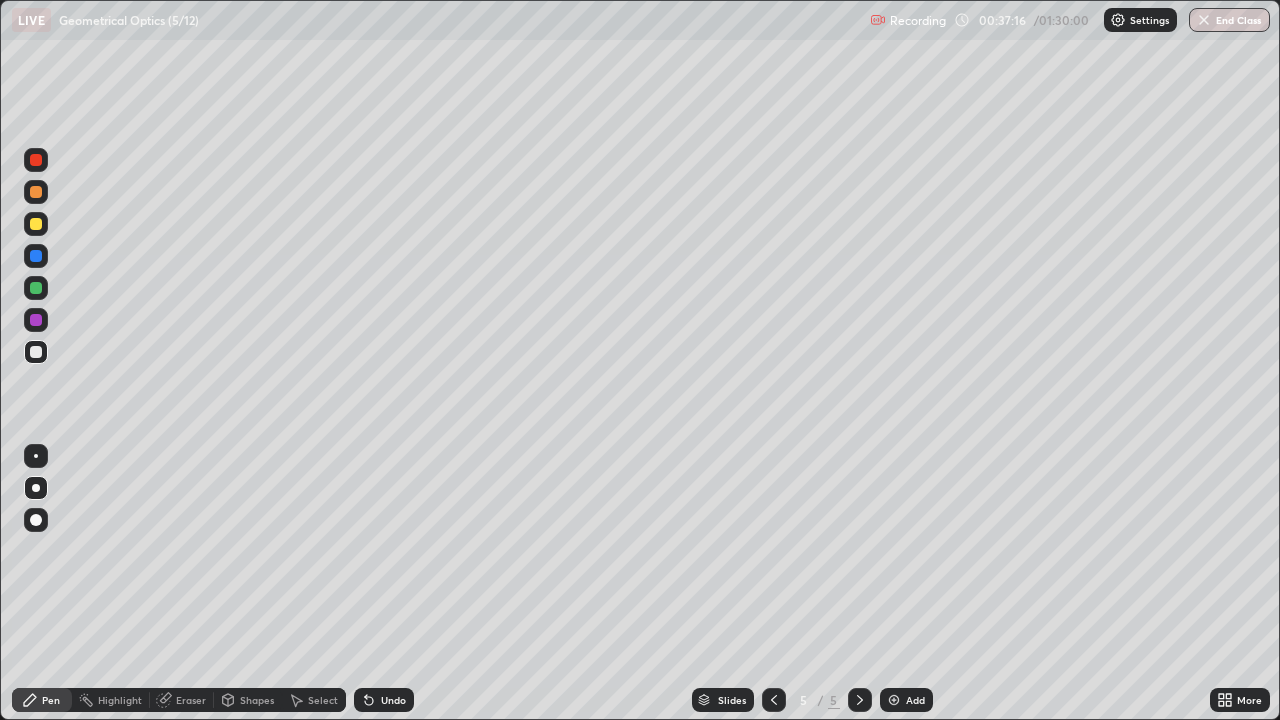 click at bounding box center [36, 288] 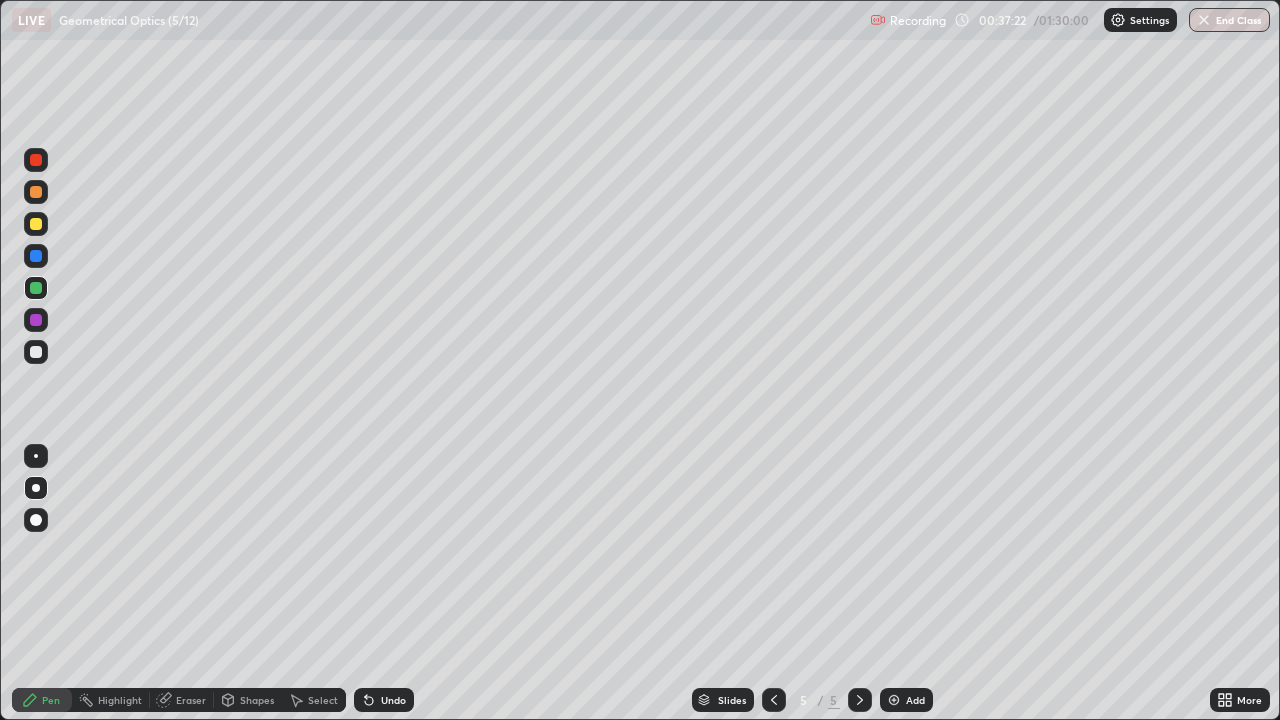 click on "Undo" at bounding box center (393, 700) 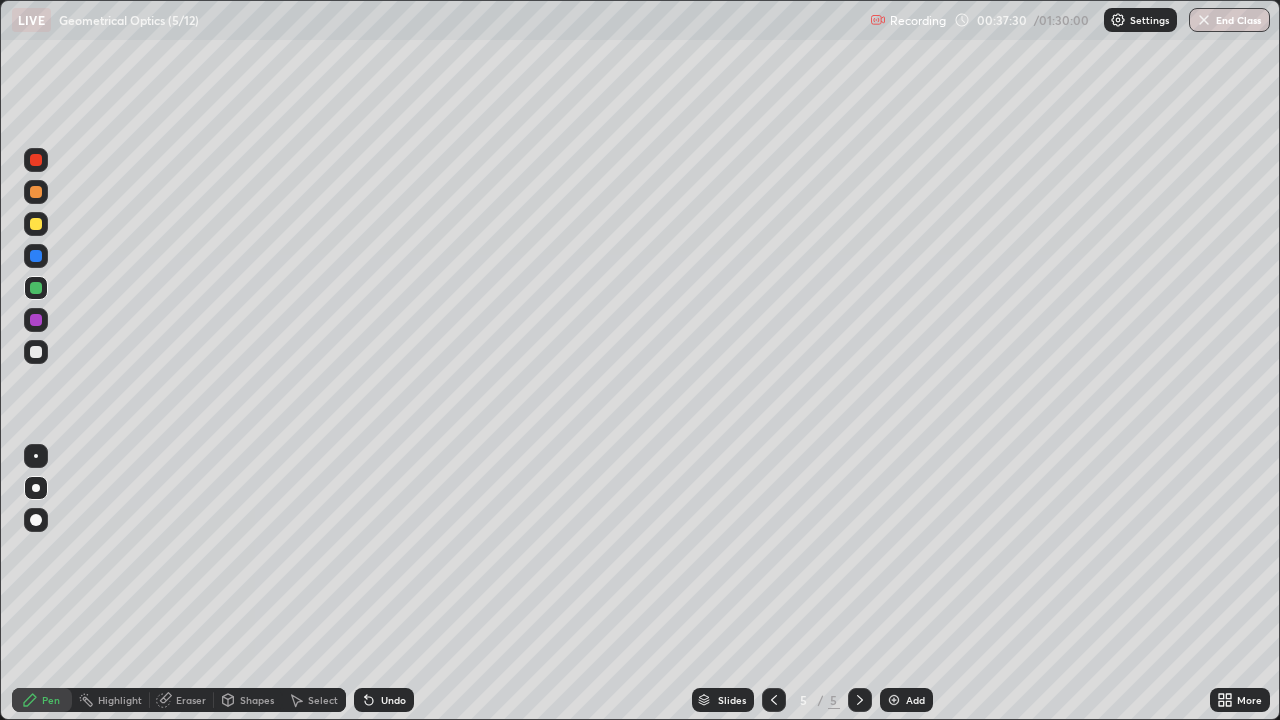 click on "Undo" at bounding box center [384, 700] 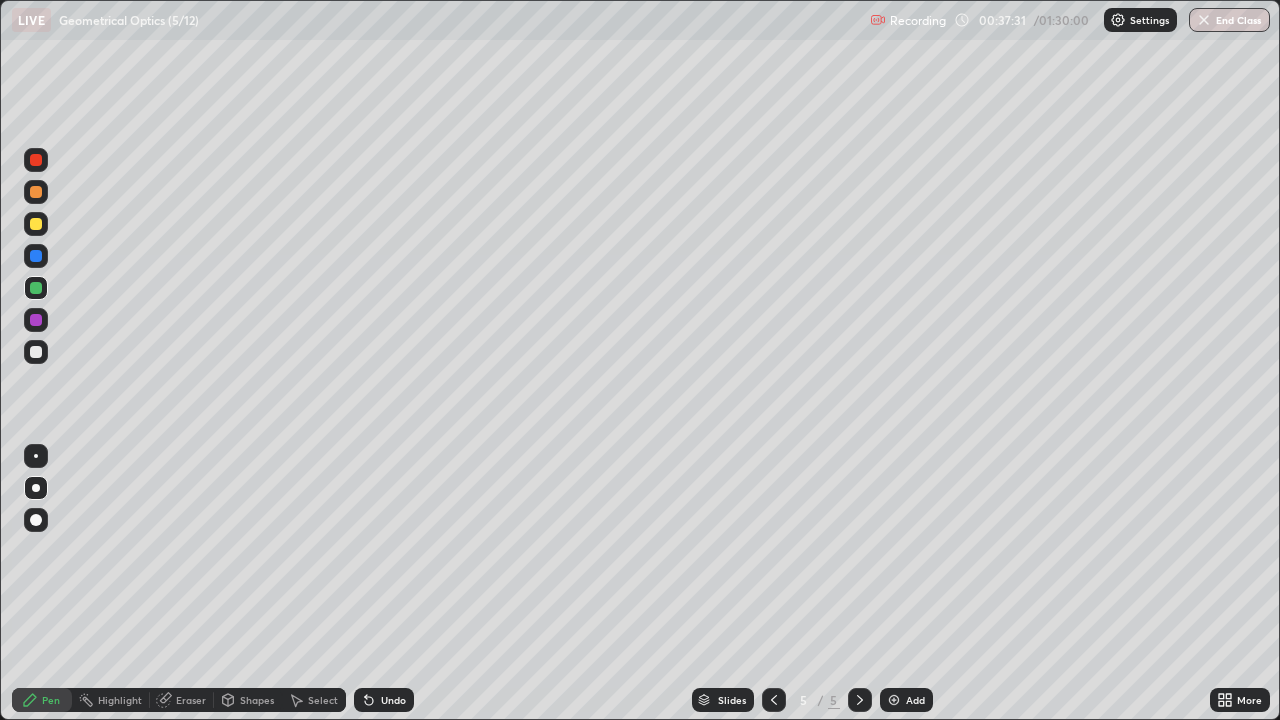 click on "Undo" at bounding box center [384, 700] 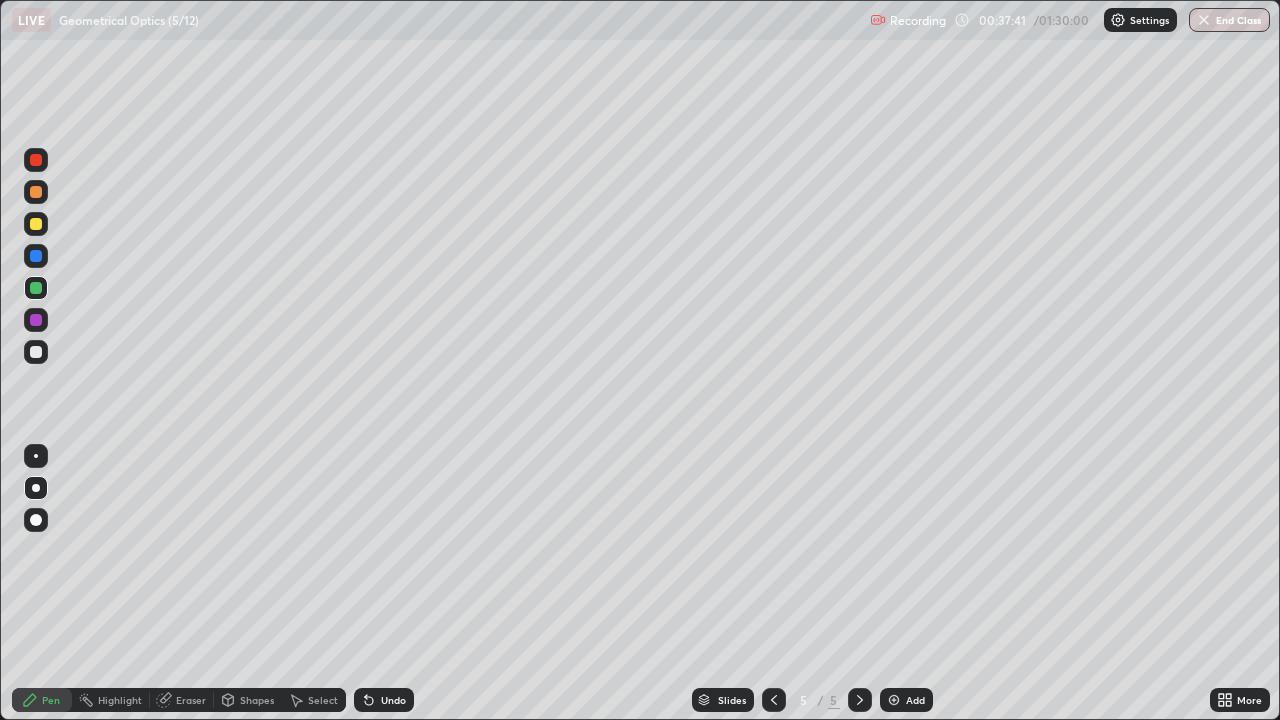 click on "Undo" at bounding box center [393, 700] 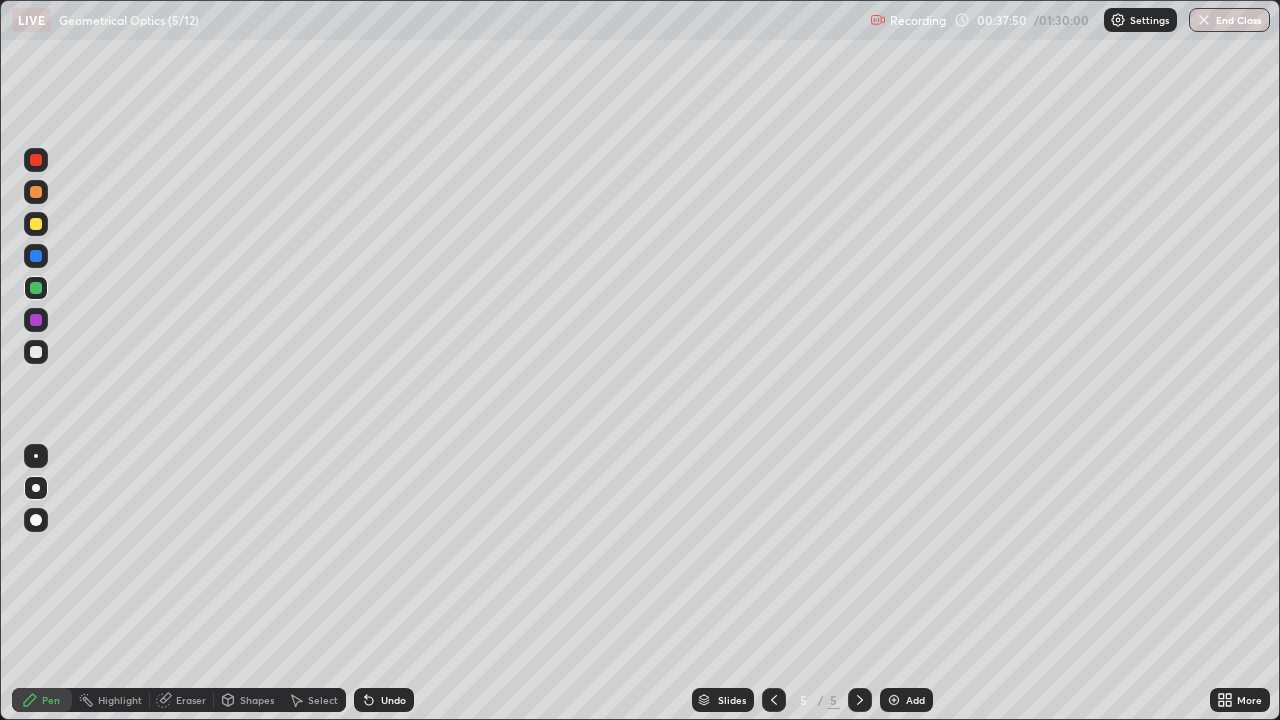 click on "Shapes" at bounding box center [257, 700] 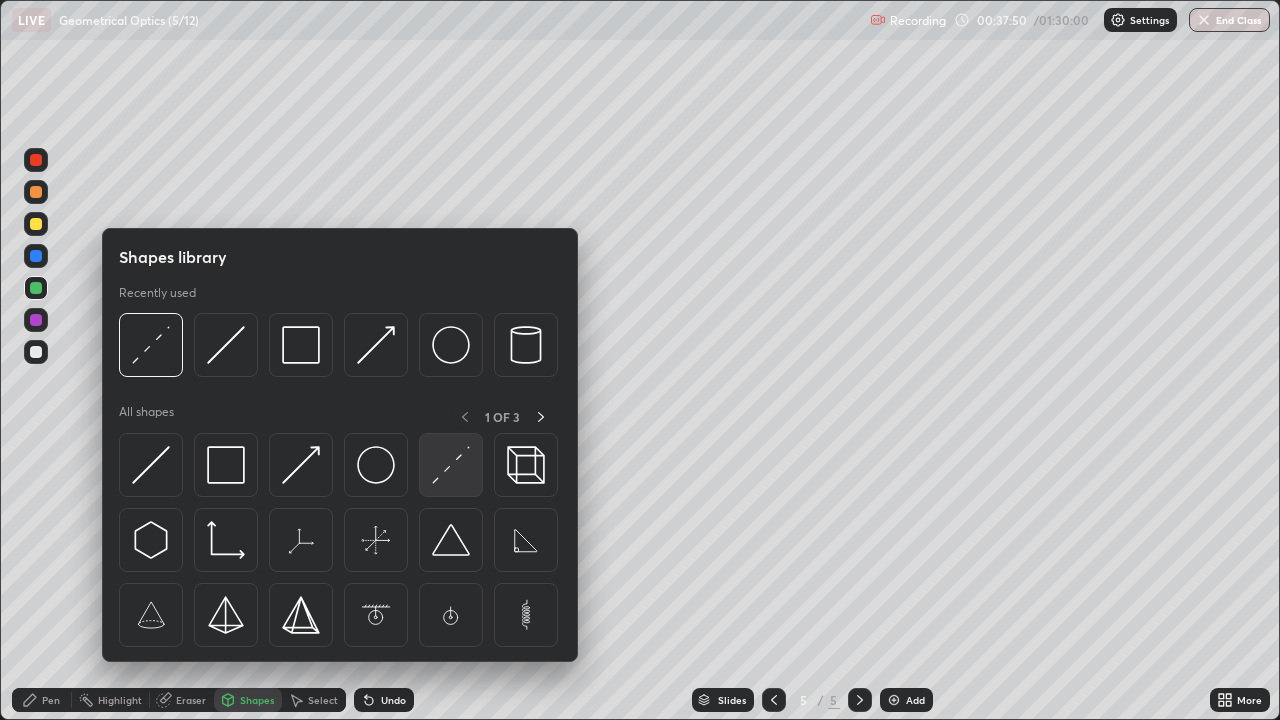 click at bounding box center (451, 465) 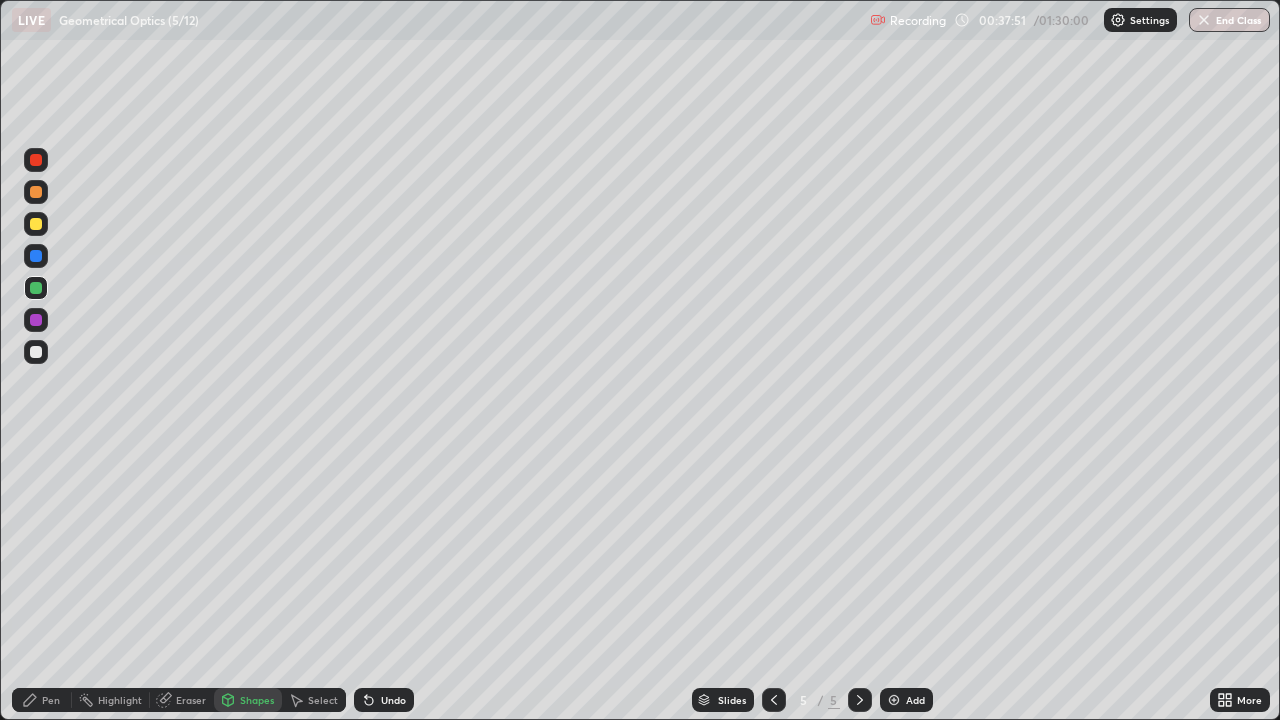 click at bounding box center [36, 320] 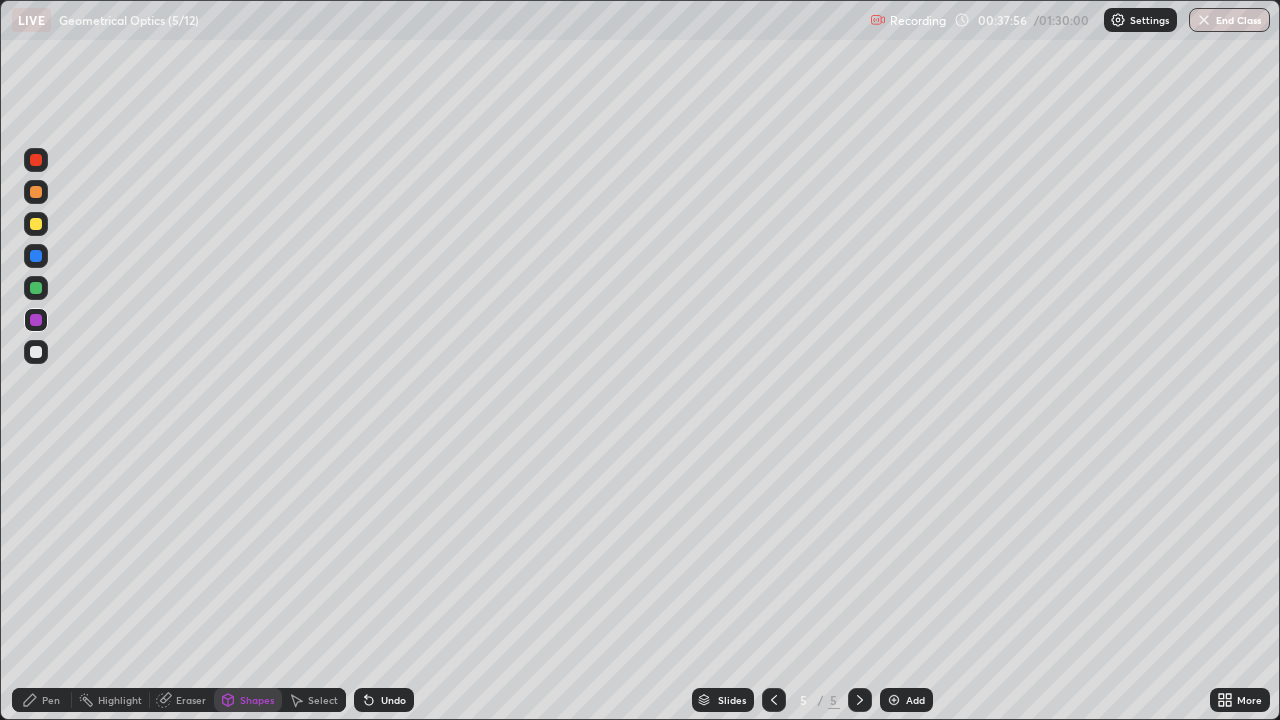 click on "Pen" at bounding box center [51, 700] 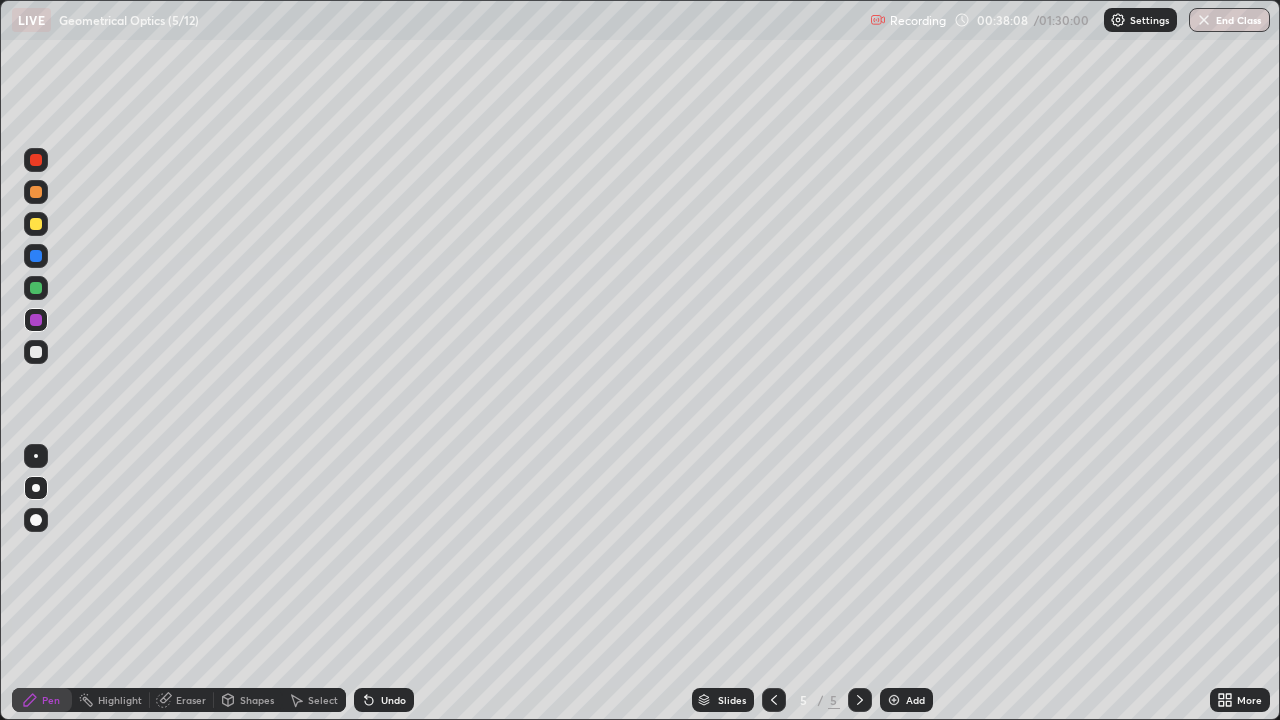 click at bounding box center [36, 352] 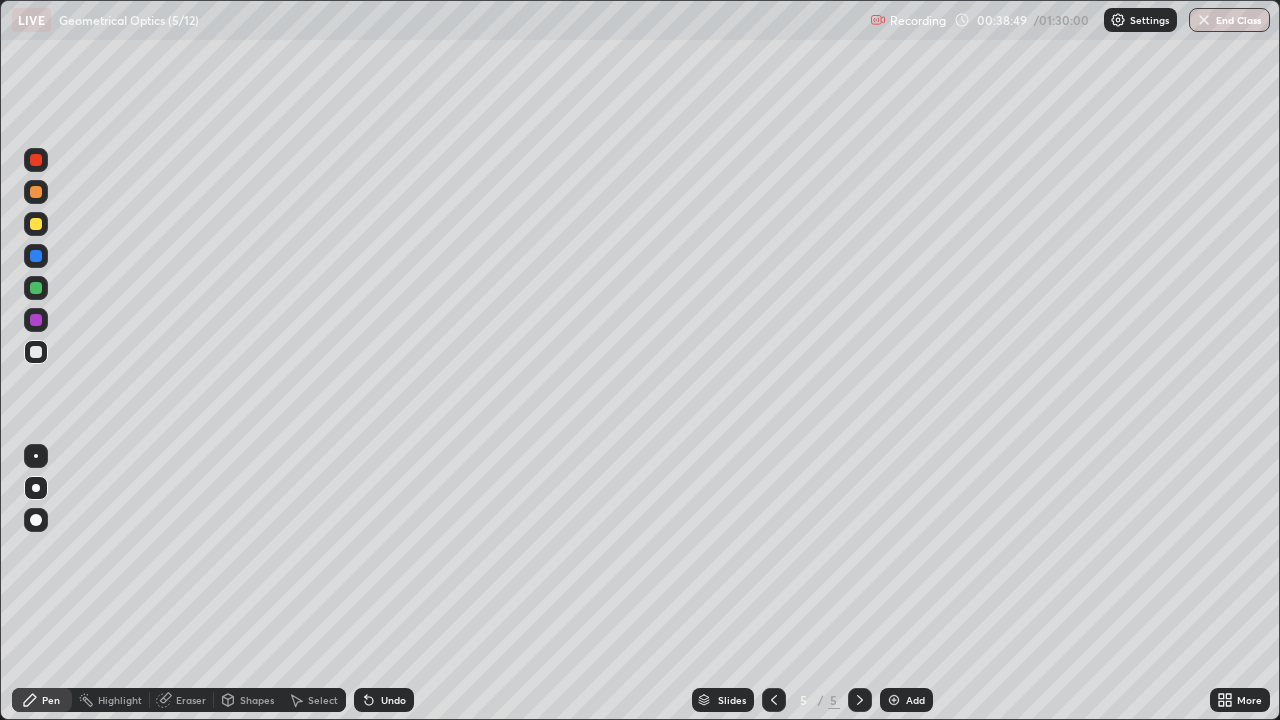 click on "Undo" at bounding box center (393, 700) 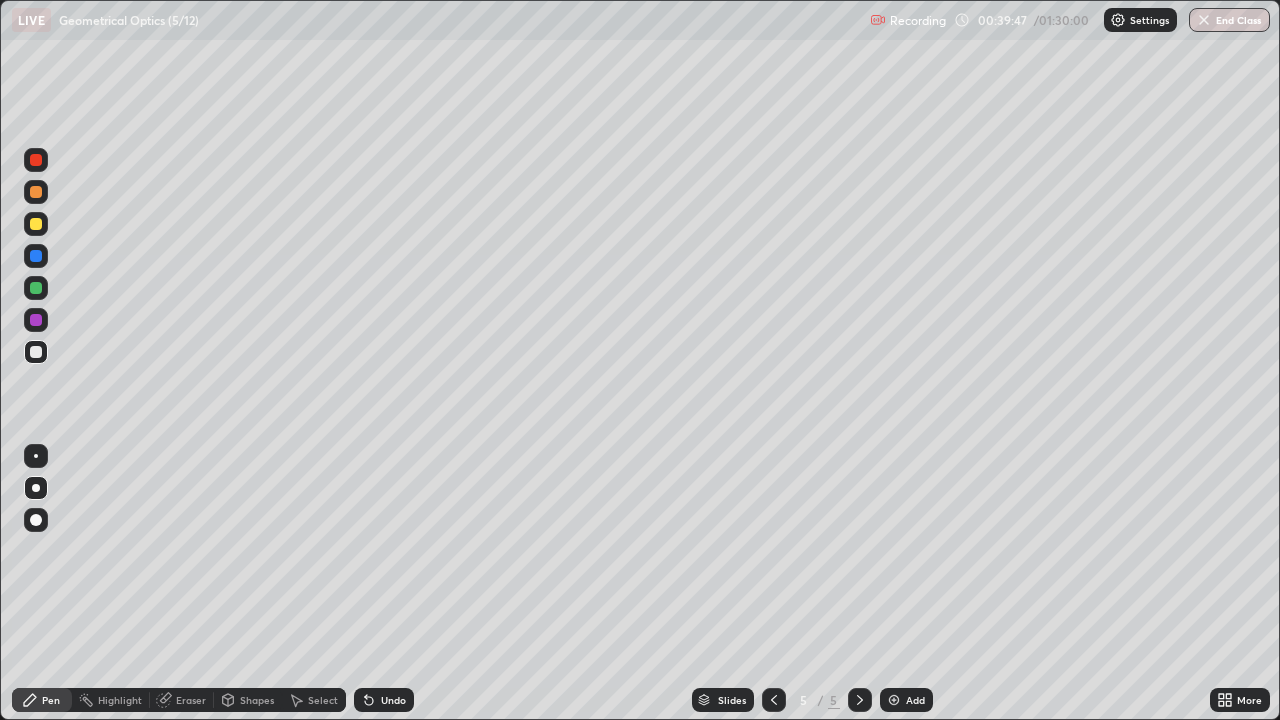 click at bounding box center (36, 288) 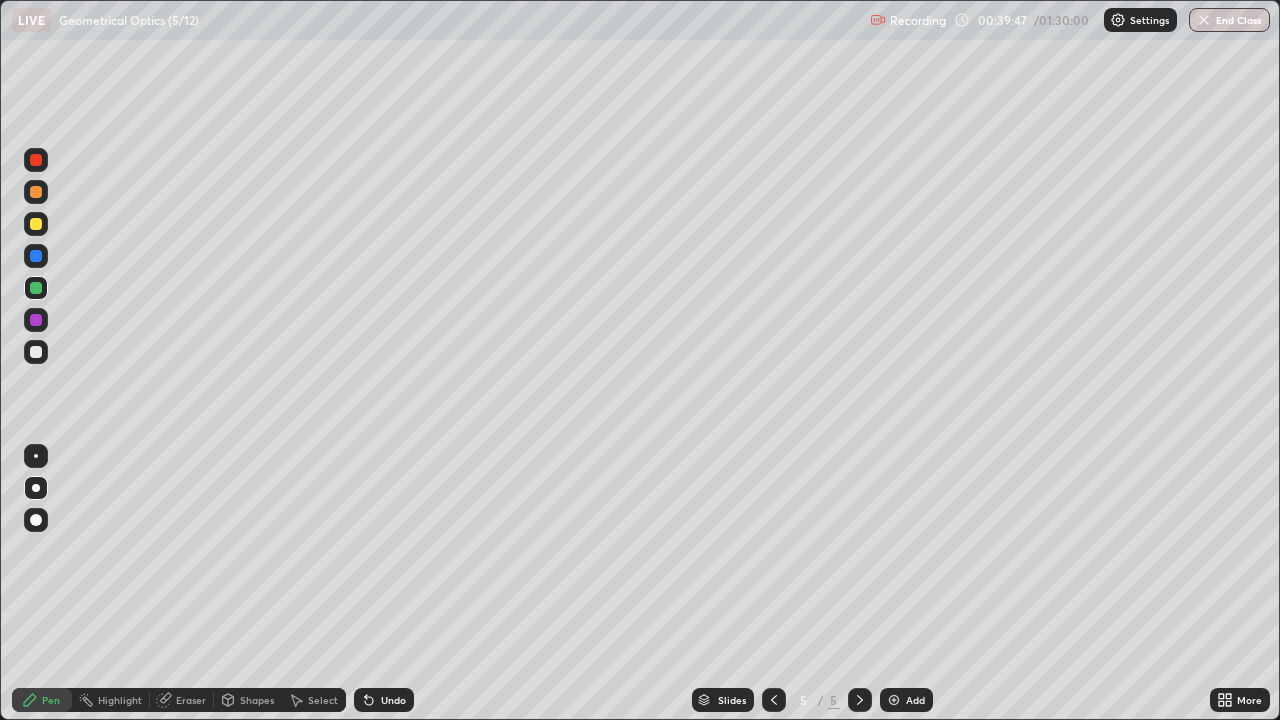 click at bounding box center (36, 256) 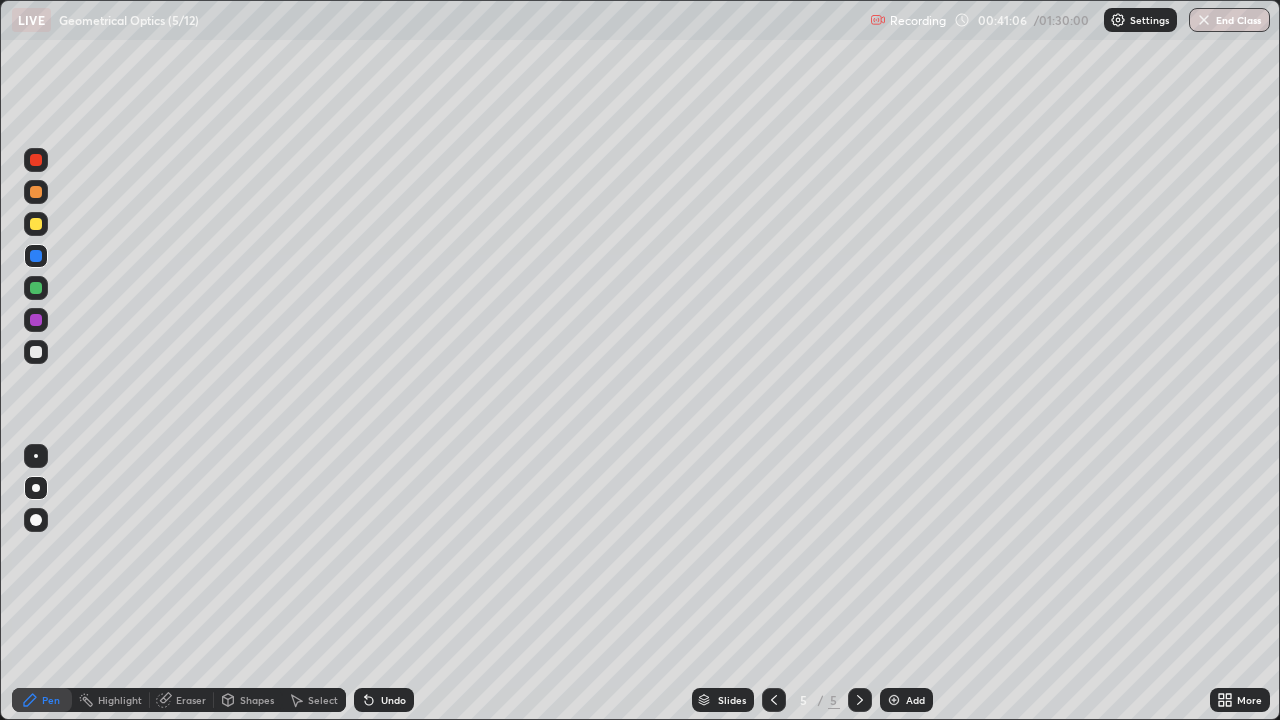 click at bounding box center [36, 288] 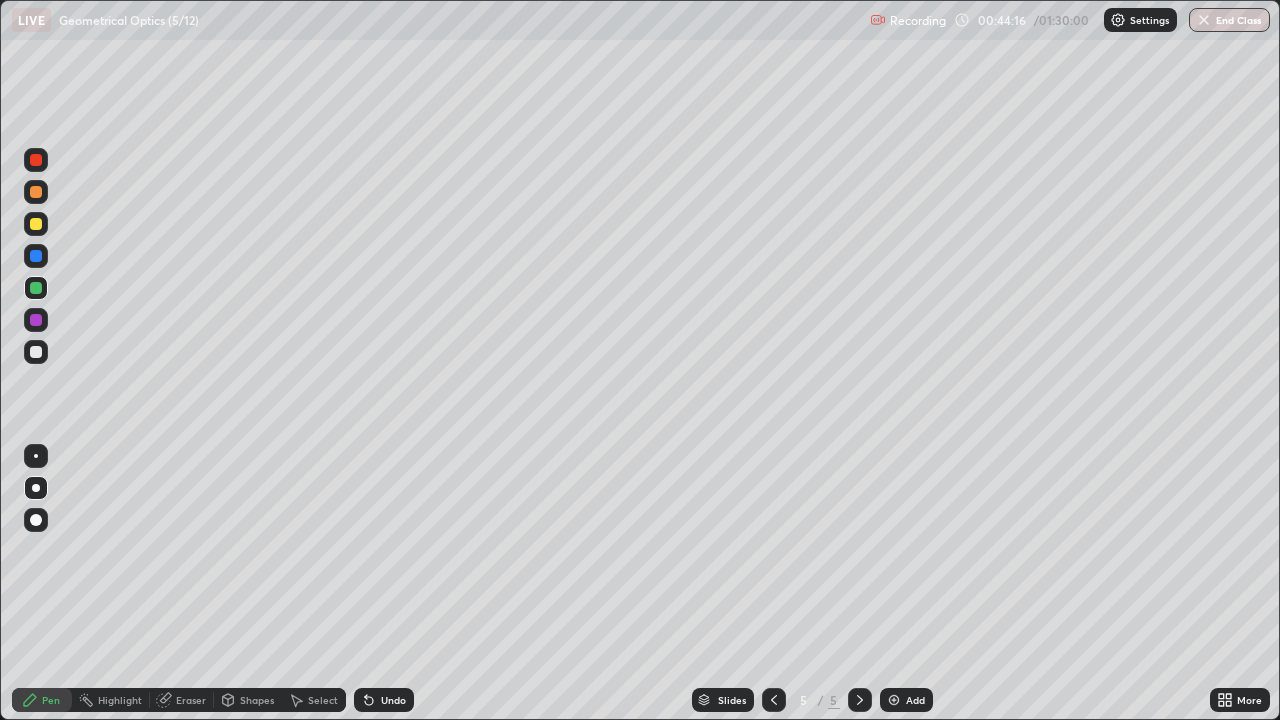 click on "Eraser" at bounding box center (191, 700) 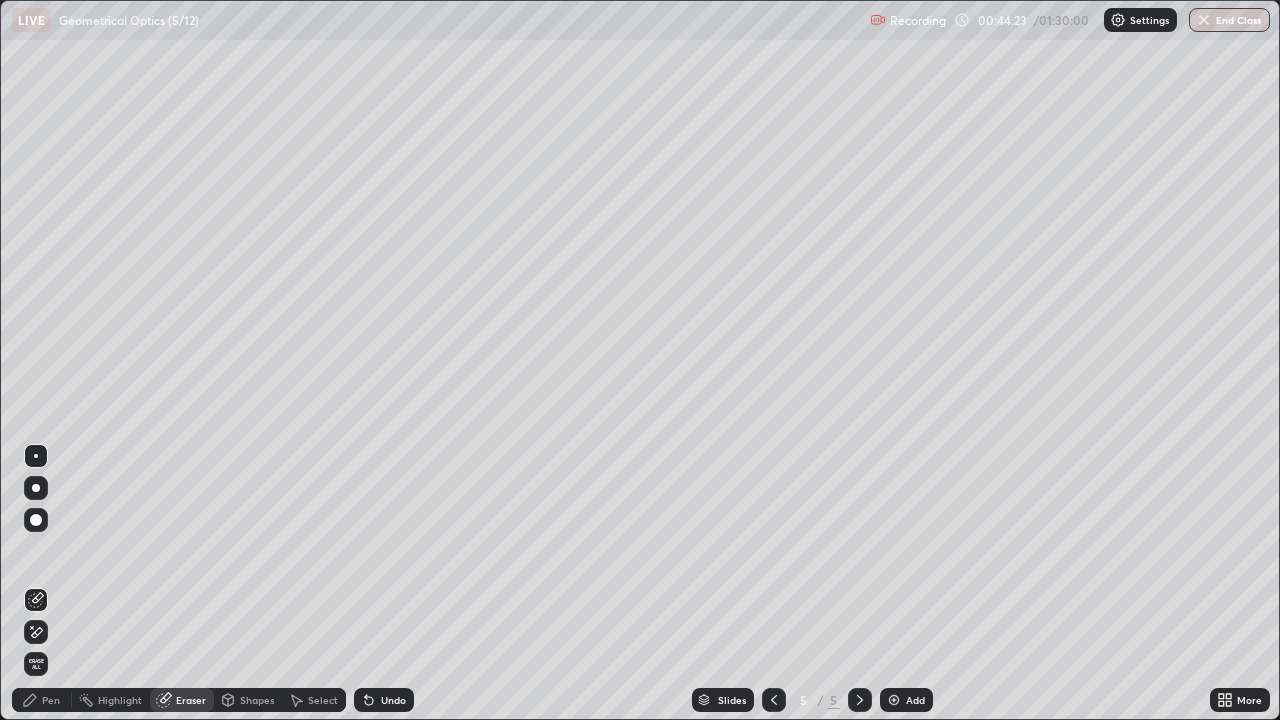click on "Add" at bounding box center [906, 700] 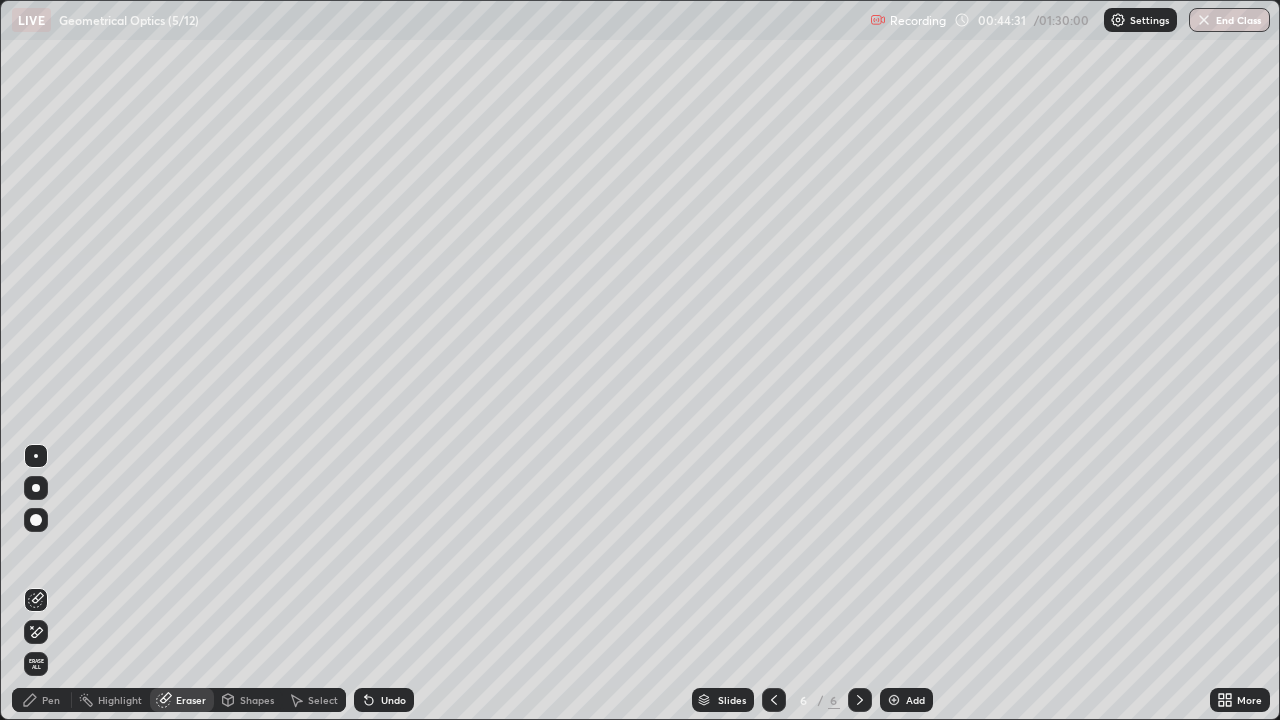 click on "Pen" at bounding box center (51, 700) 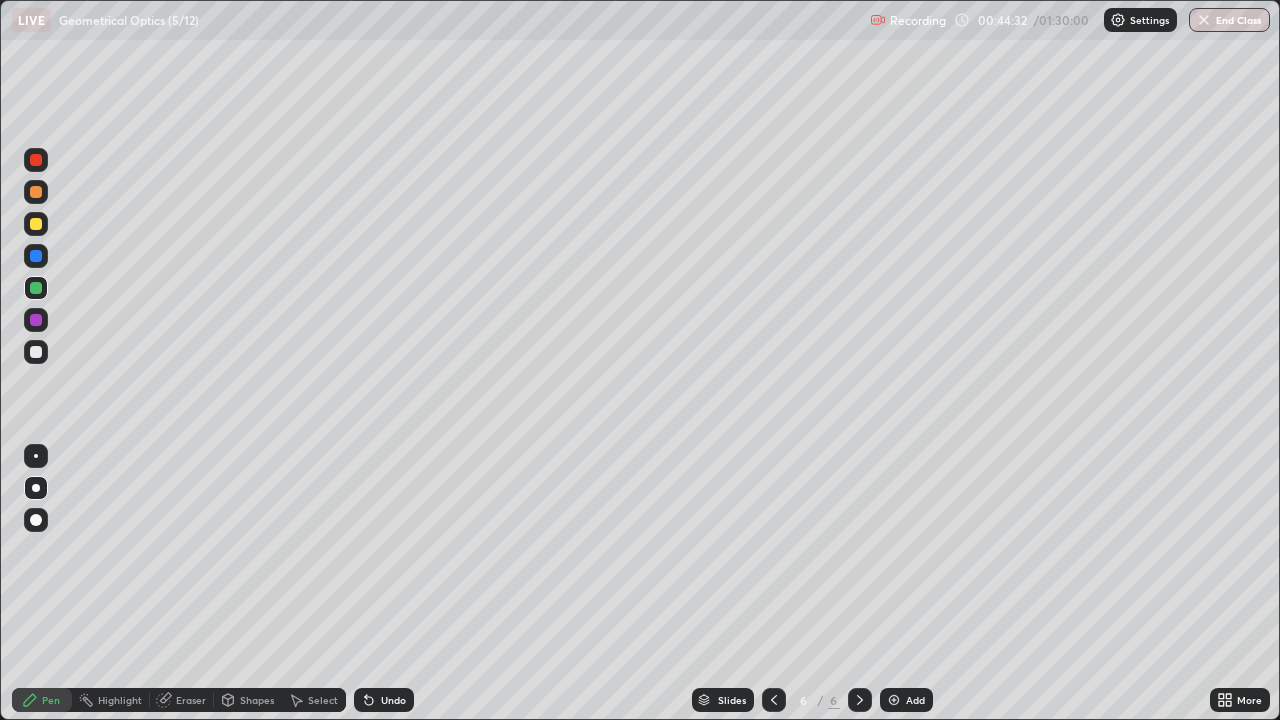 click at bounding box center (36, 224) 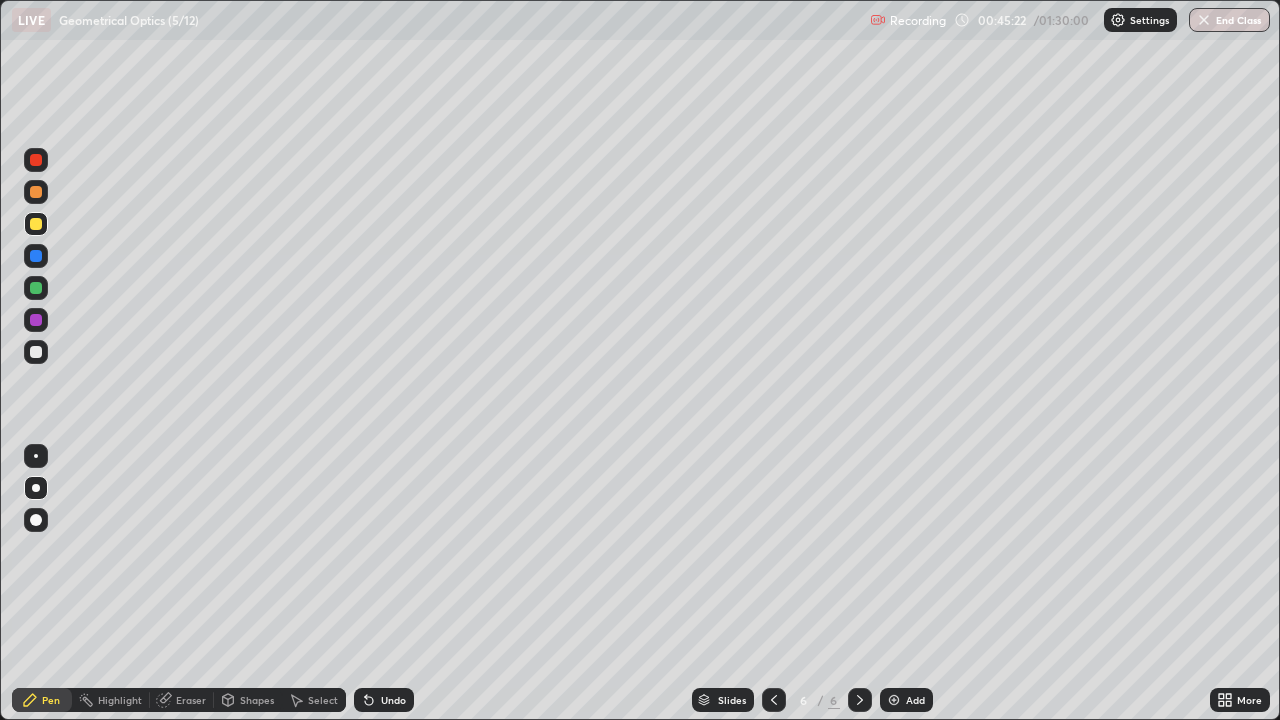 click on "Undo" at bounding box center [393, 700] 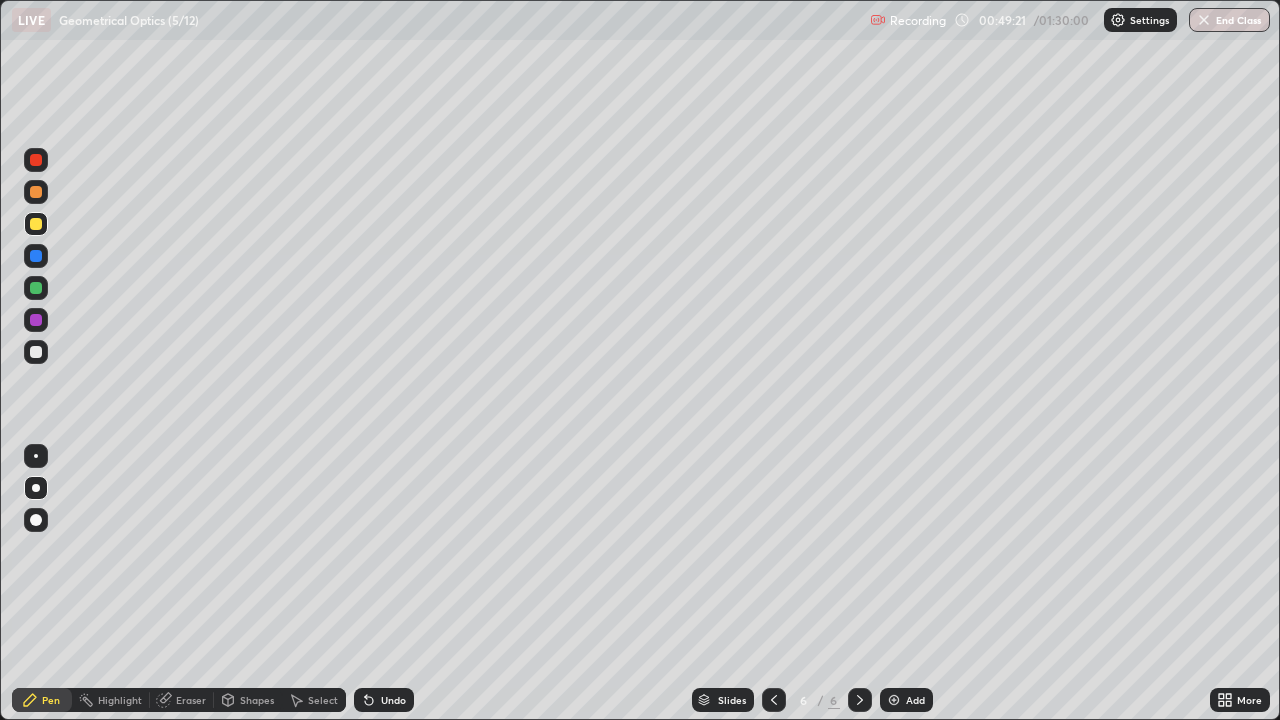 click on "Select" at bounding box center [314, 700] 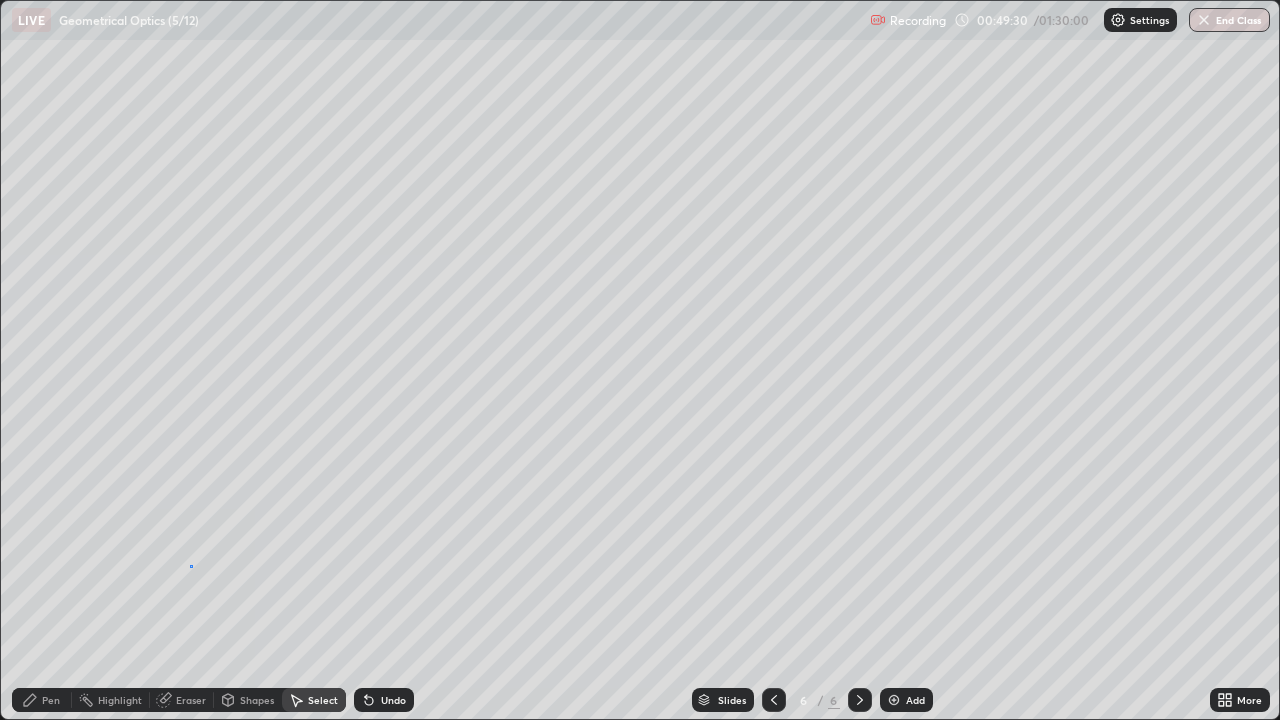 click on "0 ° Undo Copy Duplicate Duplicate to new slide Delete" at bounding box center (640, 360) 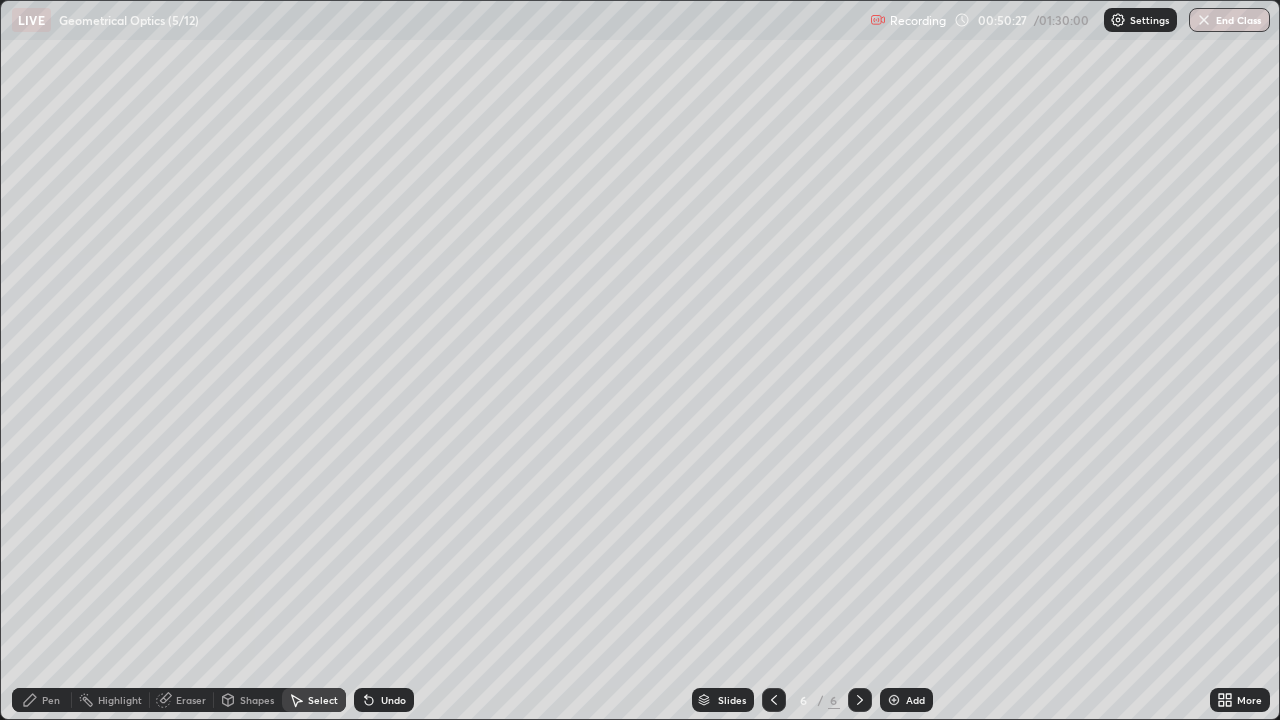click on "Pen" at bounding box center [51, 700] 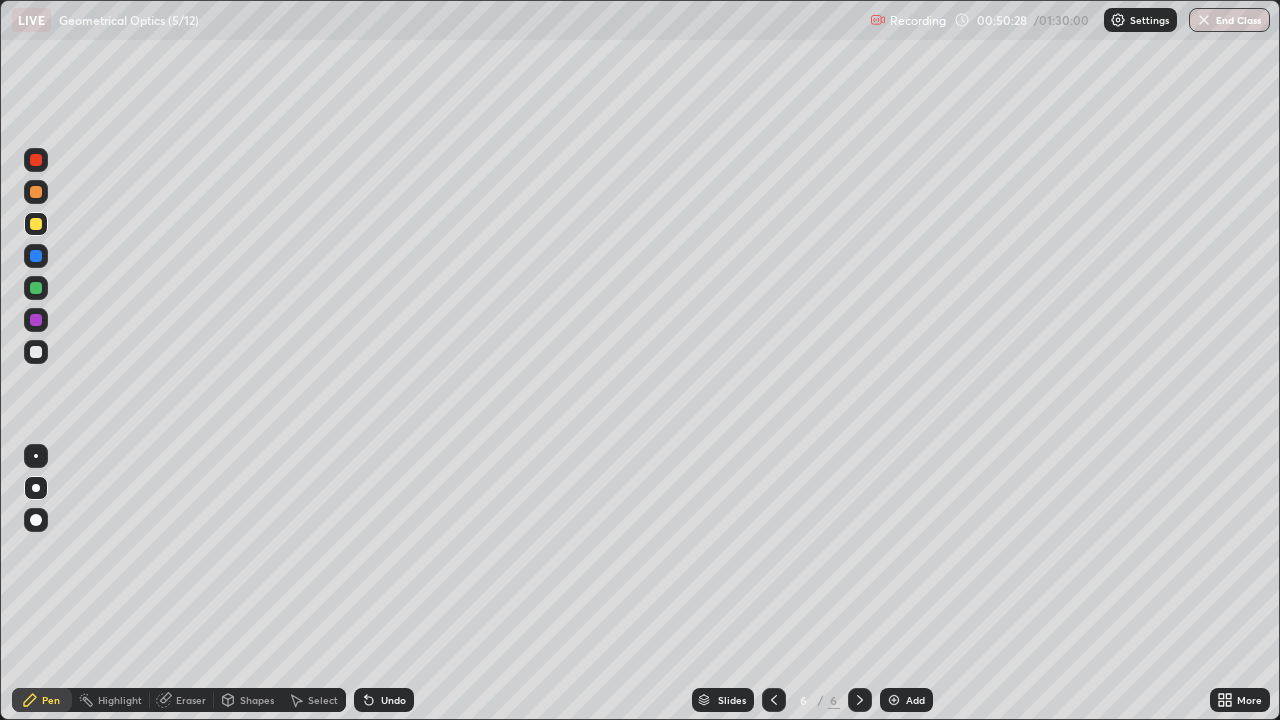 click at bounding box center (36, 352) 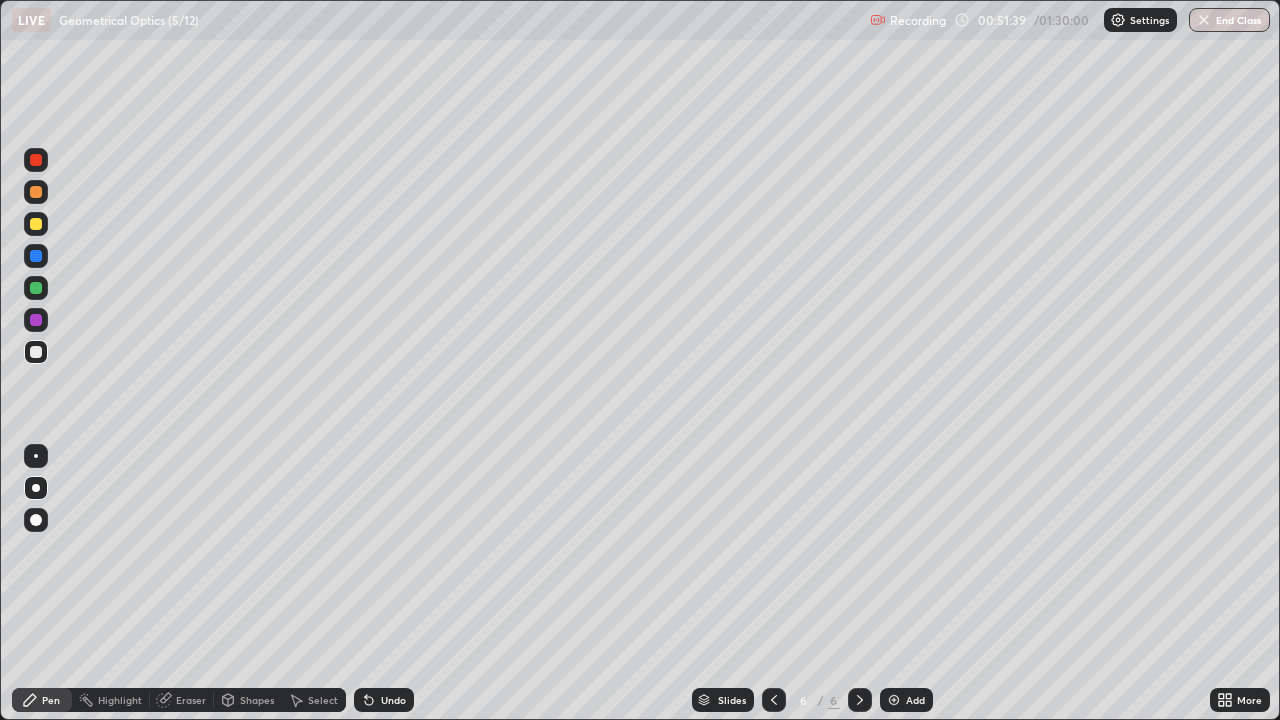 click on "Undo" at bounding box center (384, 700) 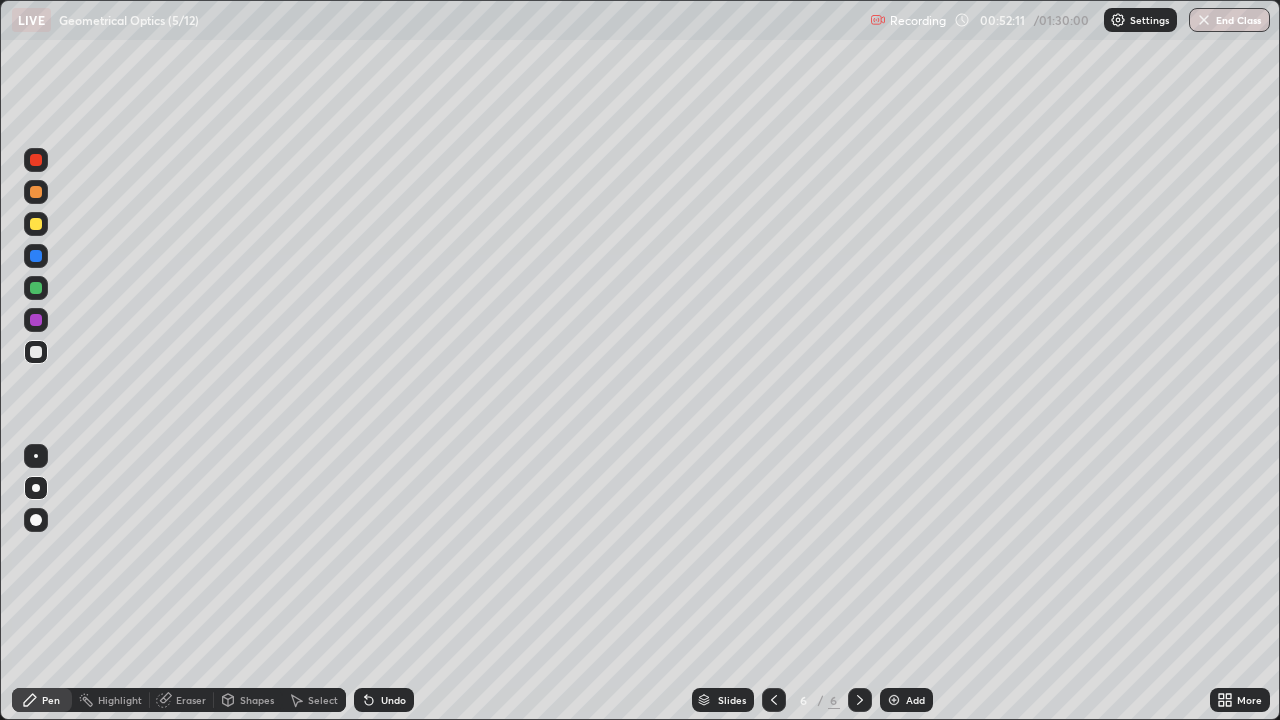 click at bounding box center [36, 320] 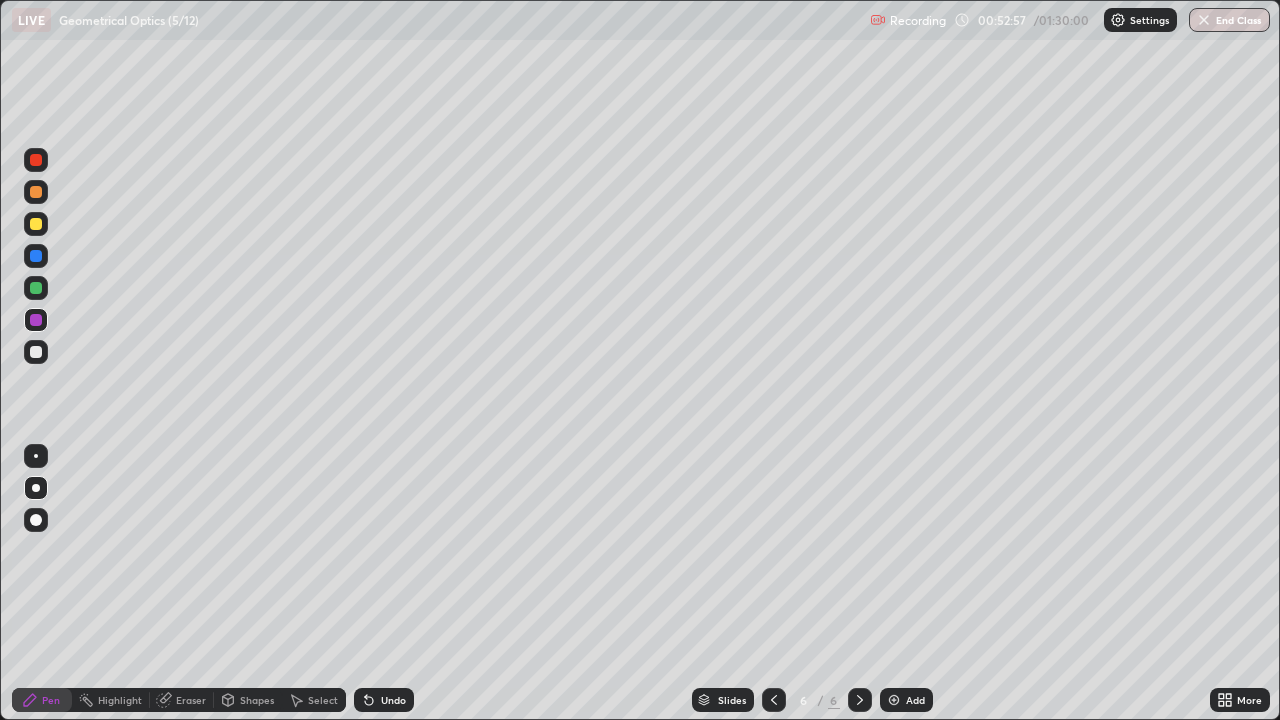 click at bounding box center (36, 352) 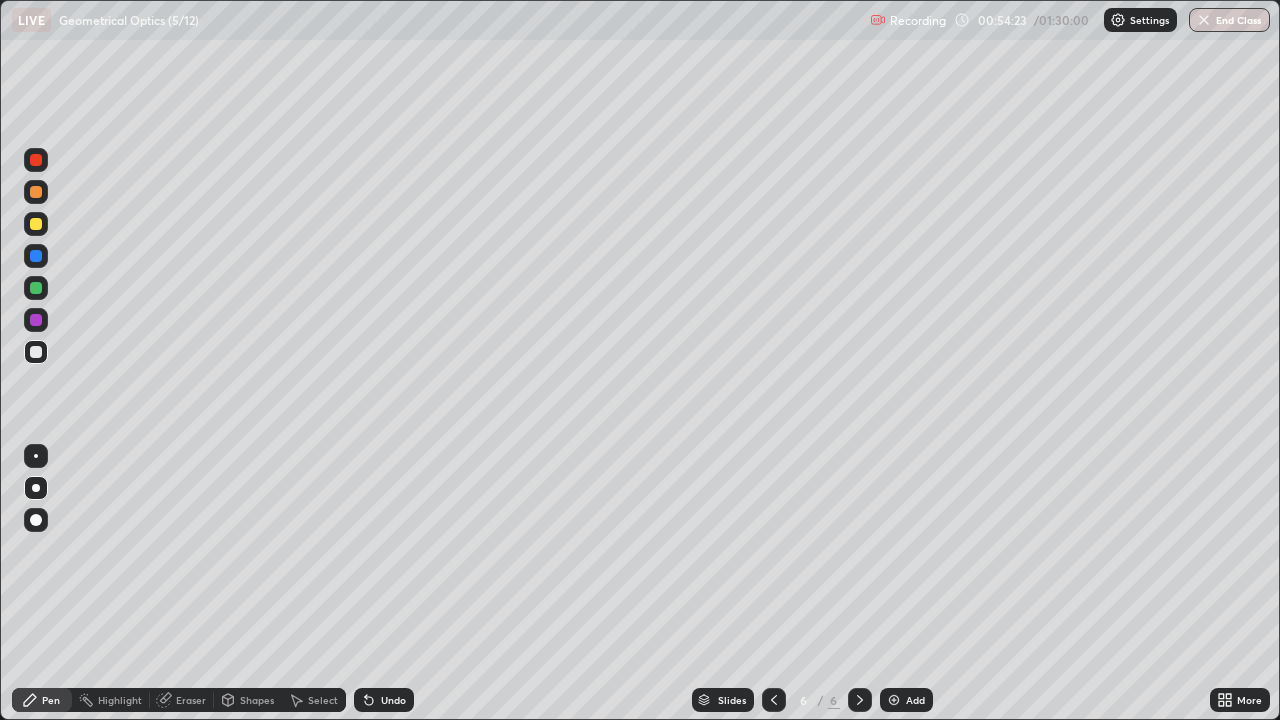 click at bounding box center [36, 288] 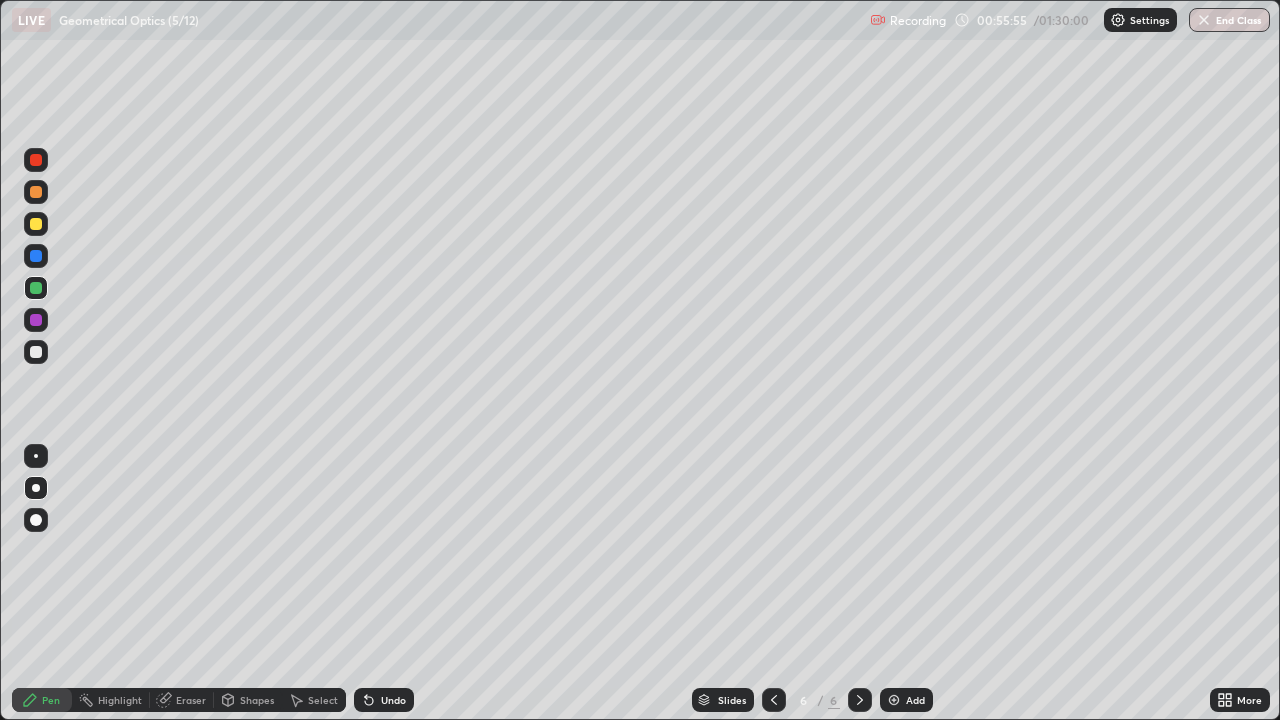 click at bounding box center (36, 352) 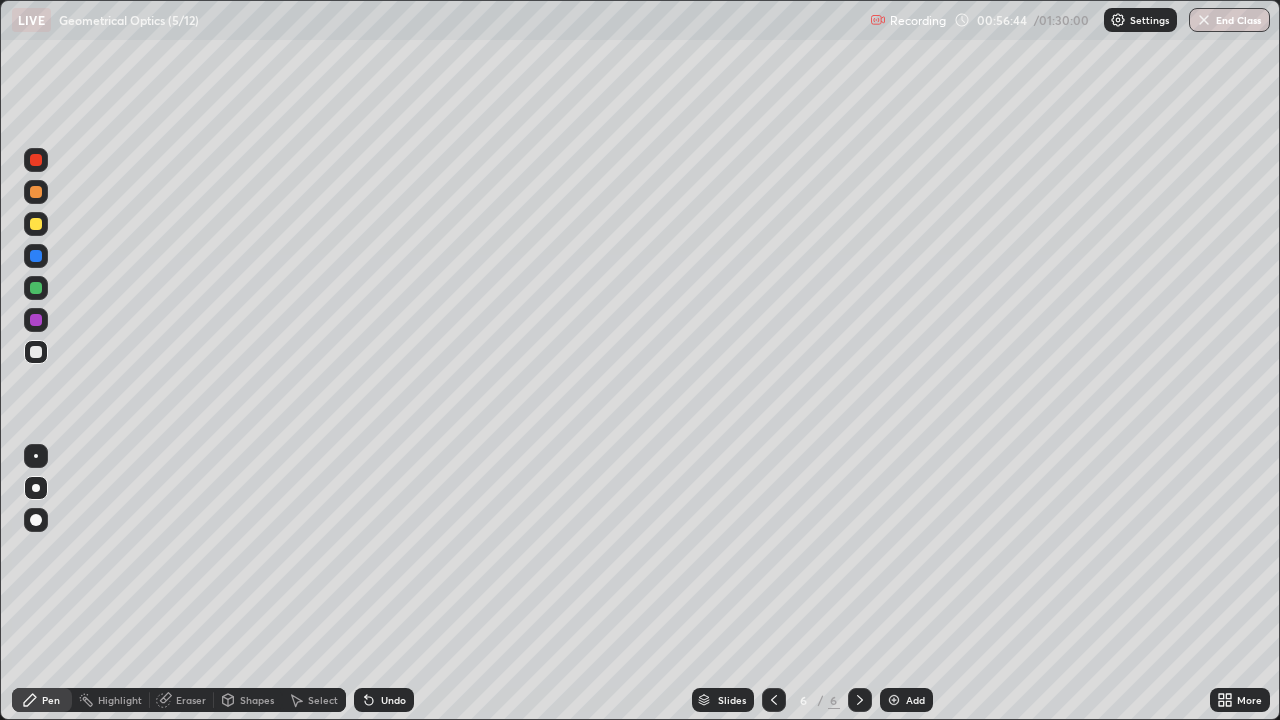 click at bounding box center [36, 288] 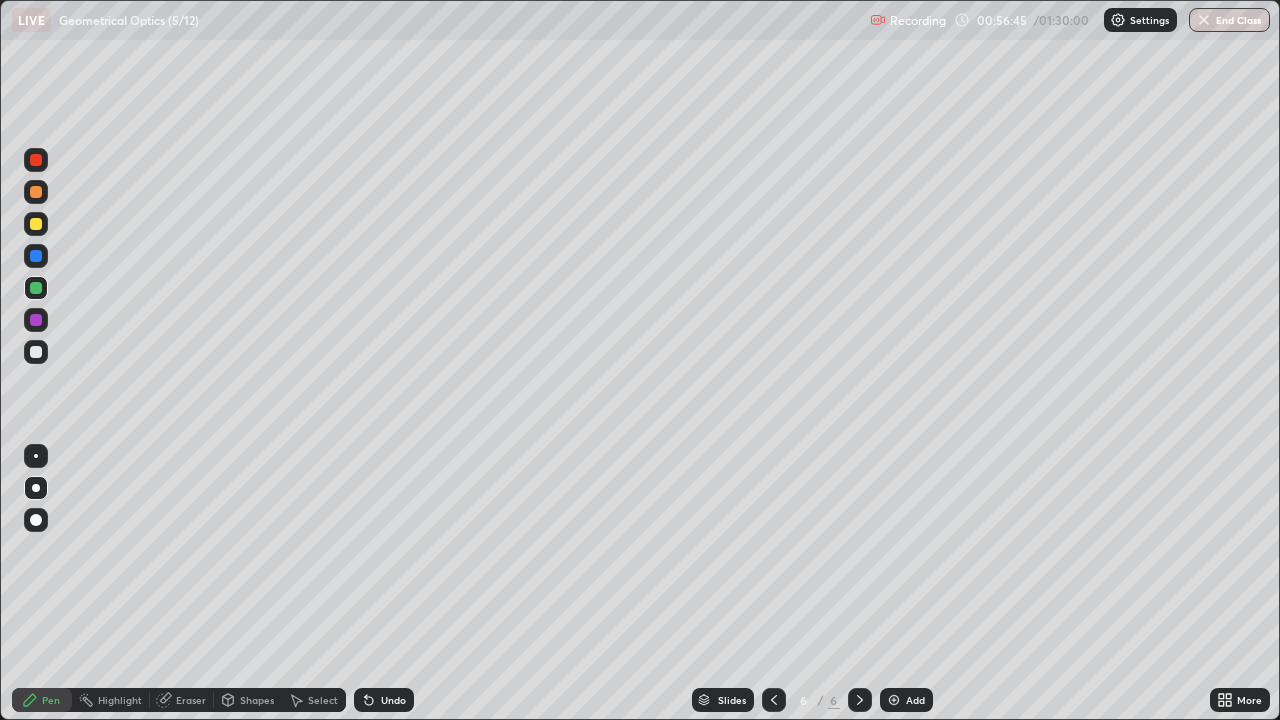 click at bounding box center (36, 224) 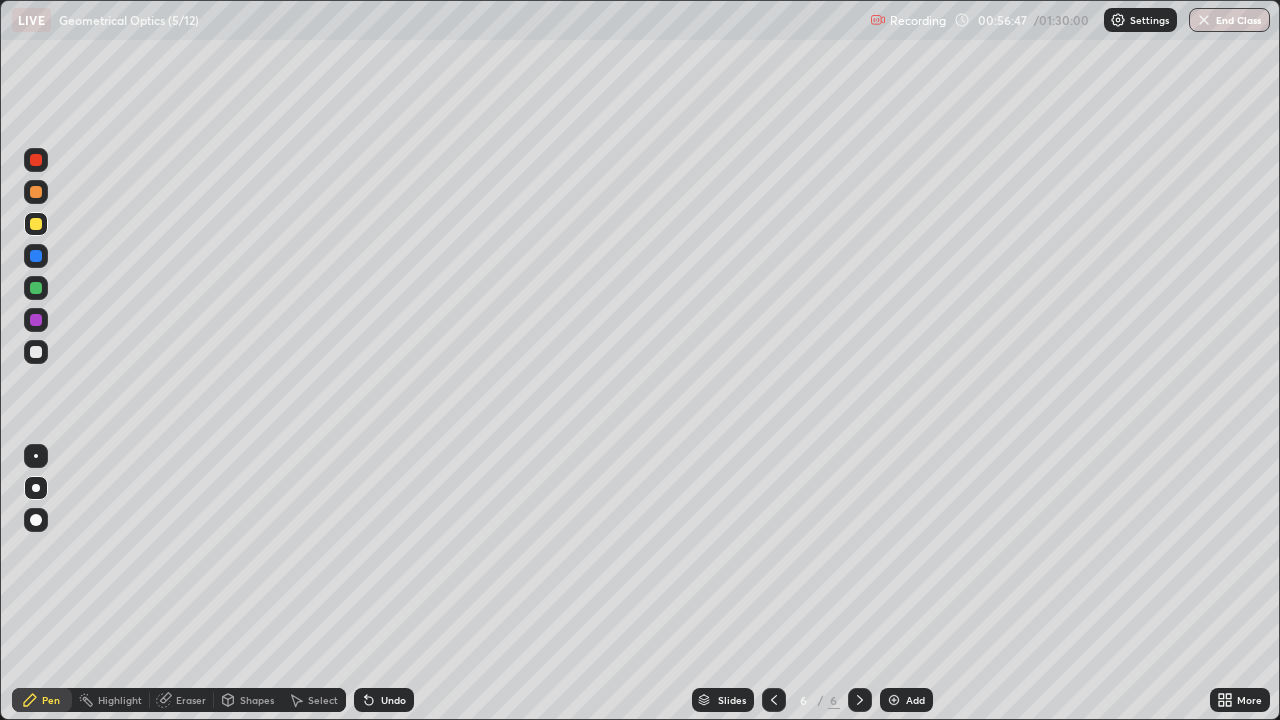 click at bounding box center [36, 288] 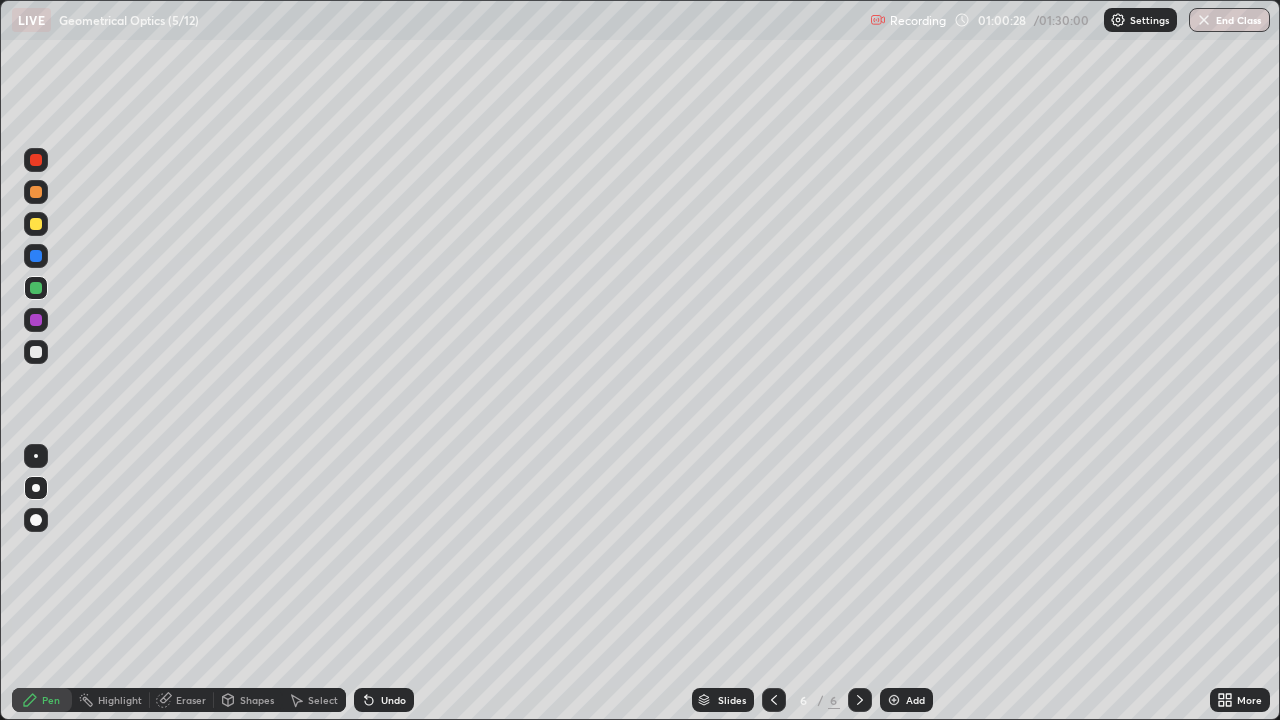 click at bounding box center [894, 700] 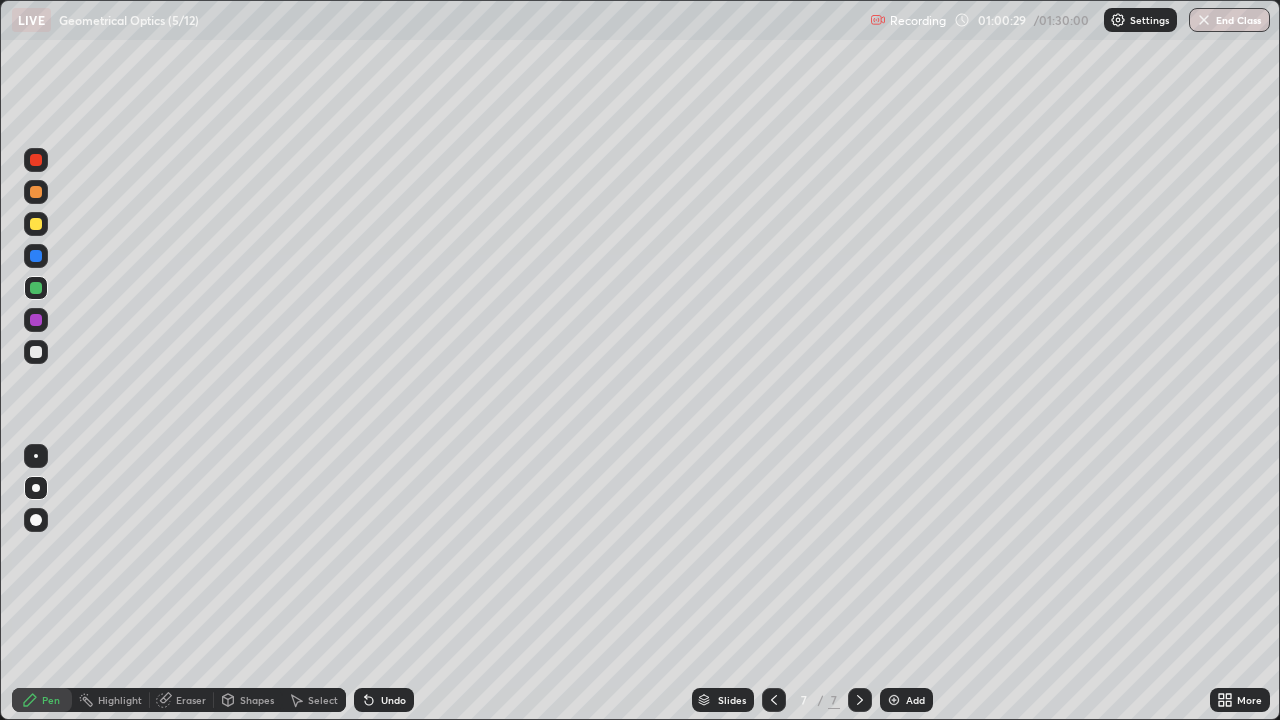 click at bounding box center [36, 224] 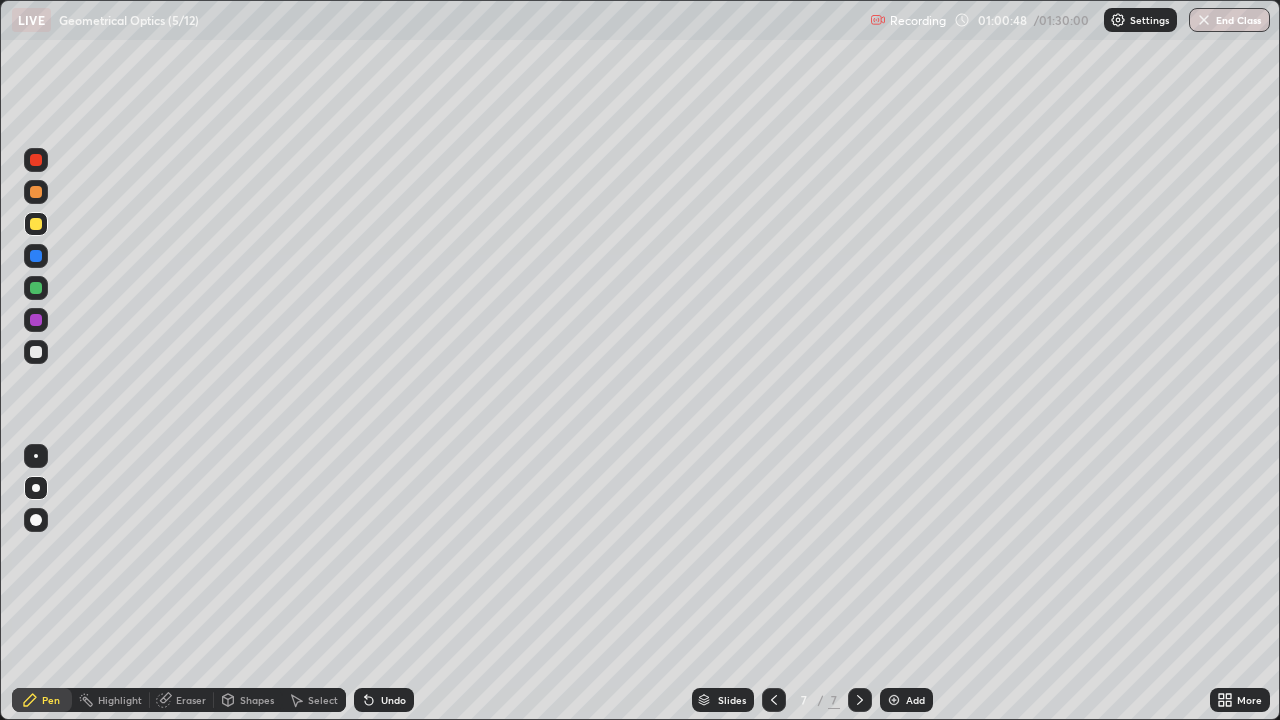 click on "Shapes" at bounding box center [257, 700] 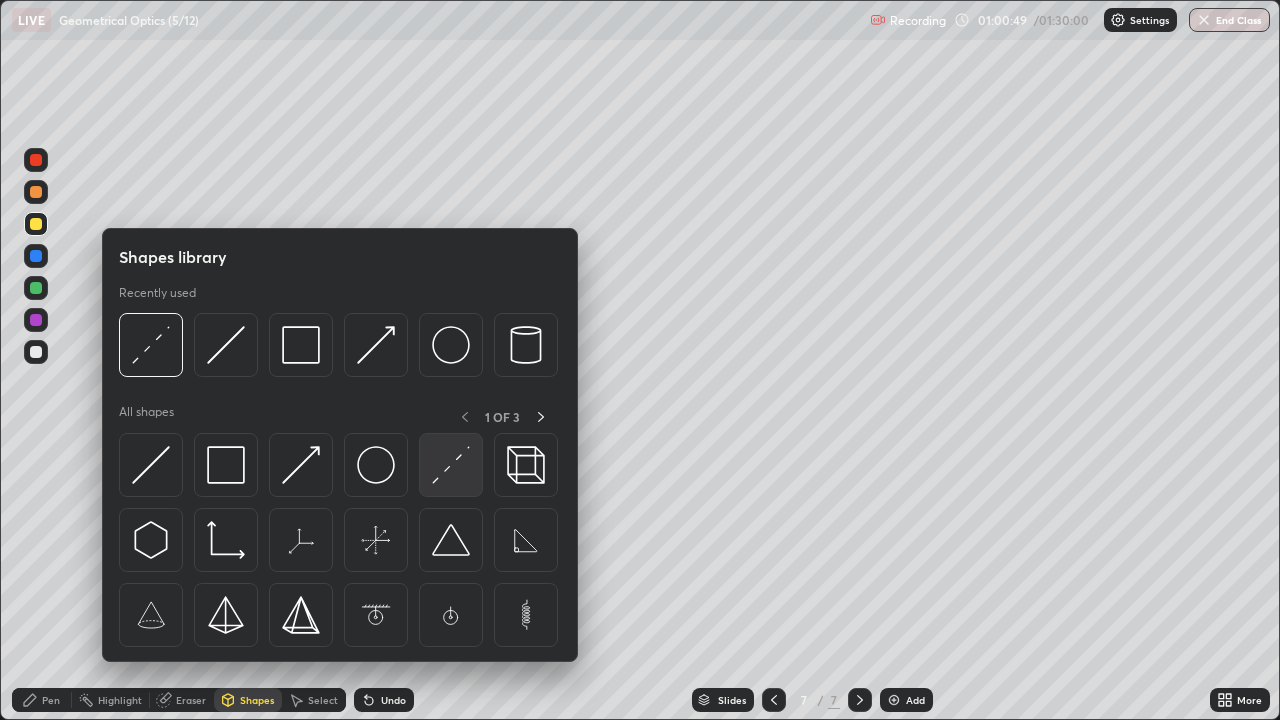 click at bounding box center (451, 465) 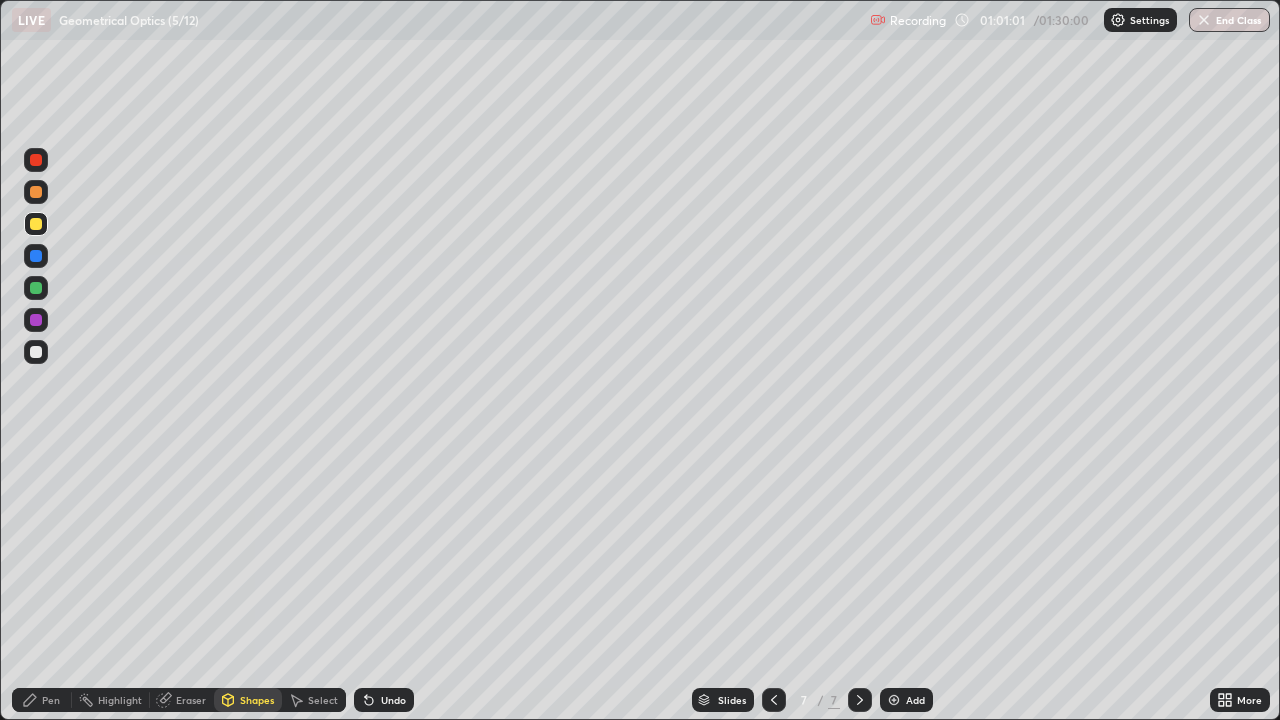 click on "Pen" at bounding box center (51, 700) 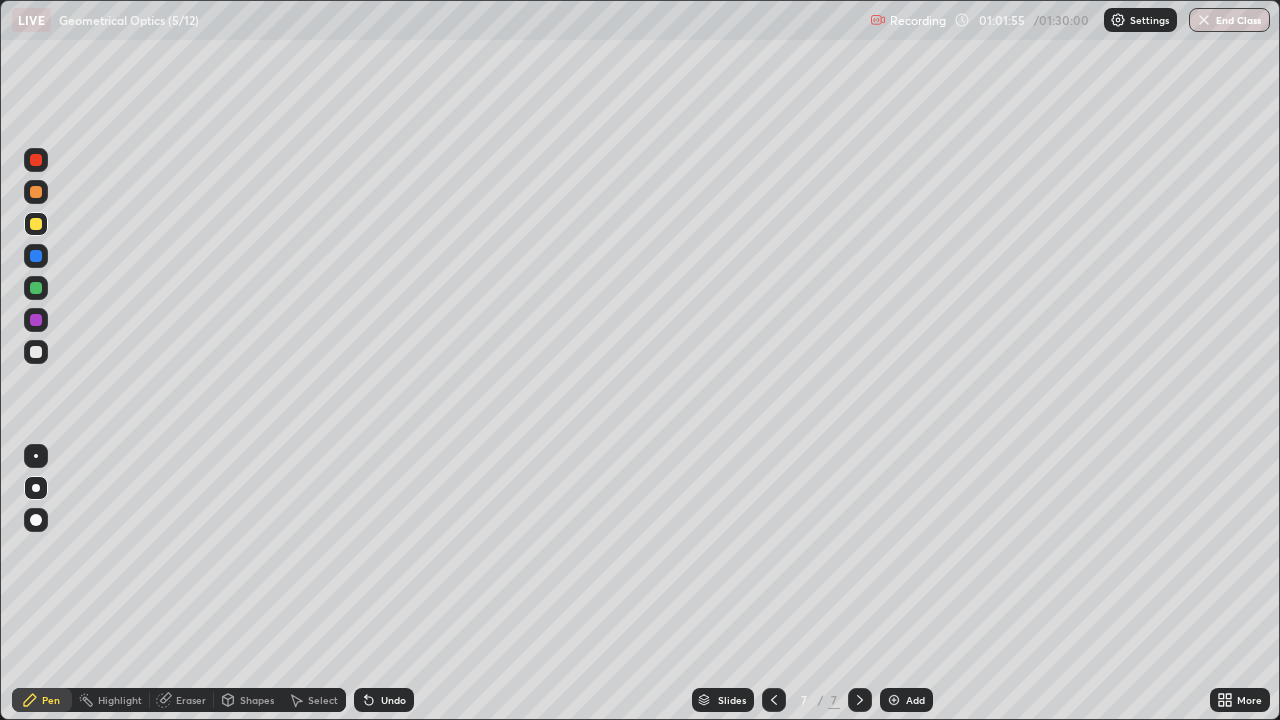 click at bounding box center (36, 224) 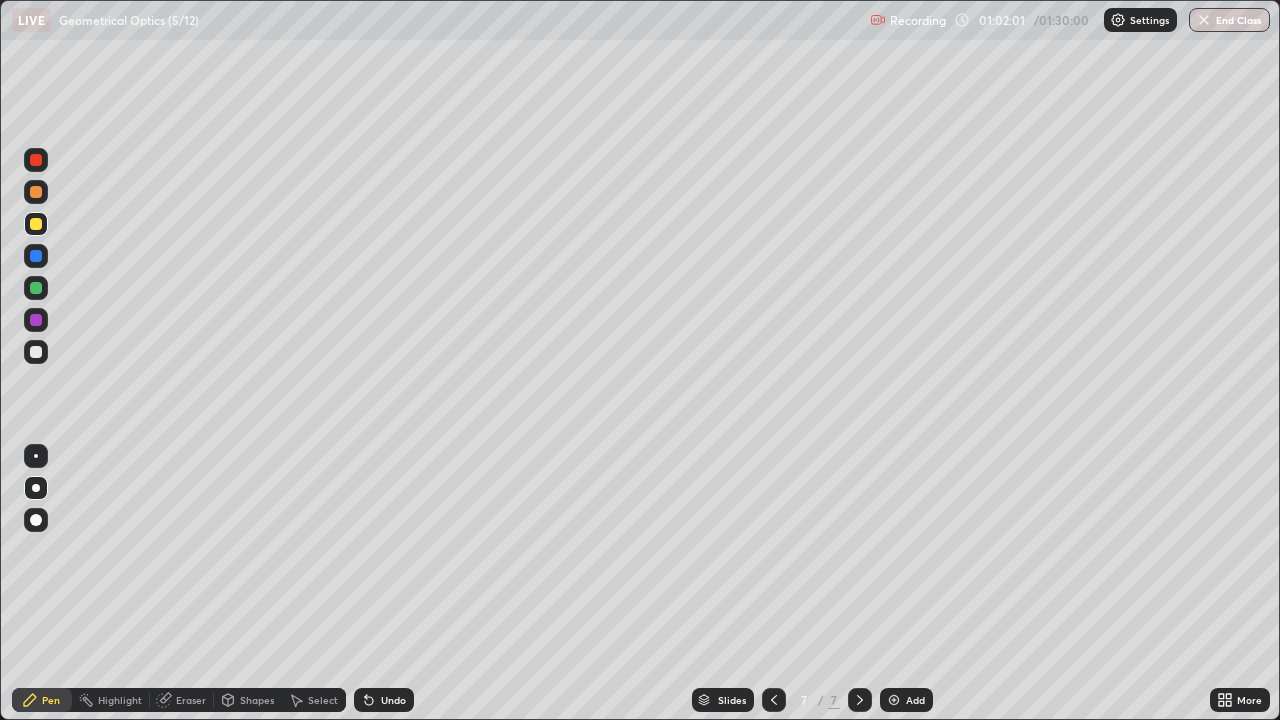 click on "Shapes" at bounding box center [257, 700] 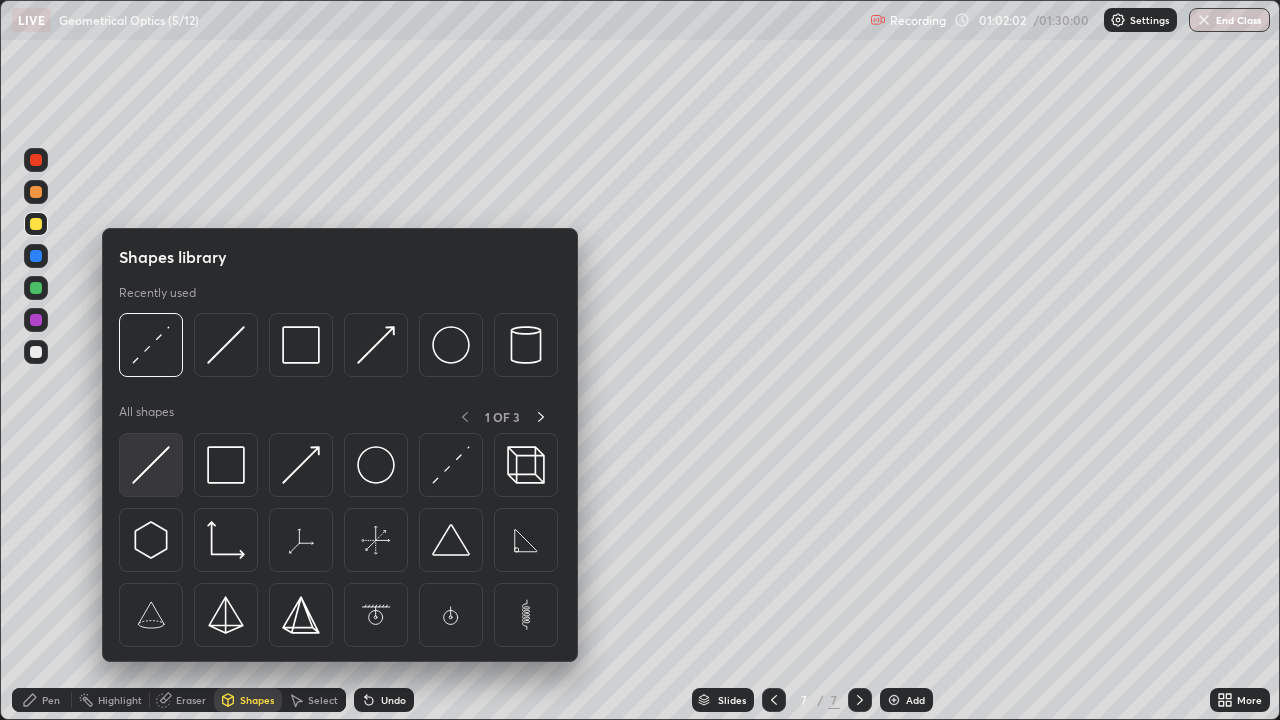 click at bounding box center (151, 465) 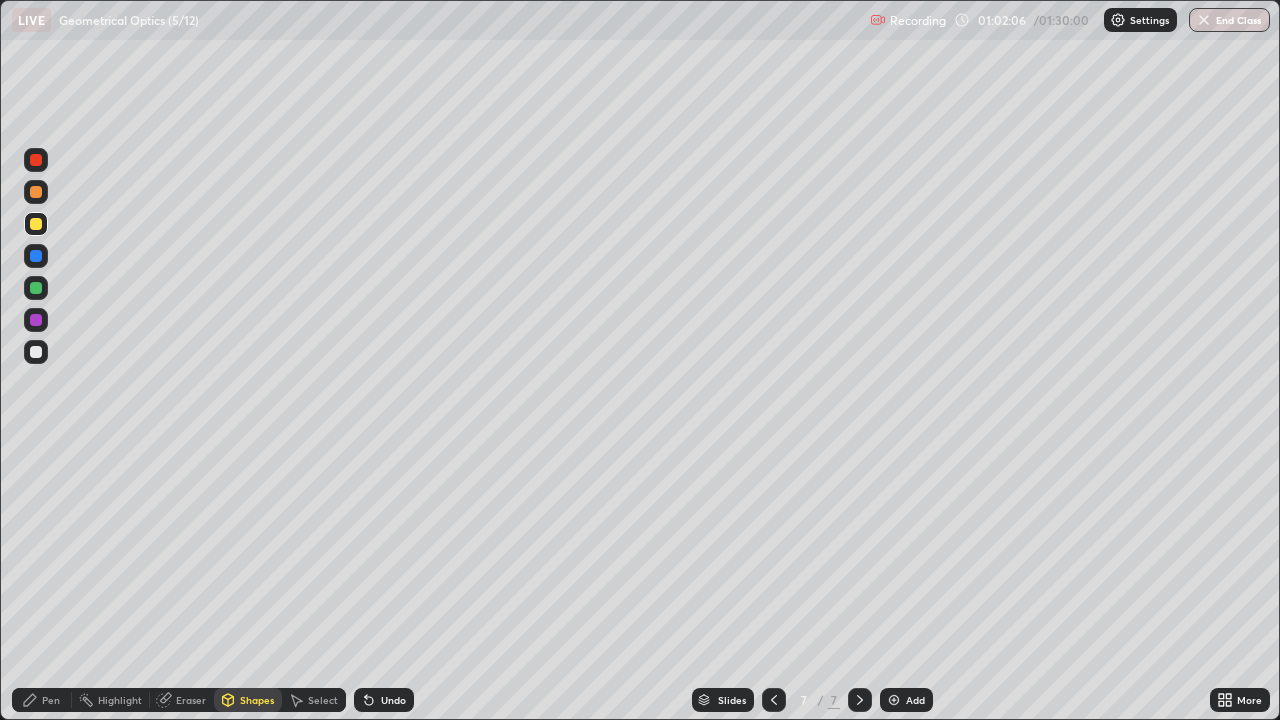 click on "Pen" at bounding box center [51, 700] 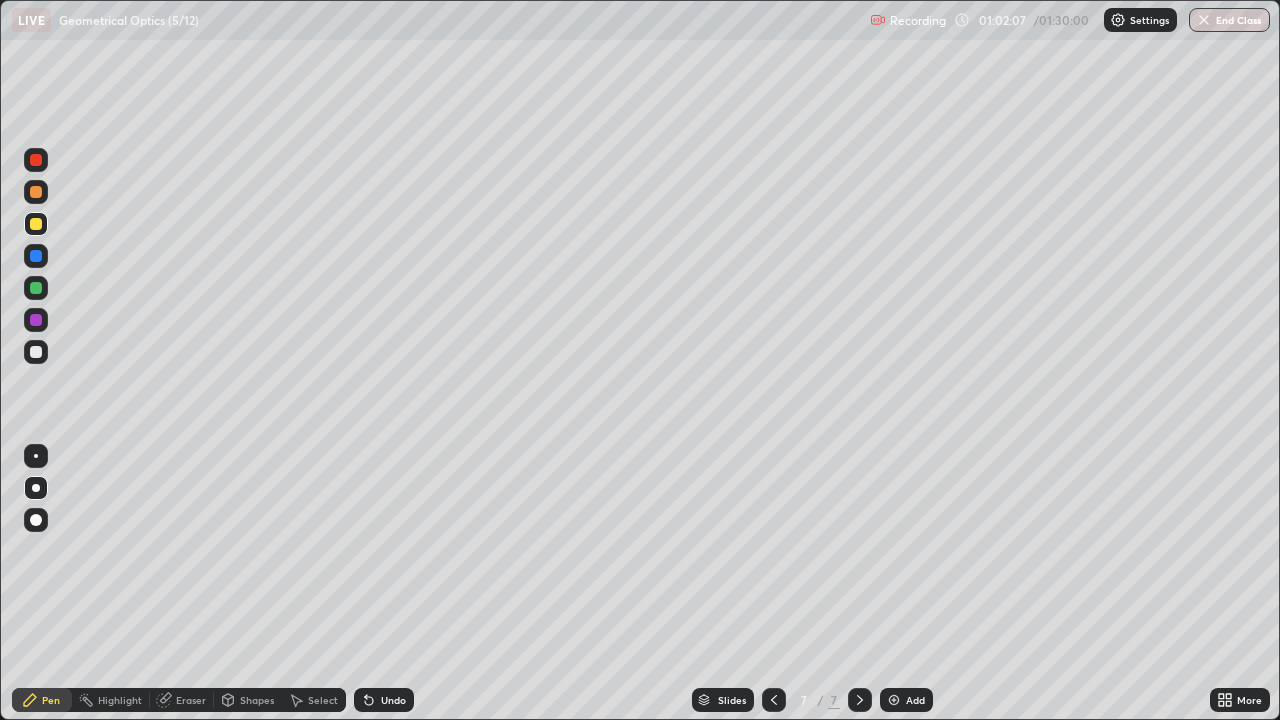 click at bounding box center [36, 352] 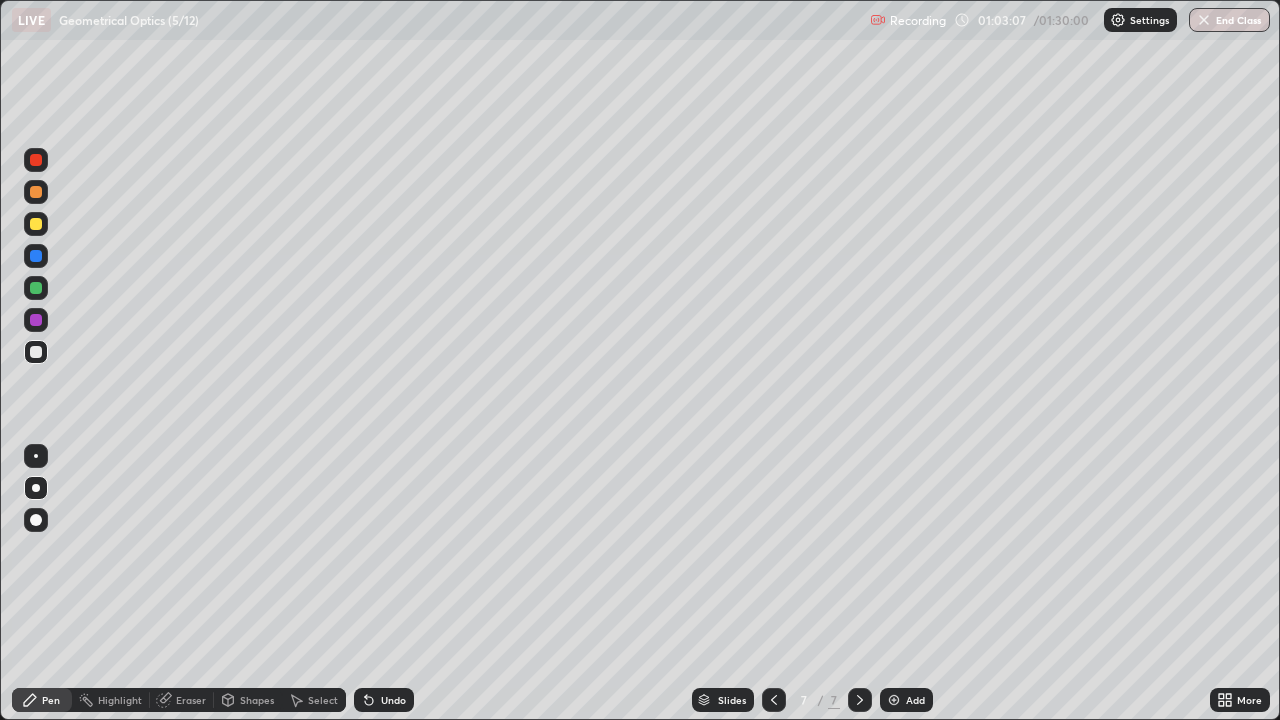 click 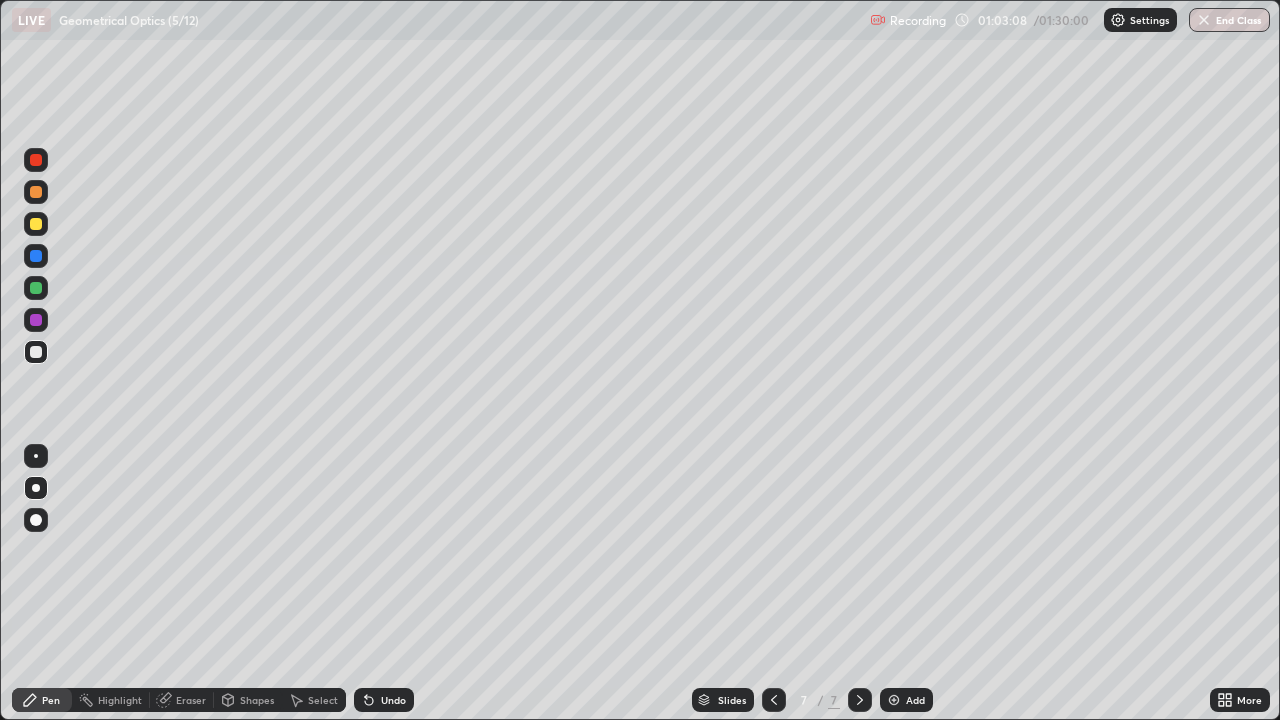 click 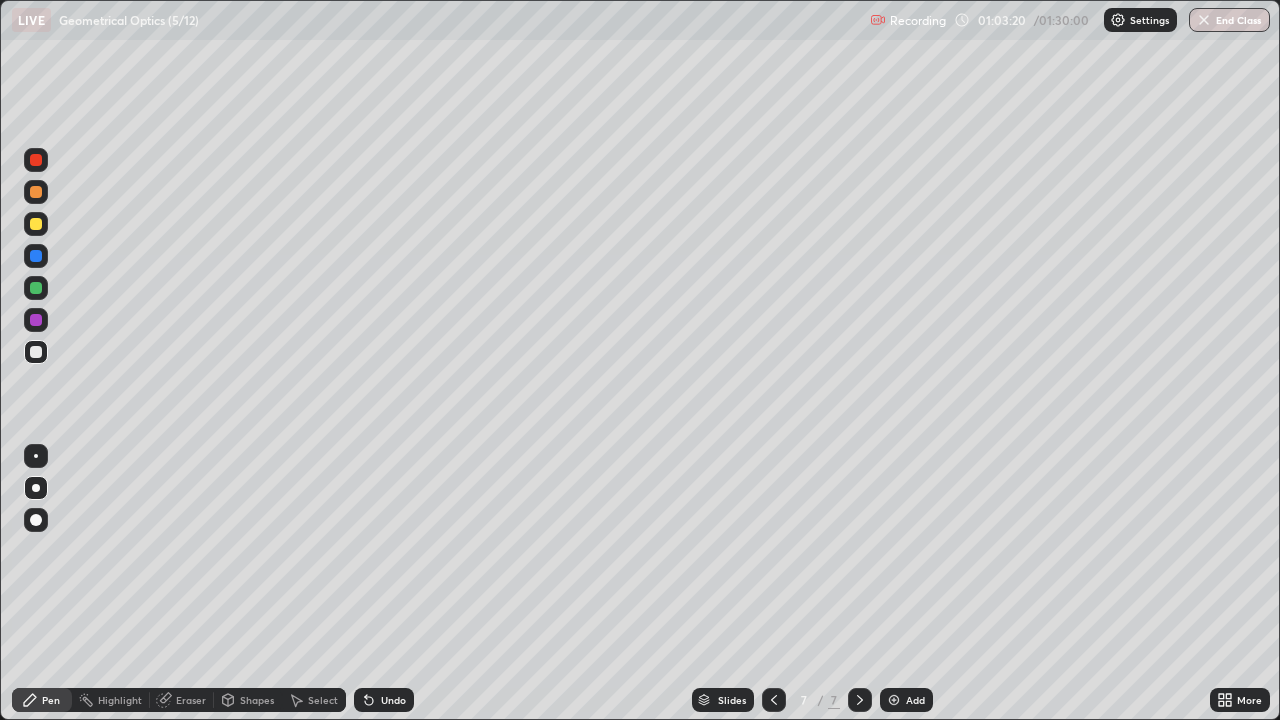 click 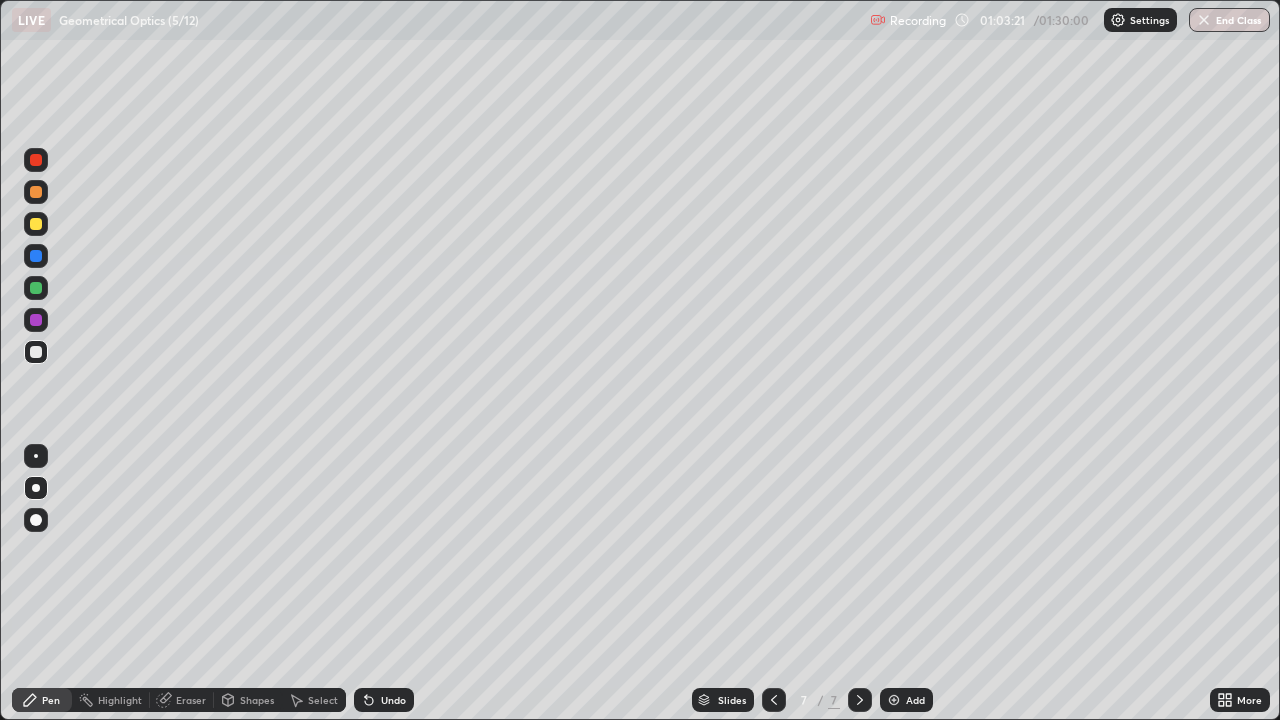 click 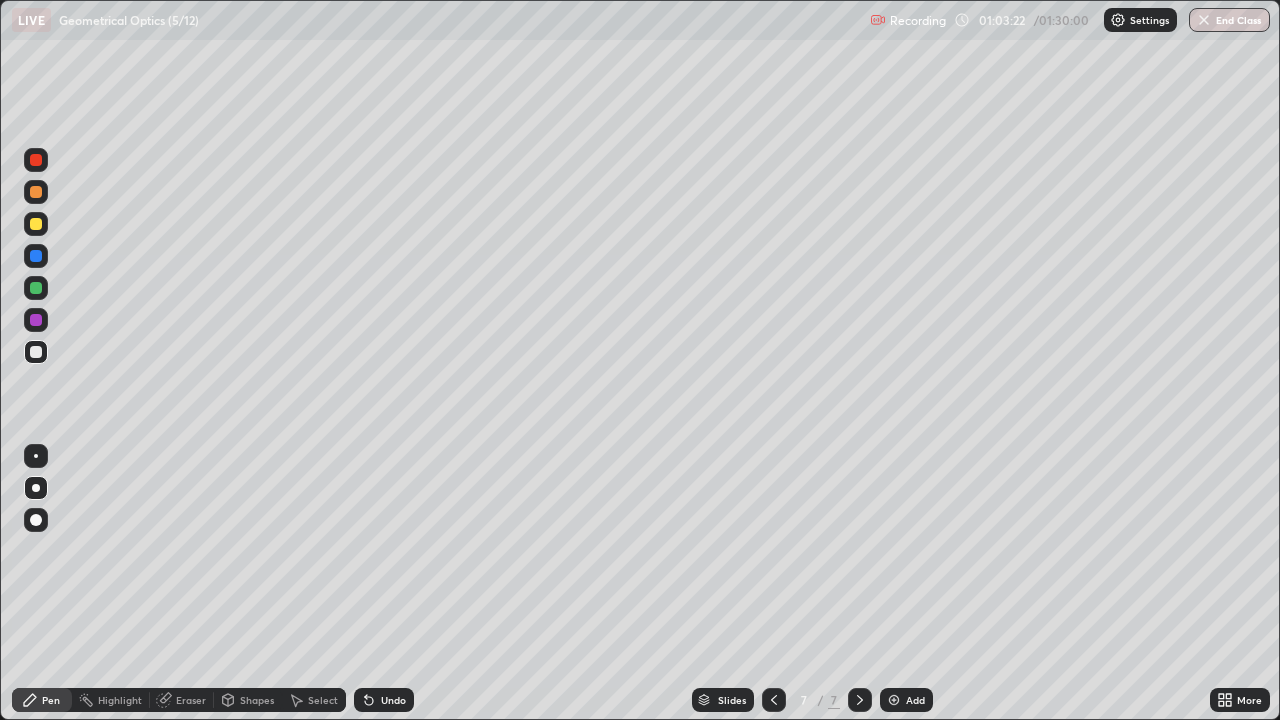 click on "Undo" at bounding box center [384, 700] 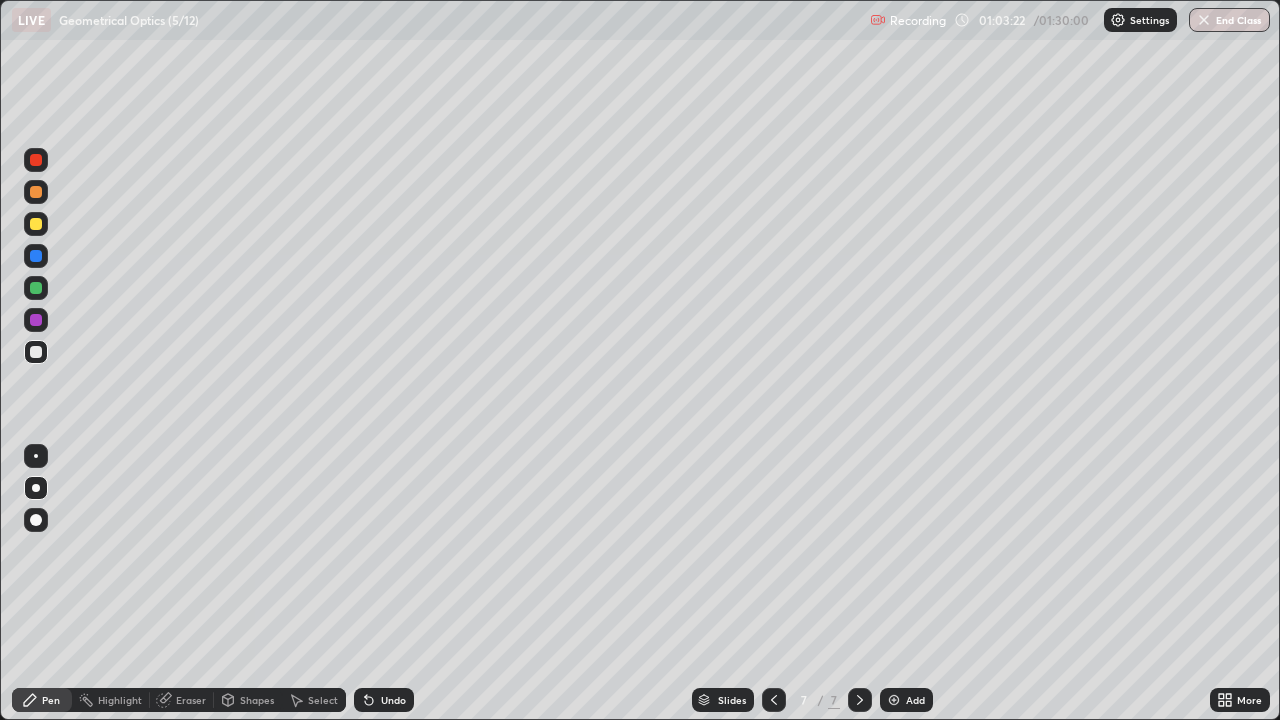 click on "Undo" at bounding box center (393, 700) 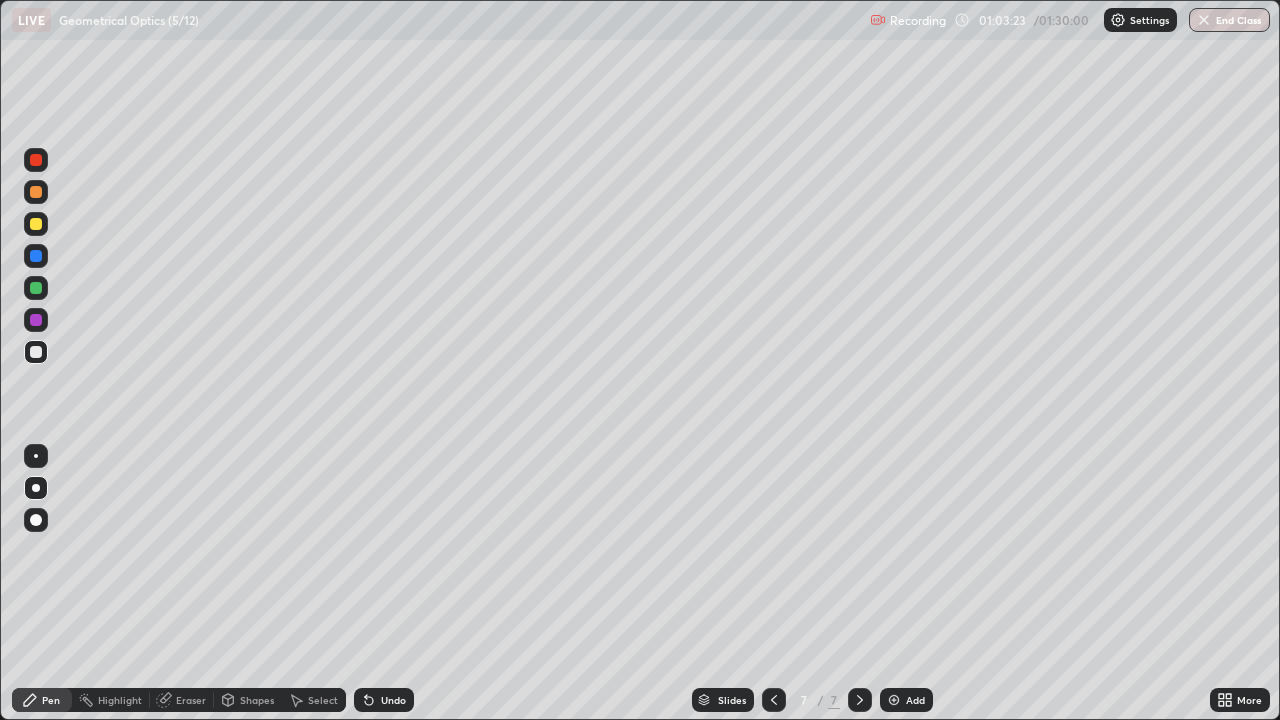 click on "Undo" at bounding box center (393, 700) 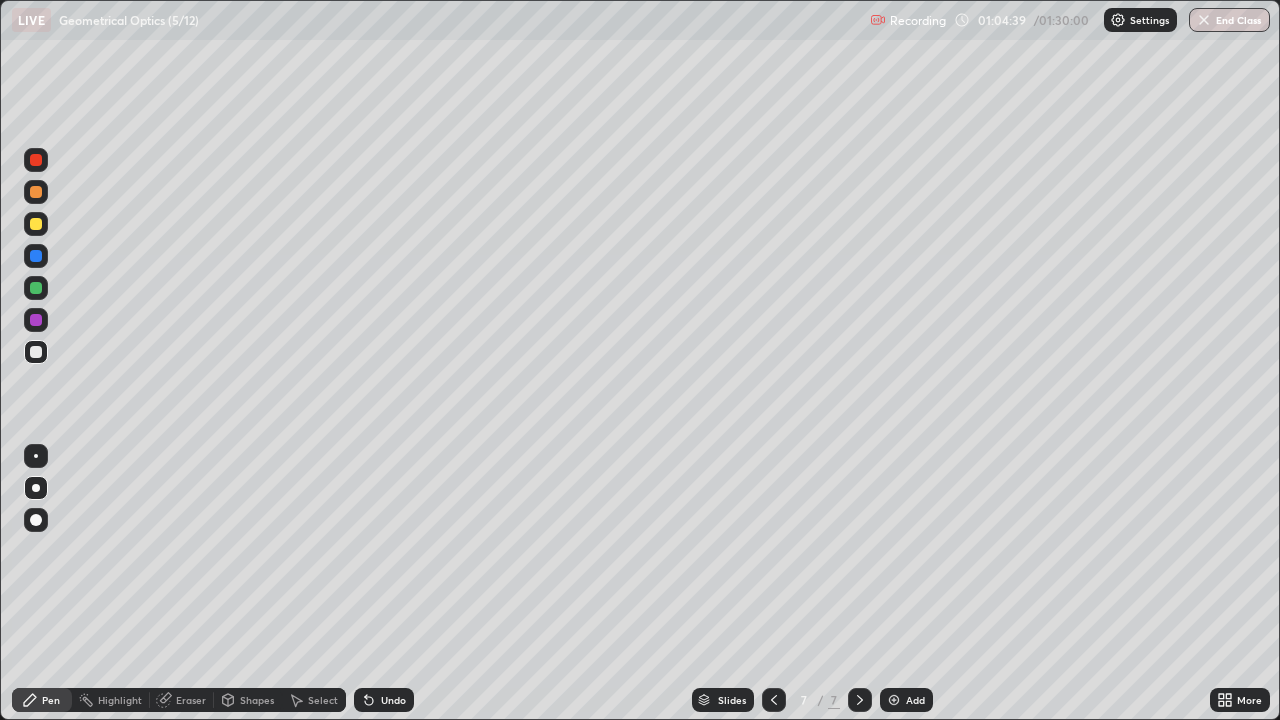click on "Undo" at bounding box center [393, 700] 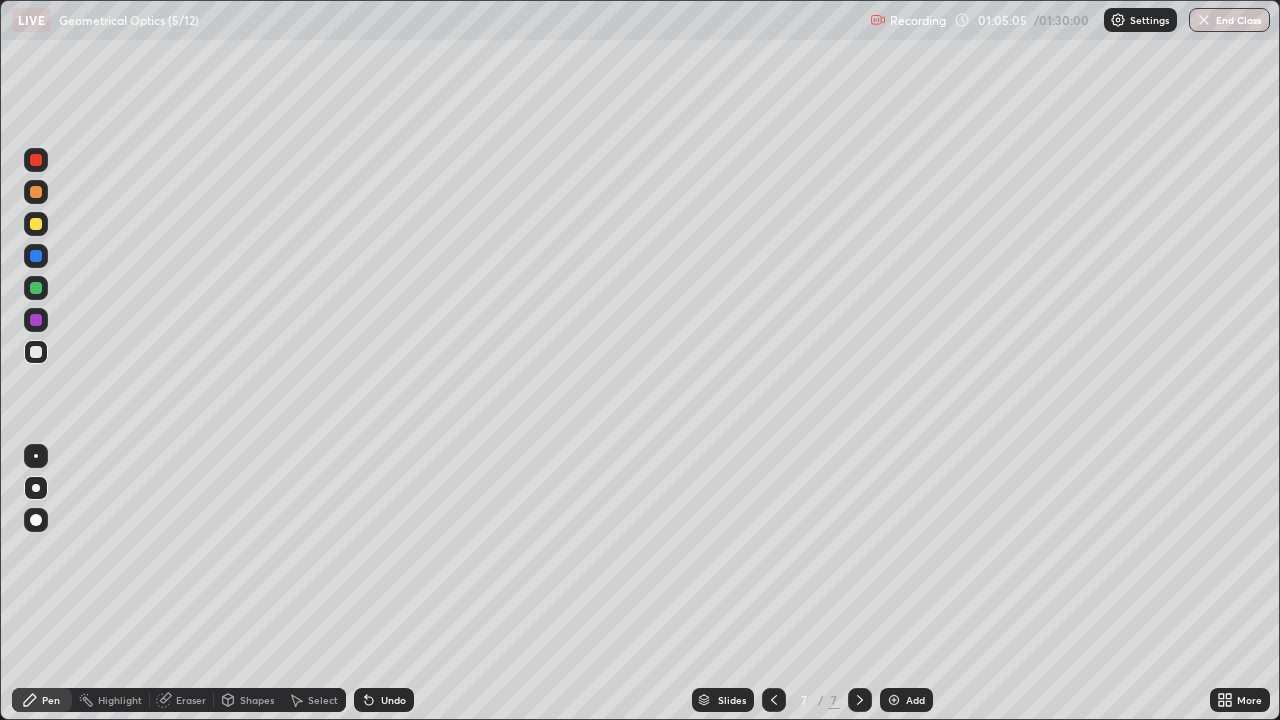 click at bounding box center (36, 288) 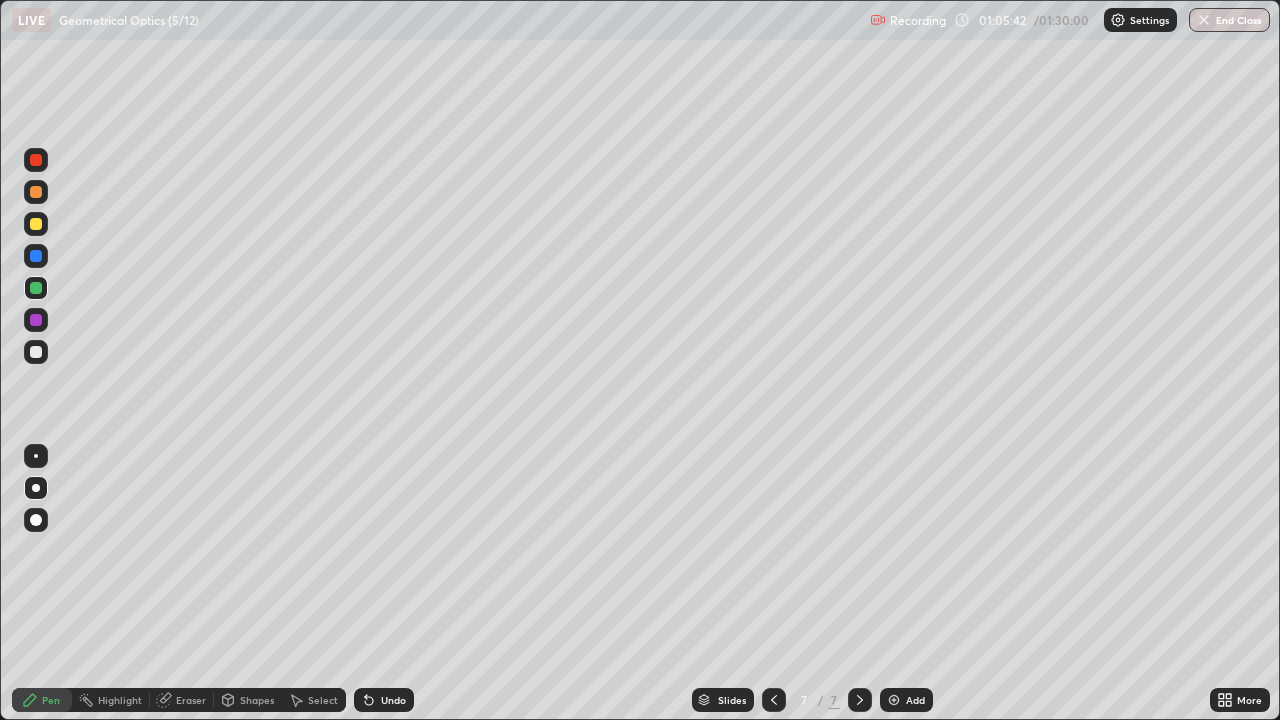 click 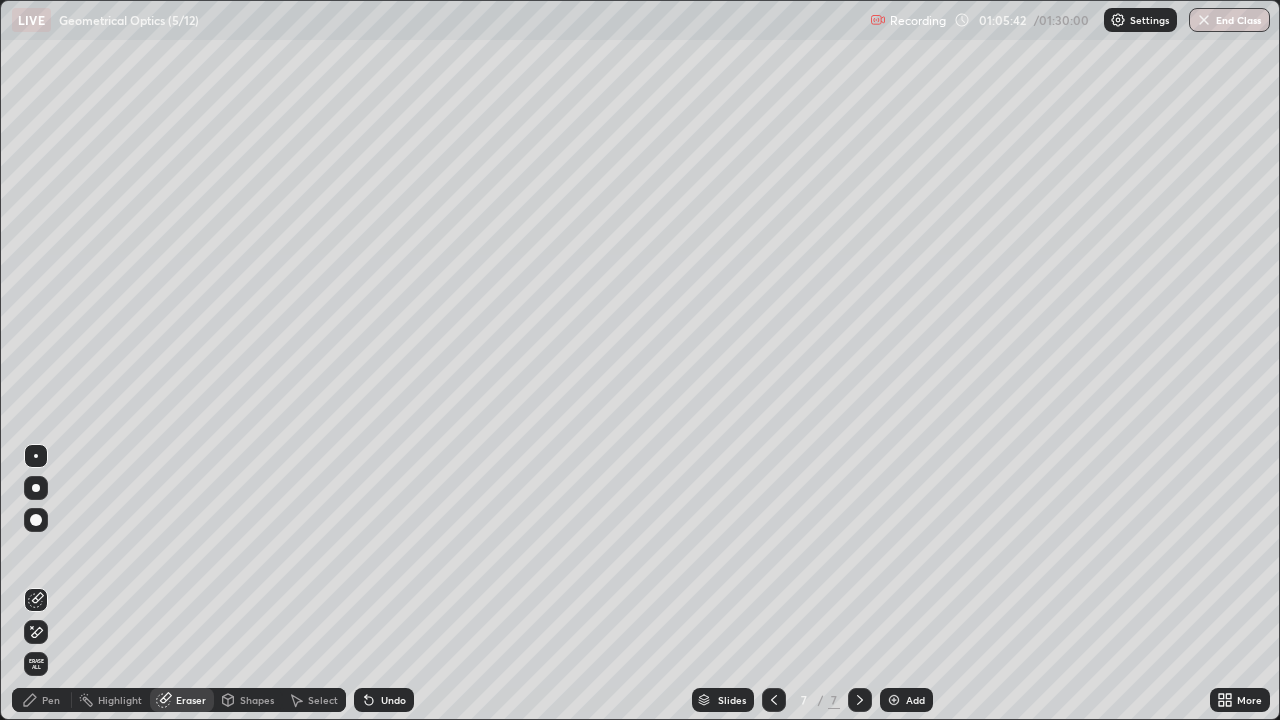 click 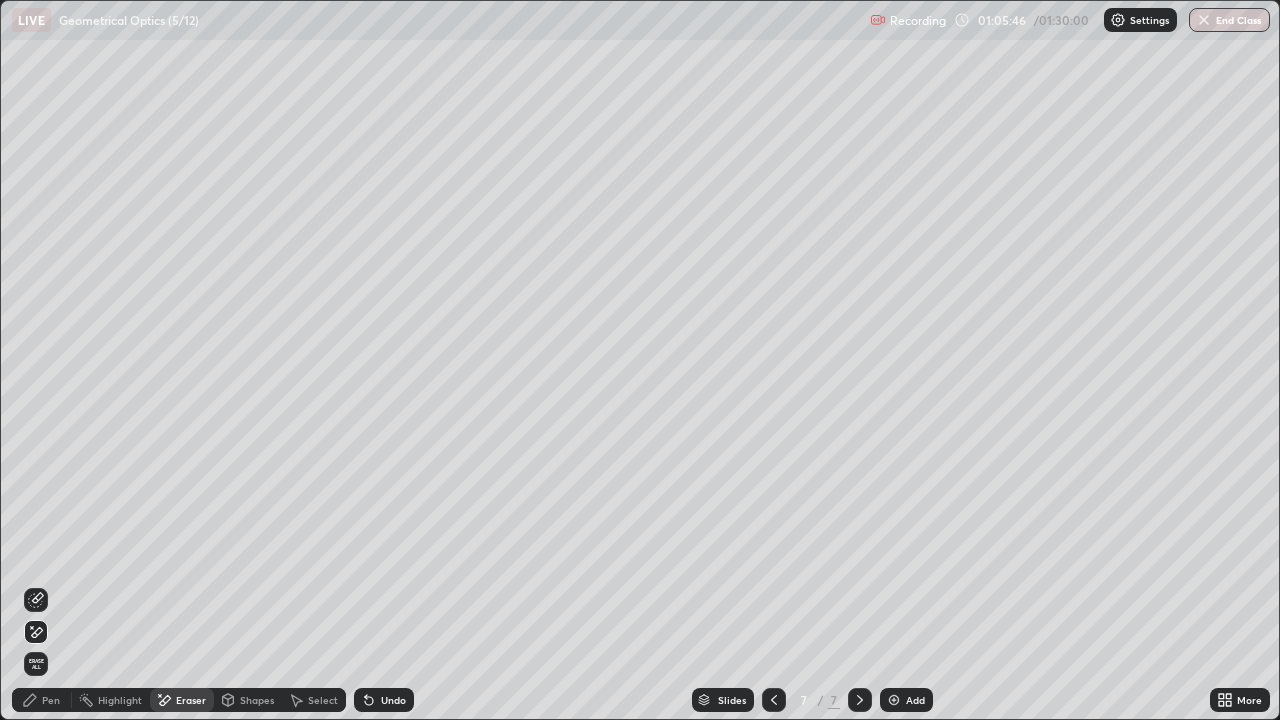 click 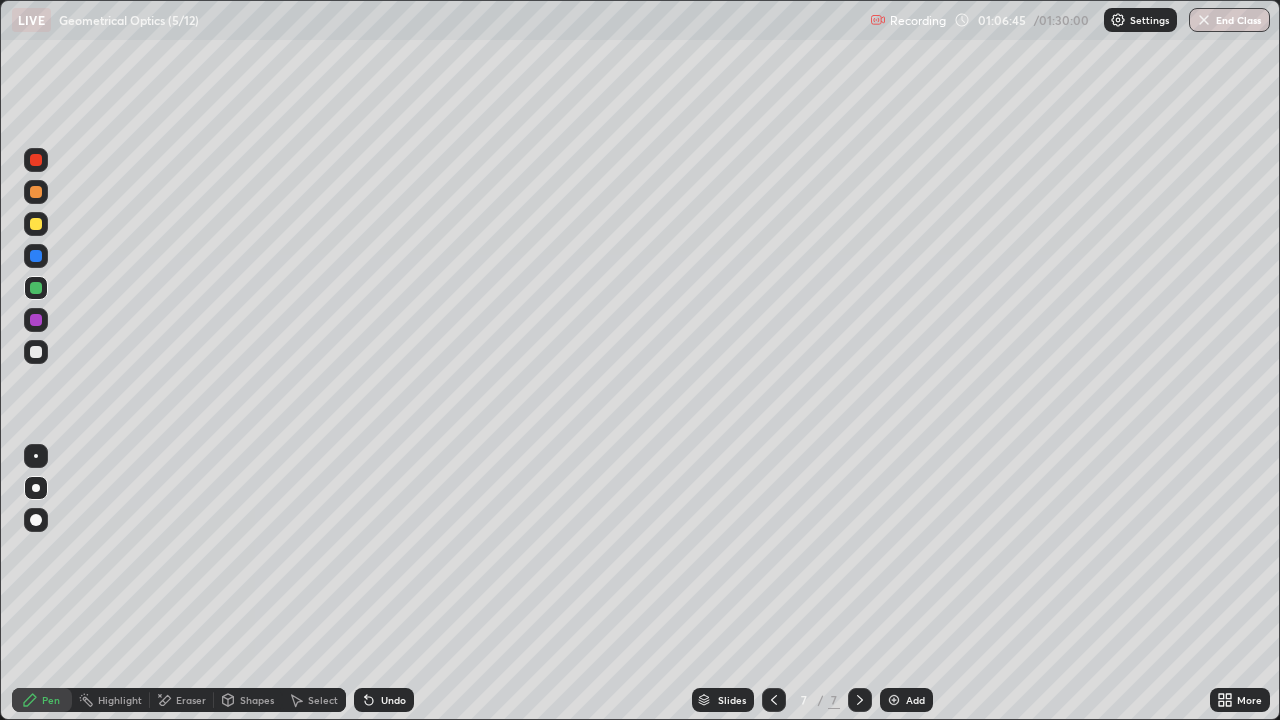 click 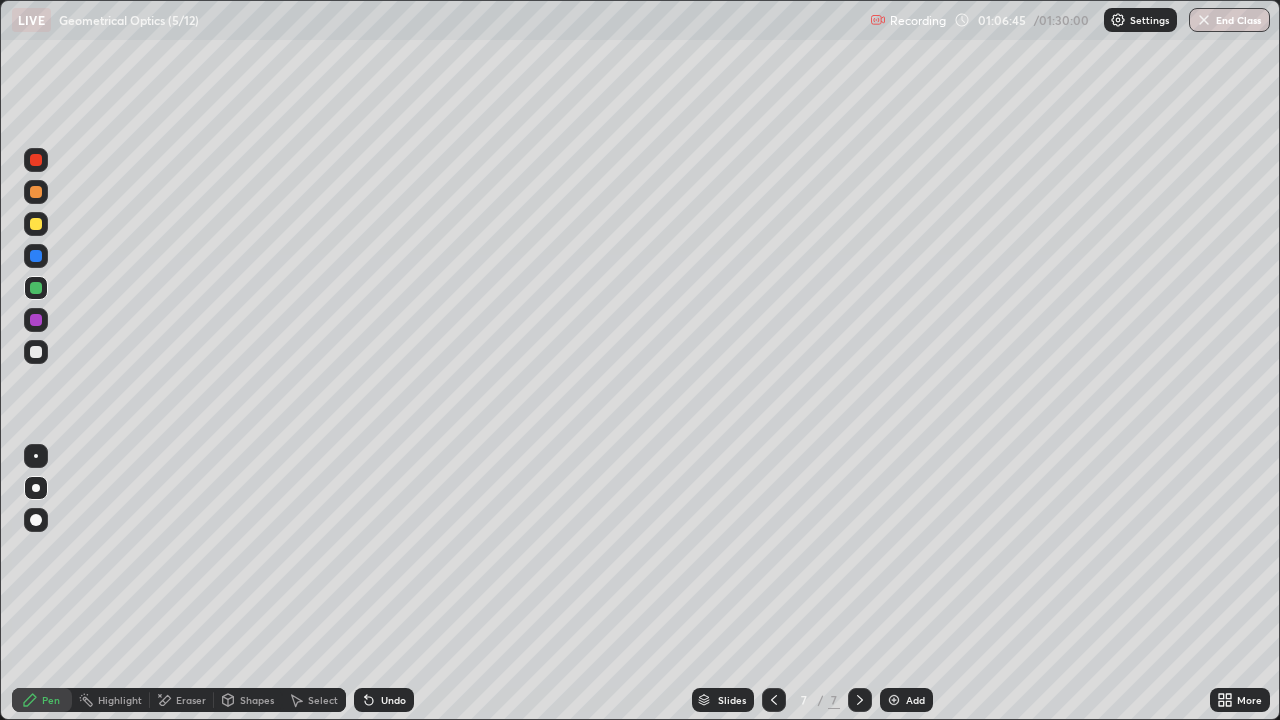 click 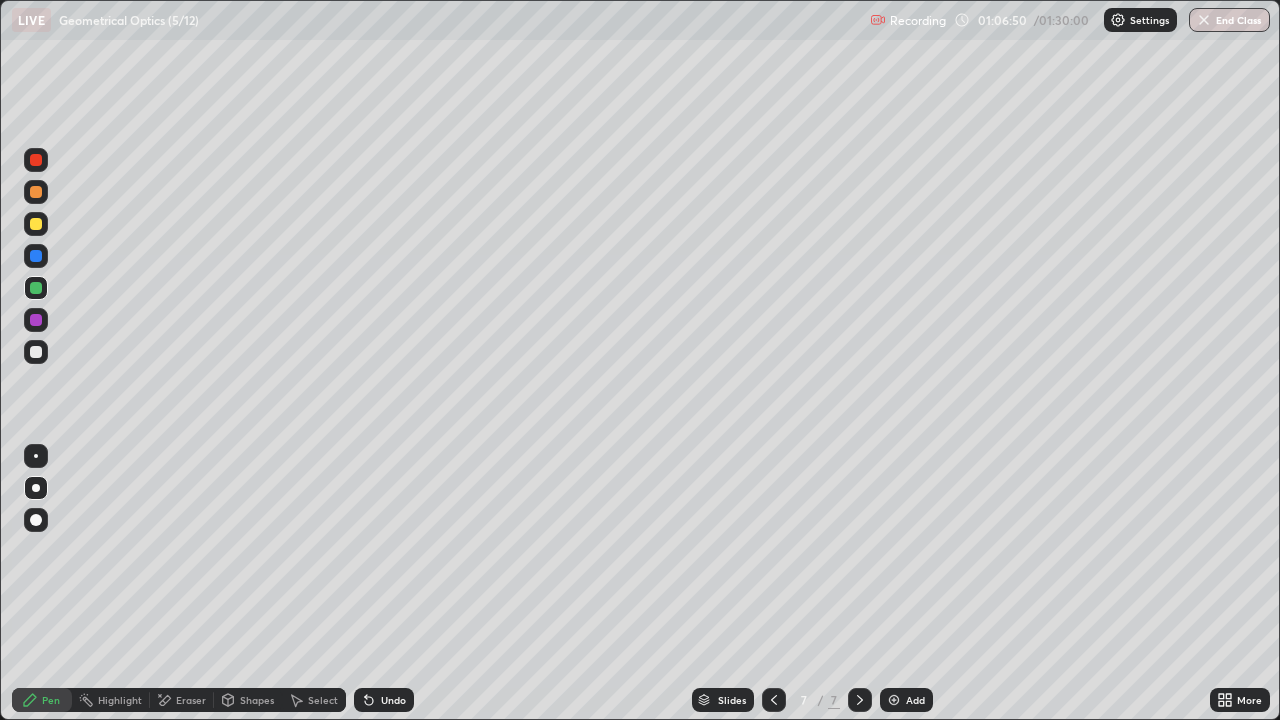 click at bounding box center (36, 352) 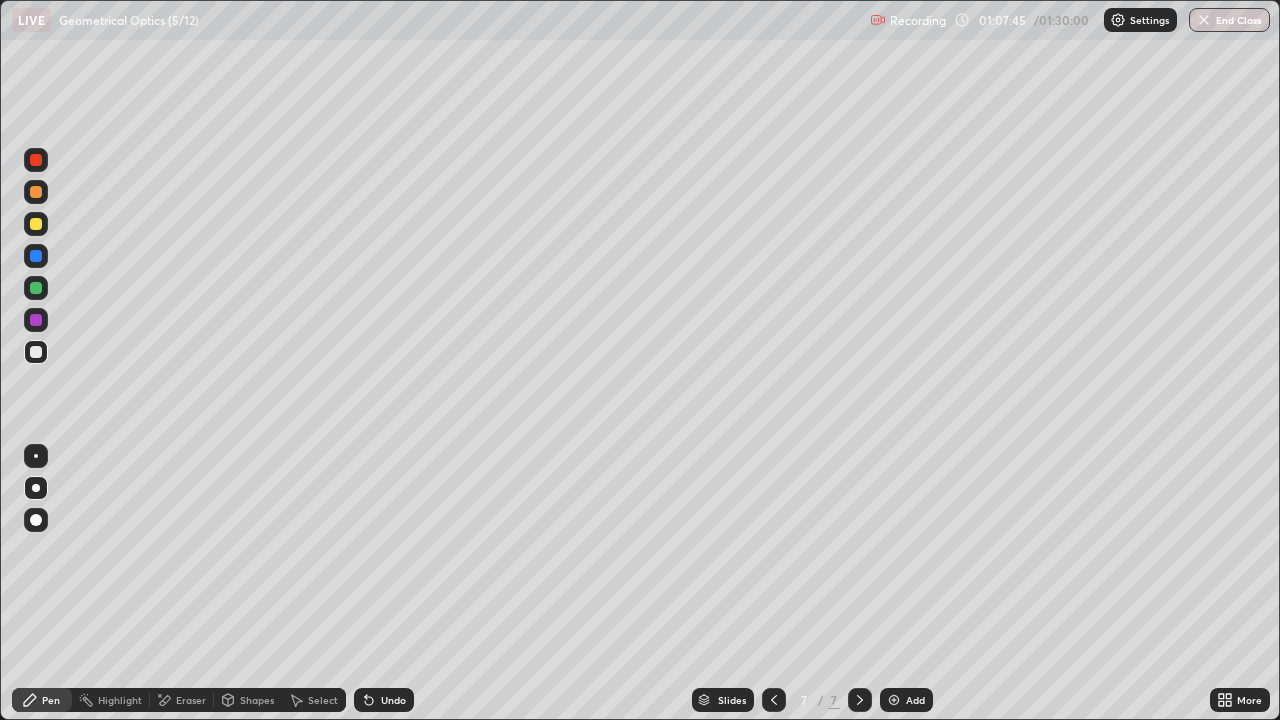 click on "Undo" at bounding box center (393, 700) 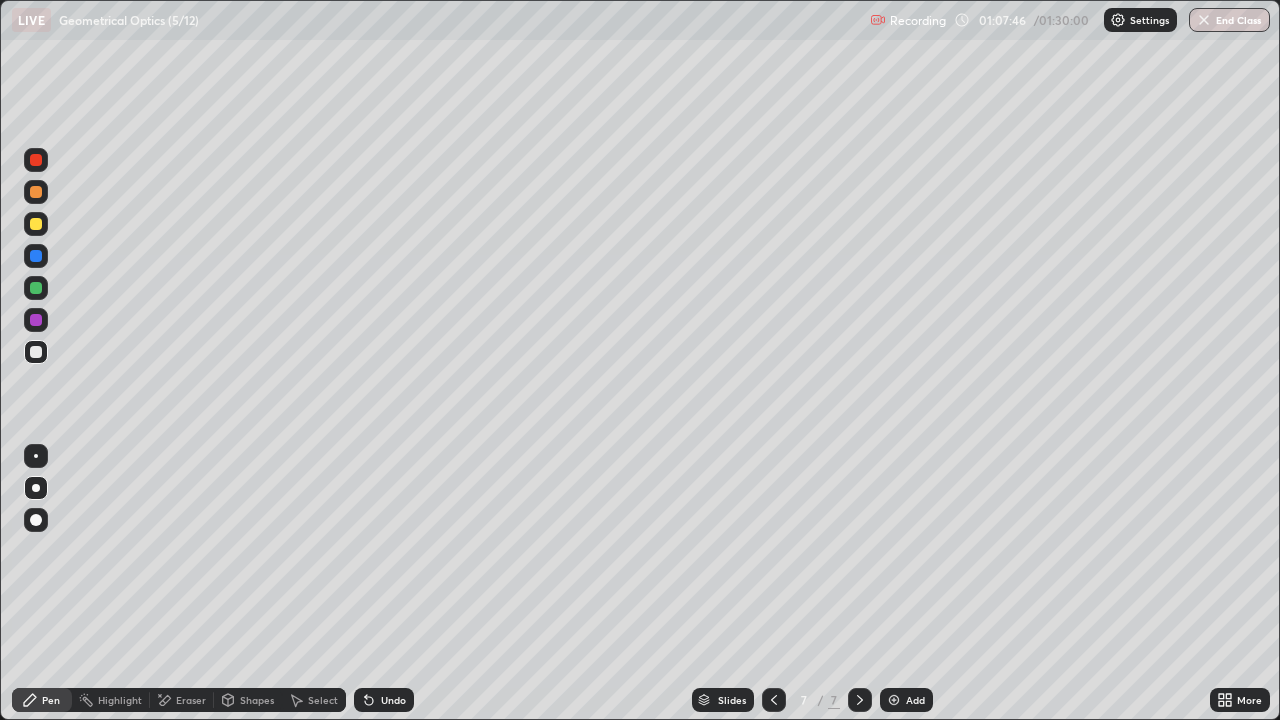 click on "Undo" at bounding box center [393, 700] 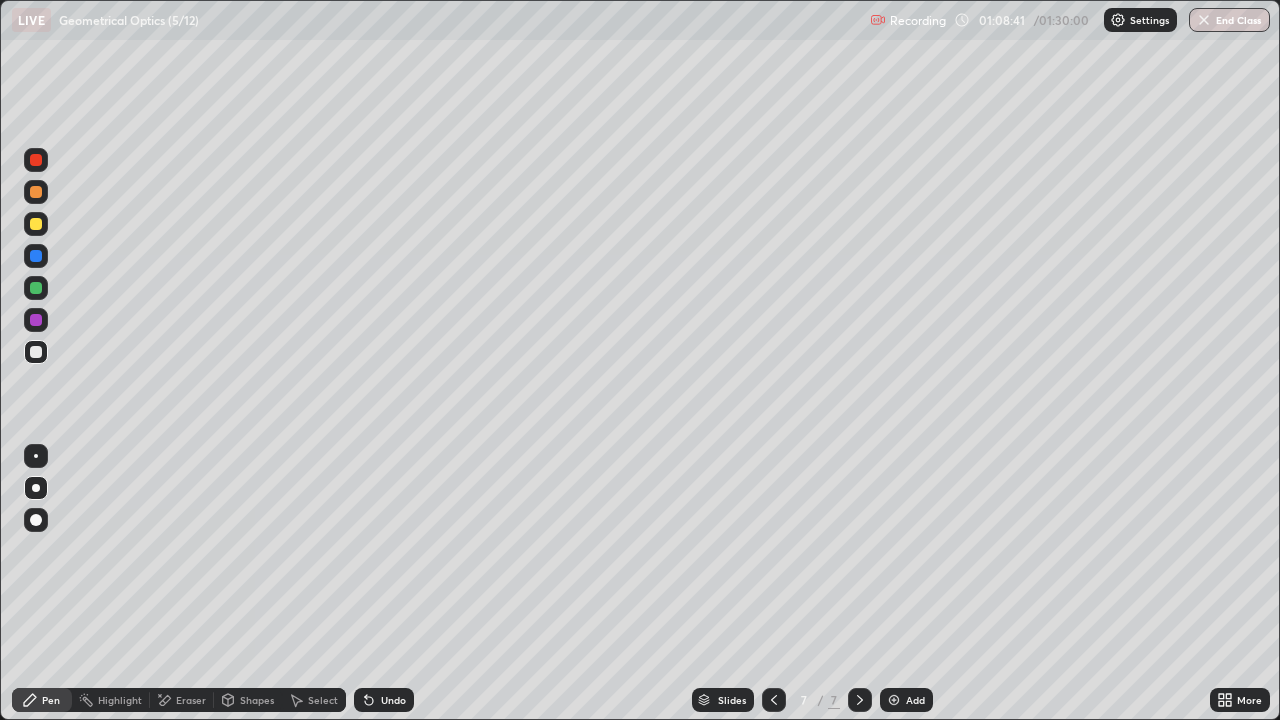 click at bounding box center [894, 700] 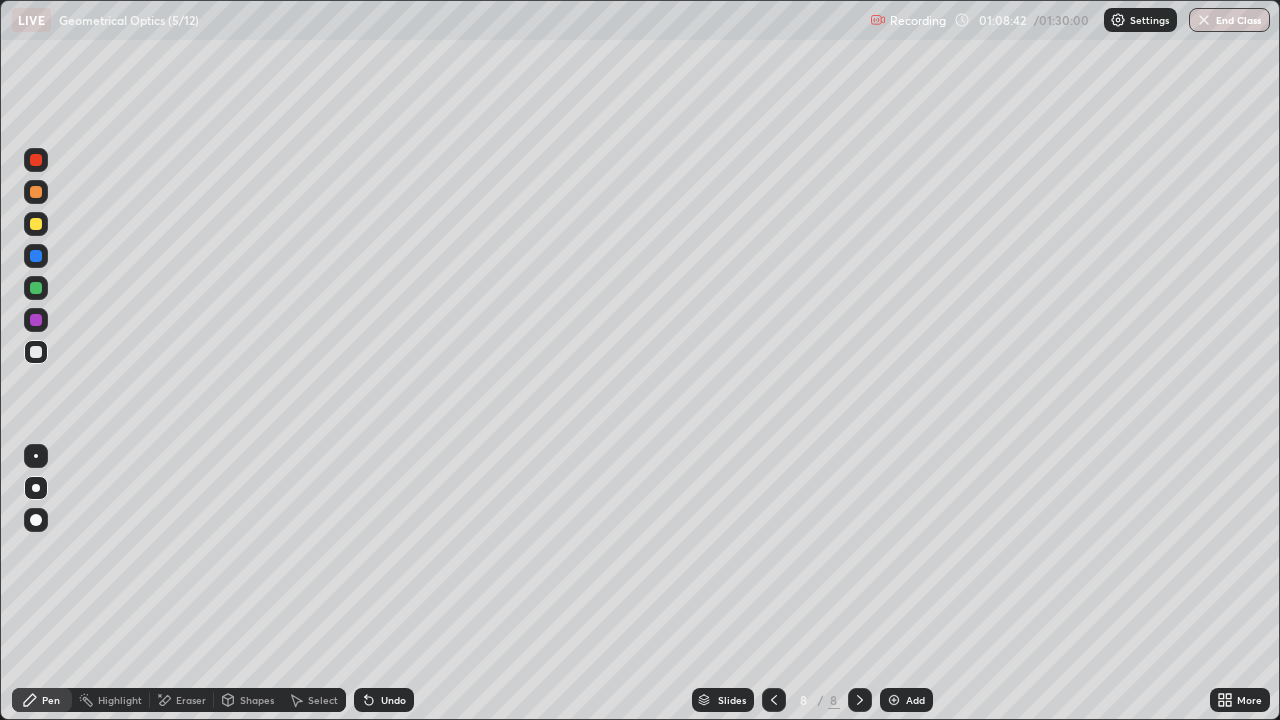 click at bounding box center (36, 224) 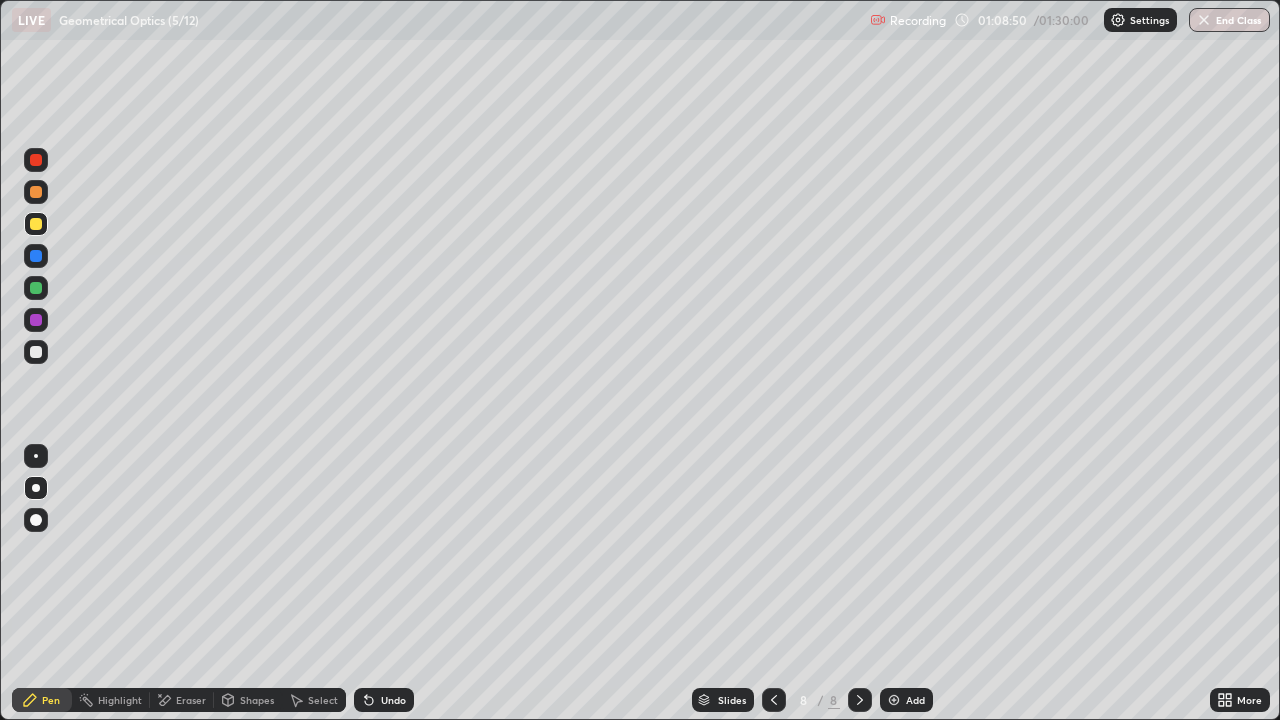 click on "Undo" at bounding box center (393, 700) 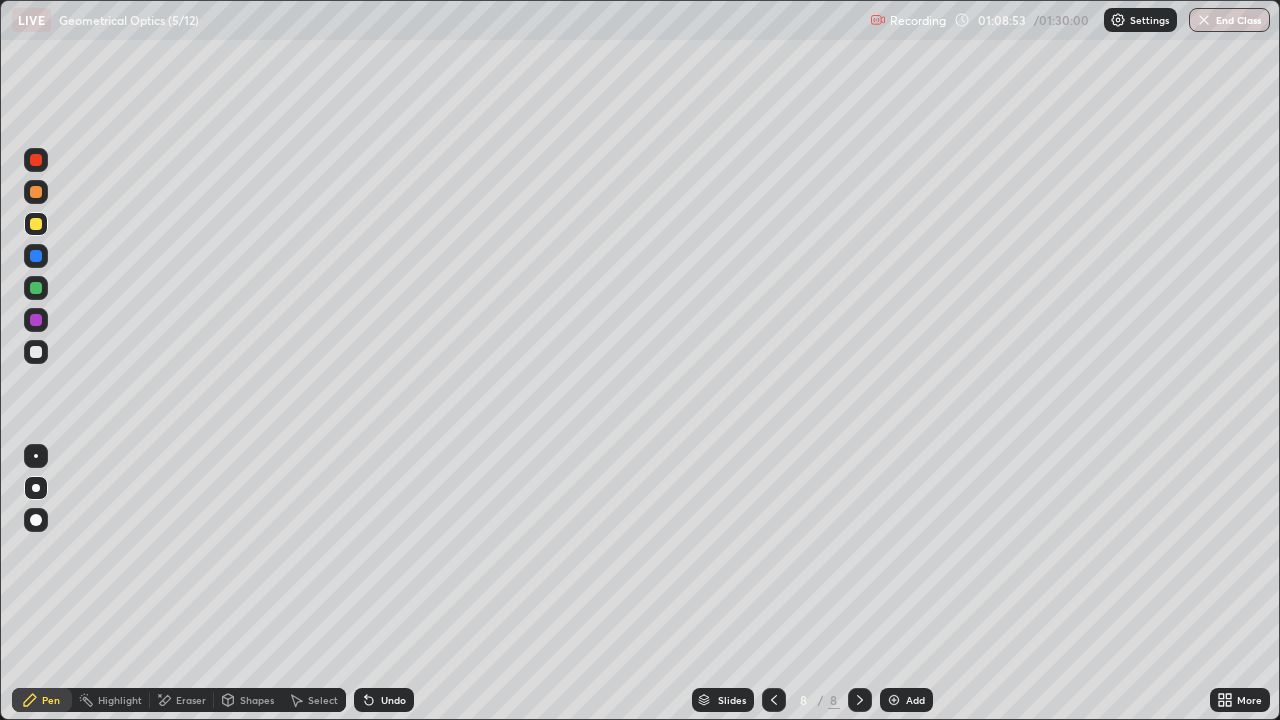 click on "Undo" at bounding box center [384, 700] 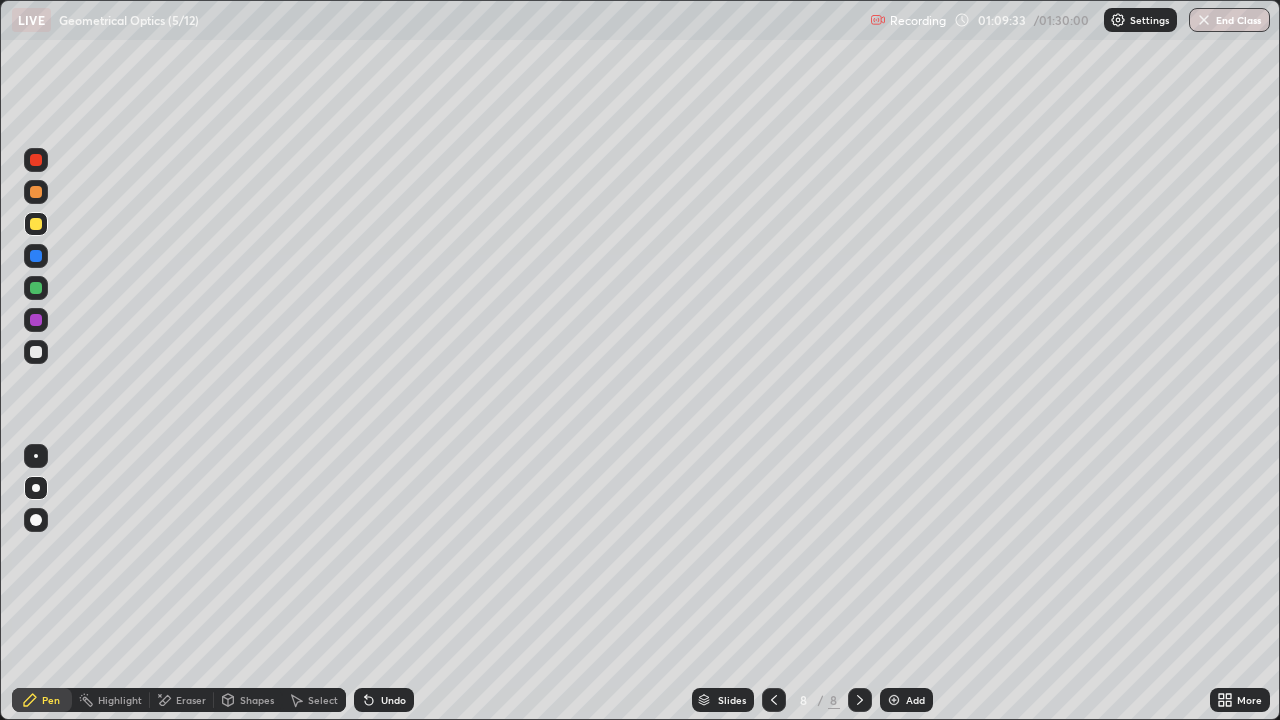 click at bounding box center (36, 288) 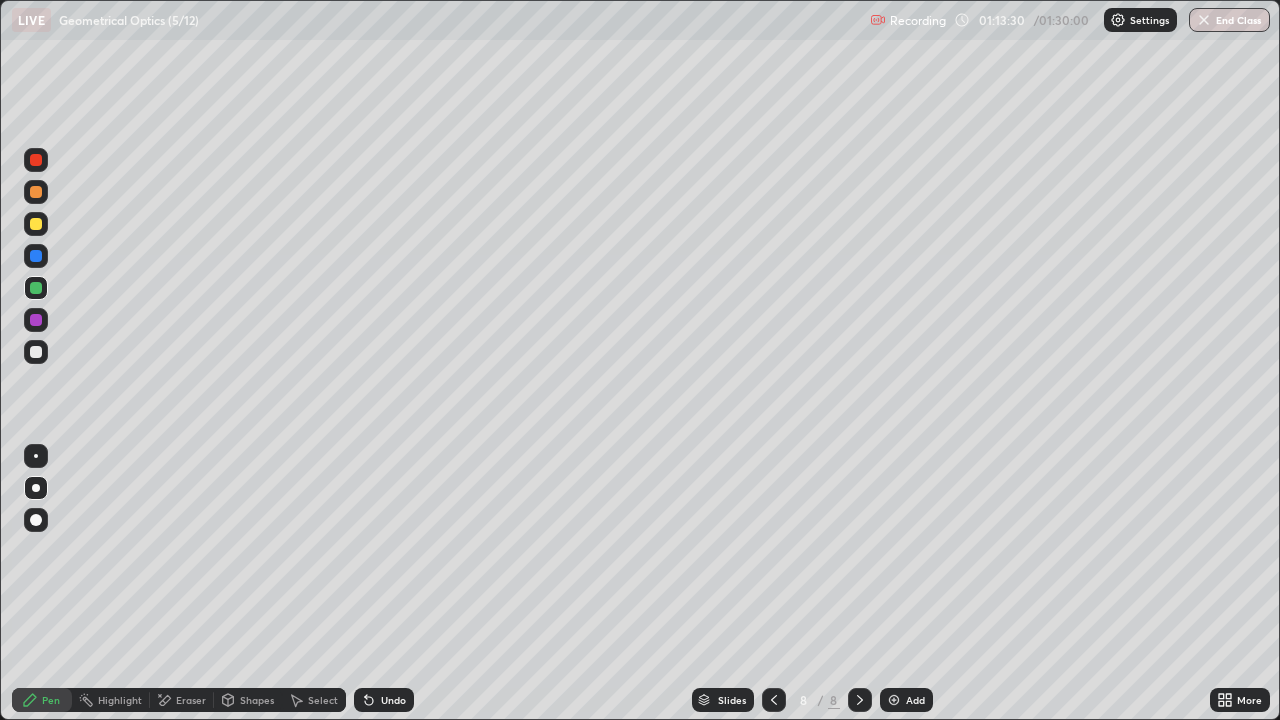 click at bounding box center (36, 352) 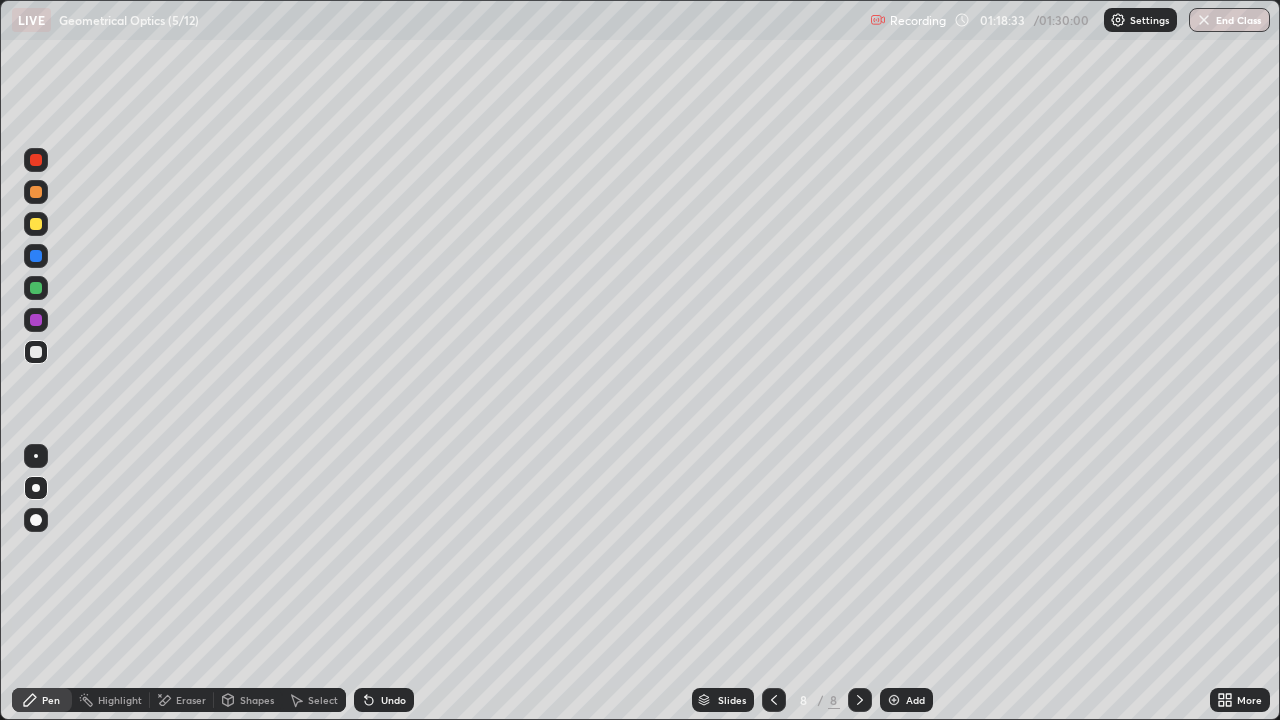 click at bounding box center (774, 700) 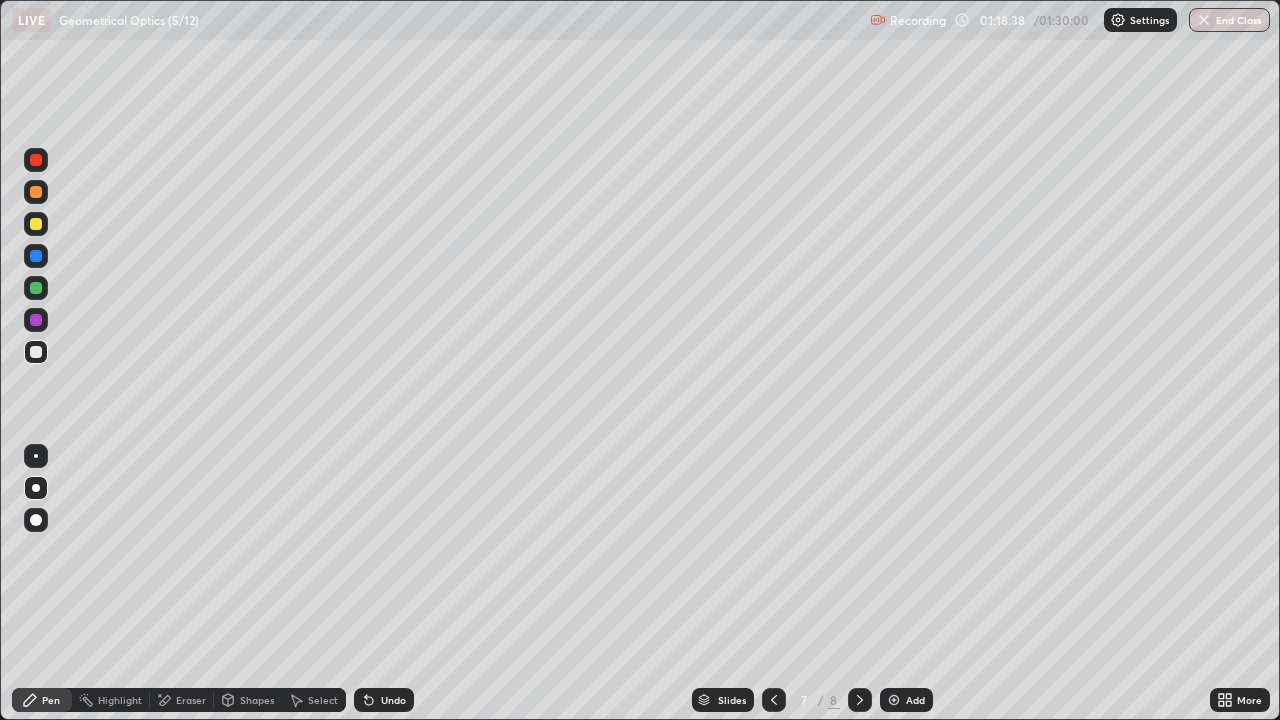 click 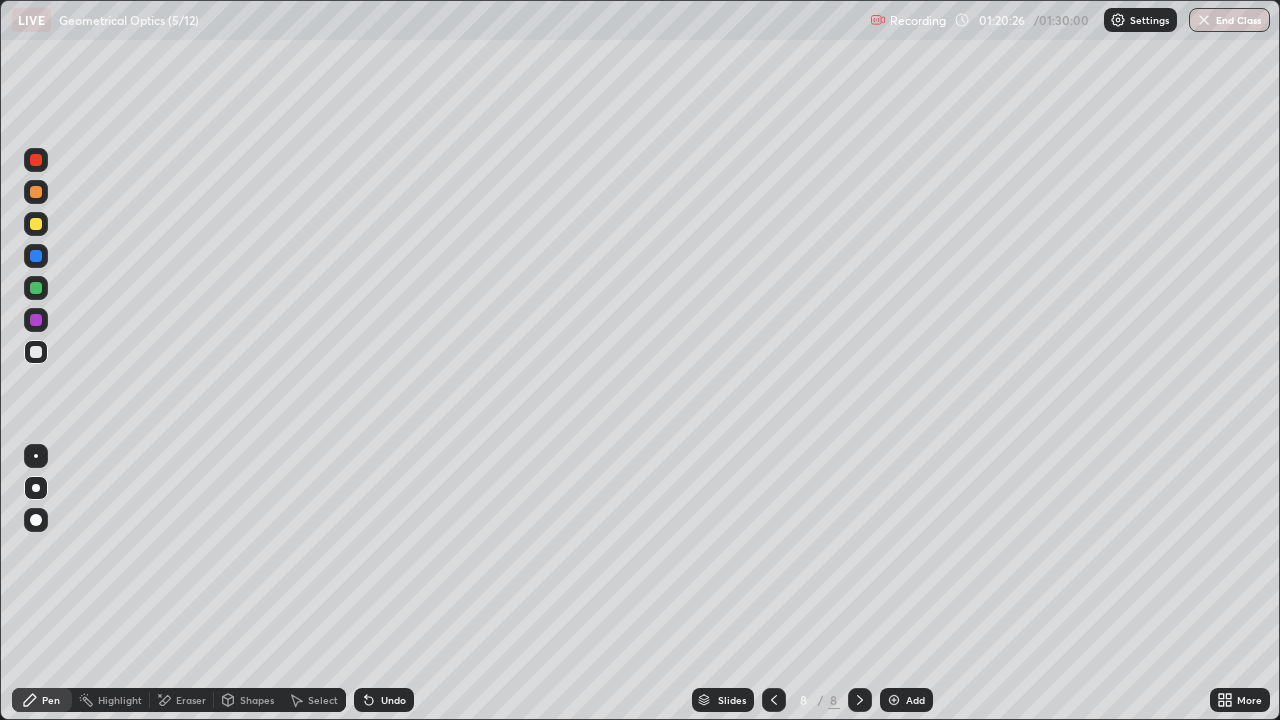 click at bounding box center (36, 224) 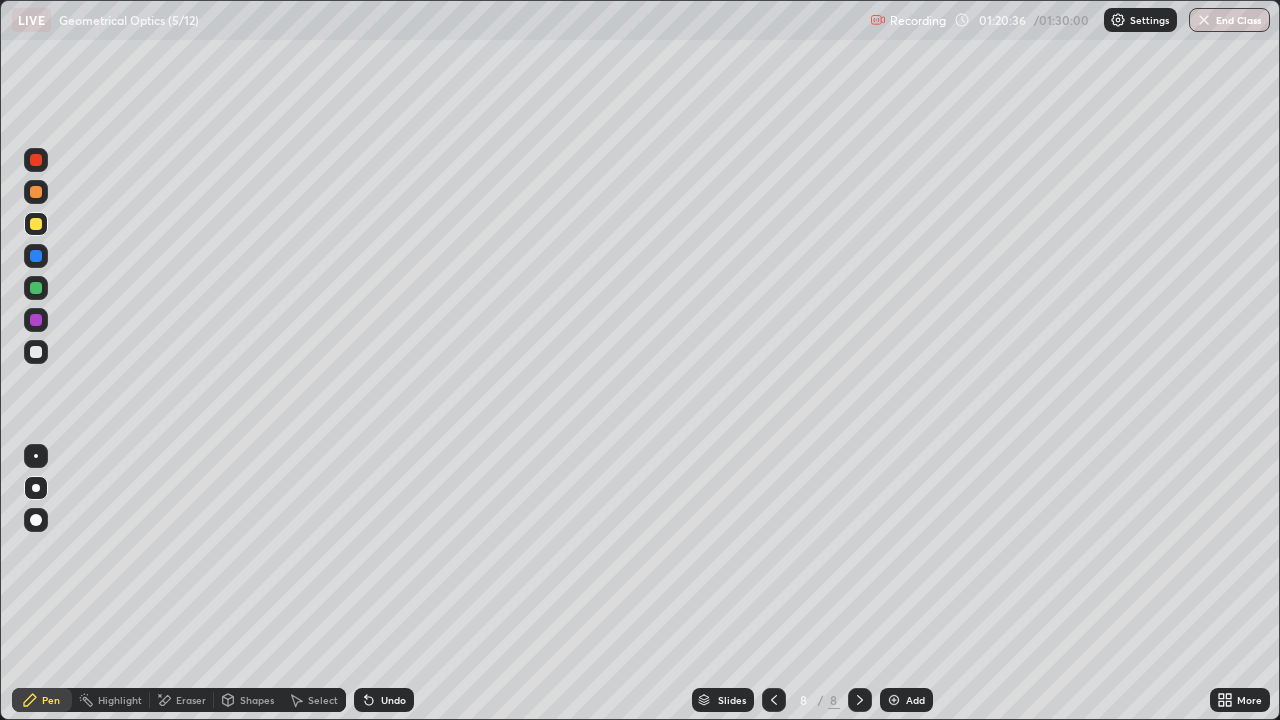 click at bounding box center (36, 352) 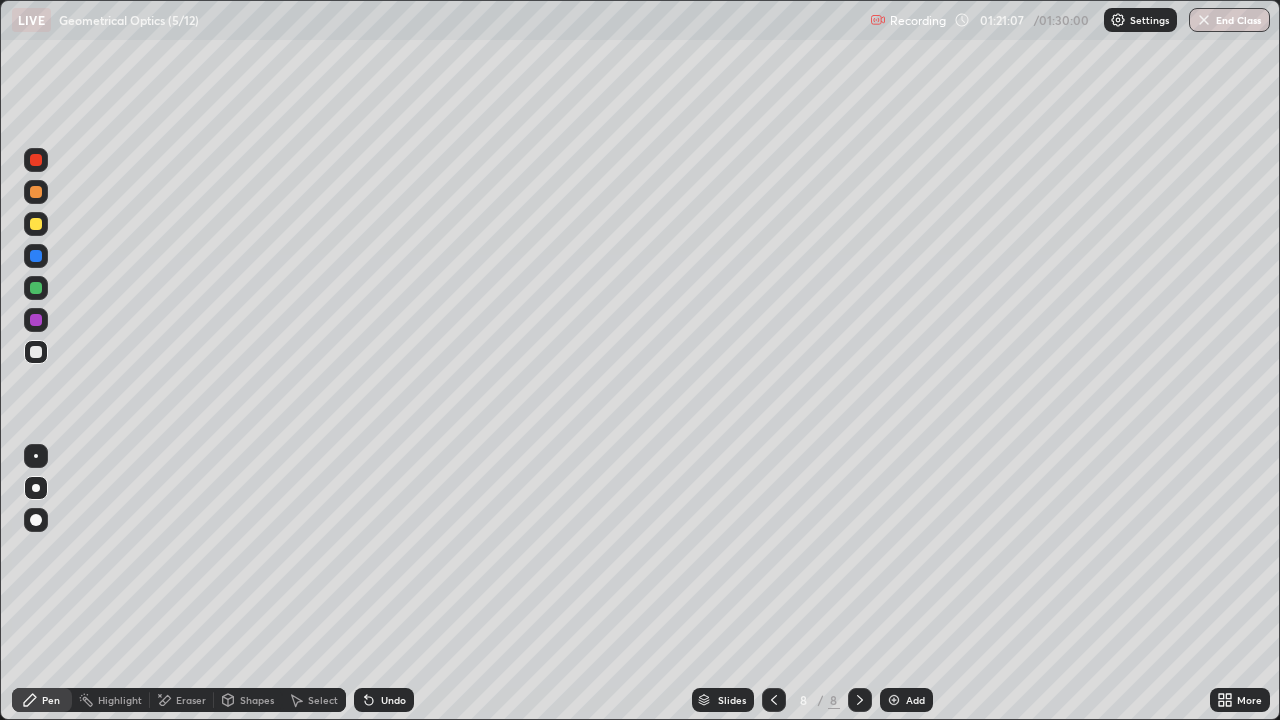 click at bounding box center [36, 288] 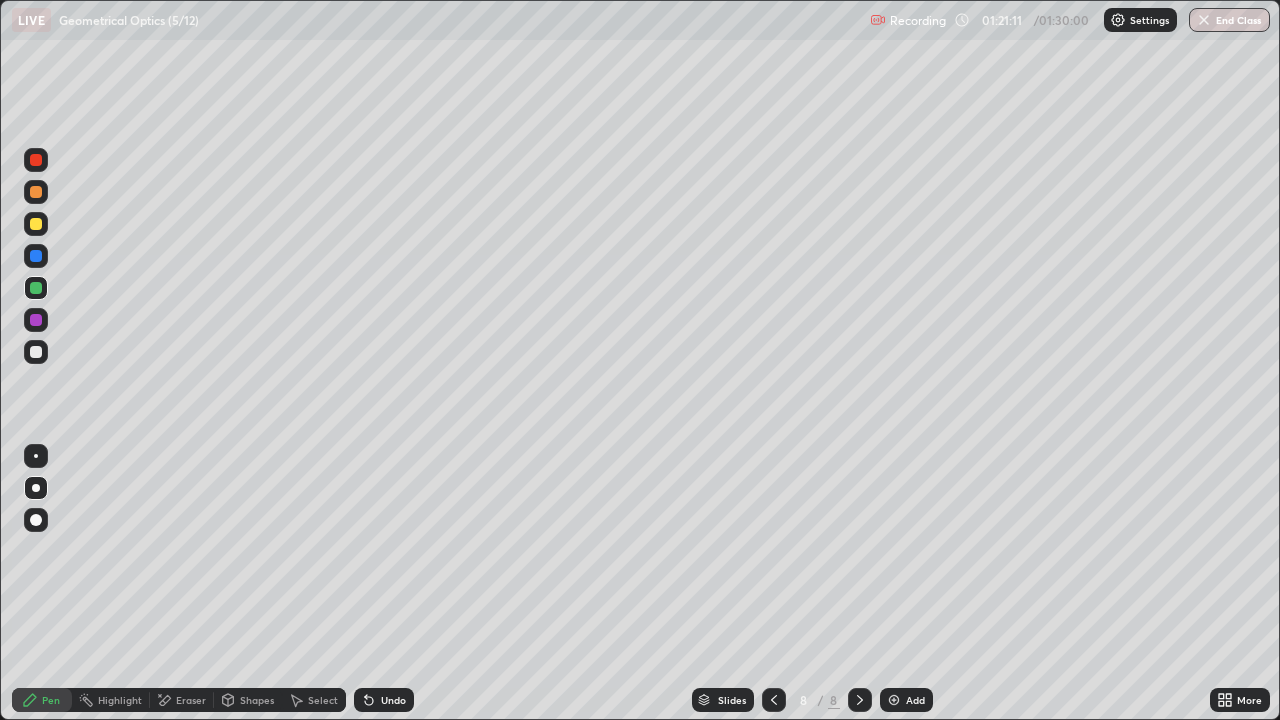 click at bounding box center [36, 352] 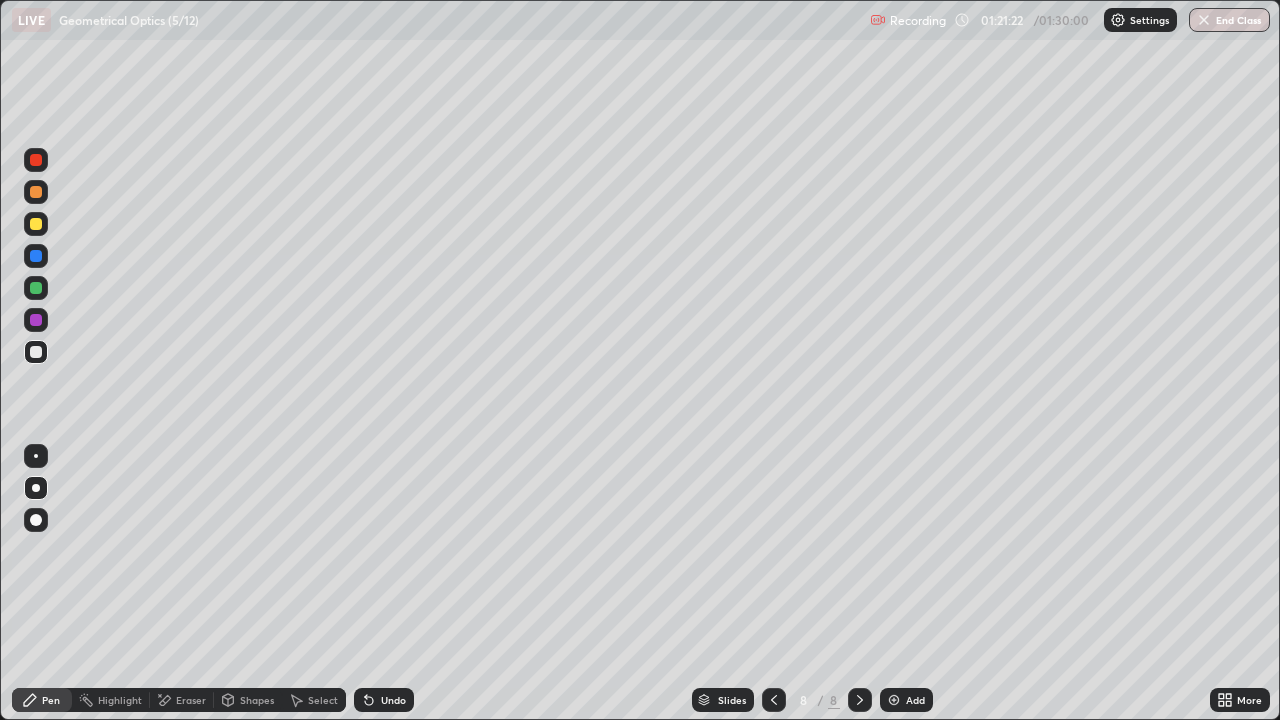 click at bounding box center (36, 288) 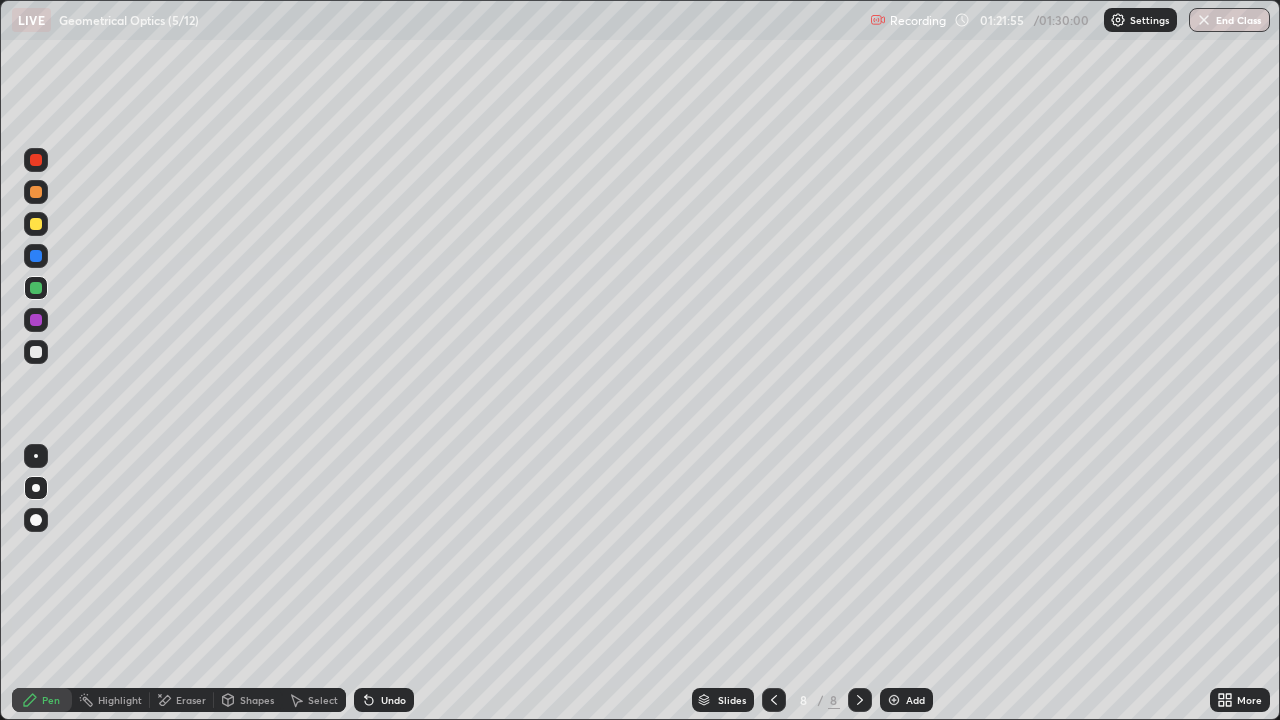 click on "Undo" at bounding box center [384, 700] 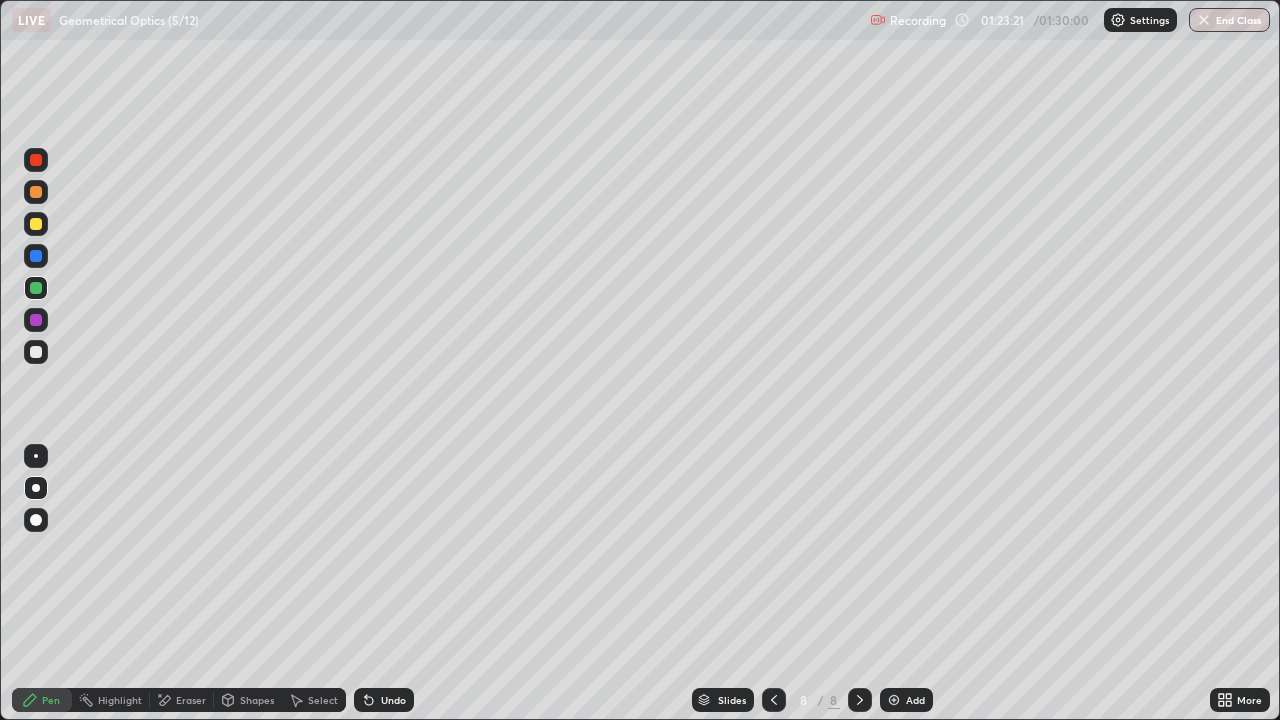 click on "End Class" at bounding box center (1229, 20) 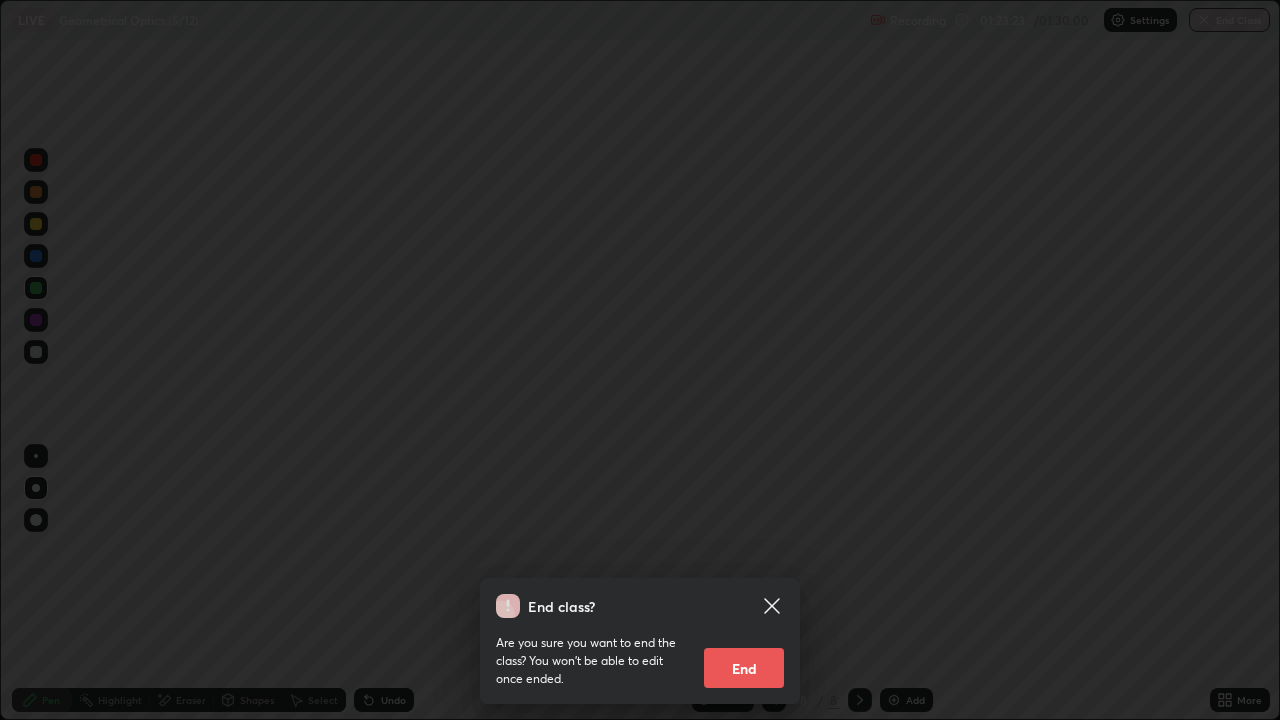 click on "End class? Are you sure you want to end the class? You won’t be able to edit once ended. End" at bounding box center (640, 360) 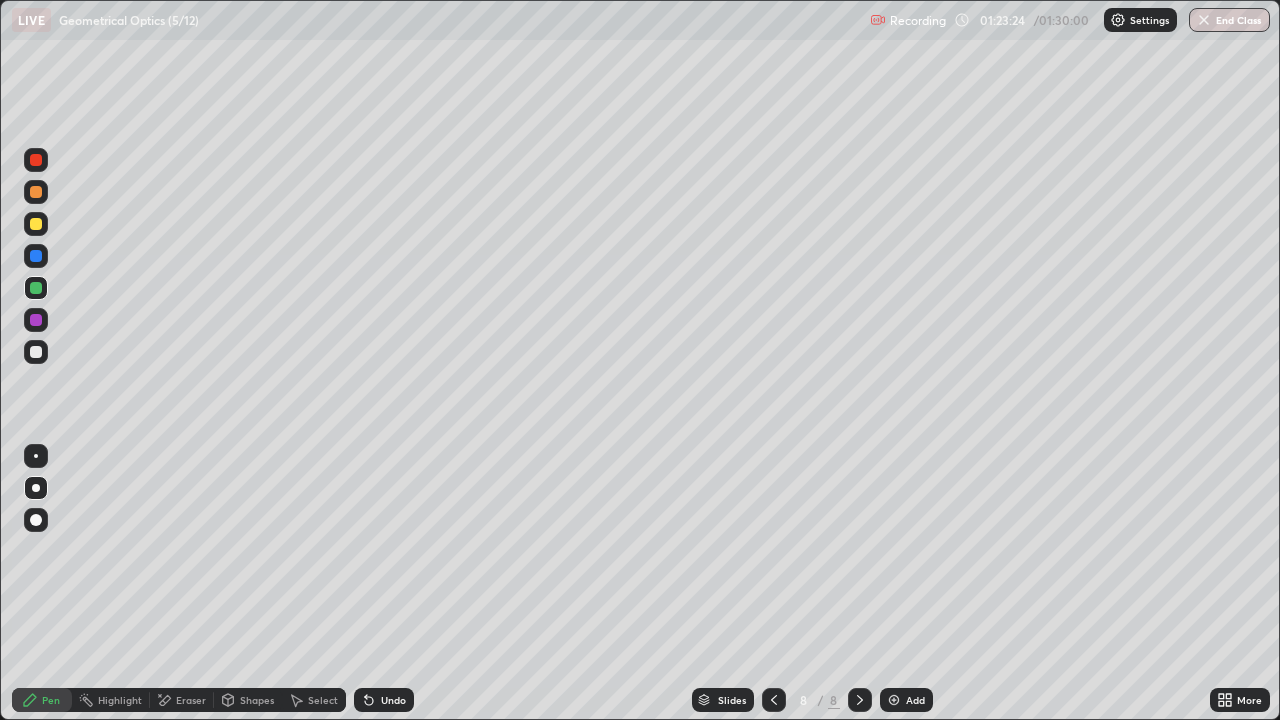 click on "Slides" at bounding box center [732, 700] 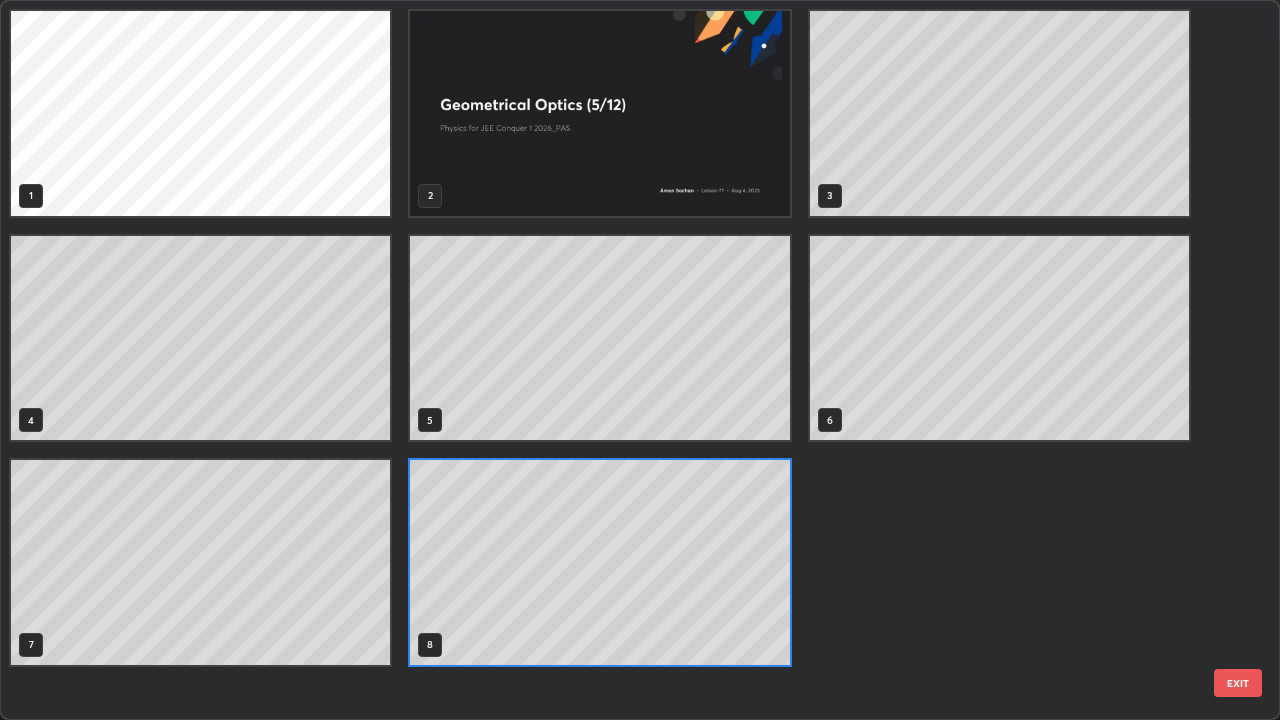 scroll, scrollTop: 7, scrollLeft: 11, axis: both 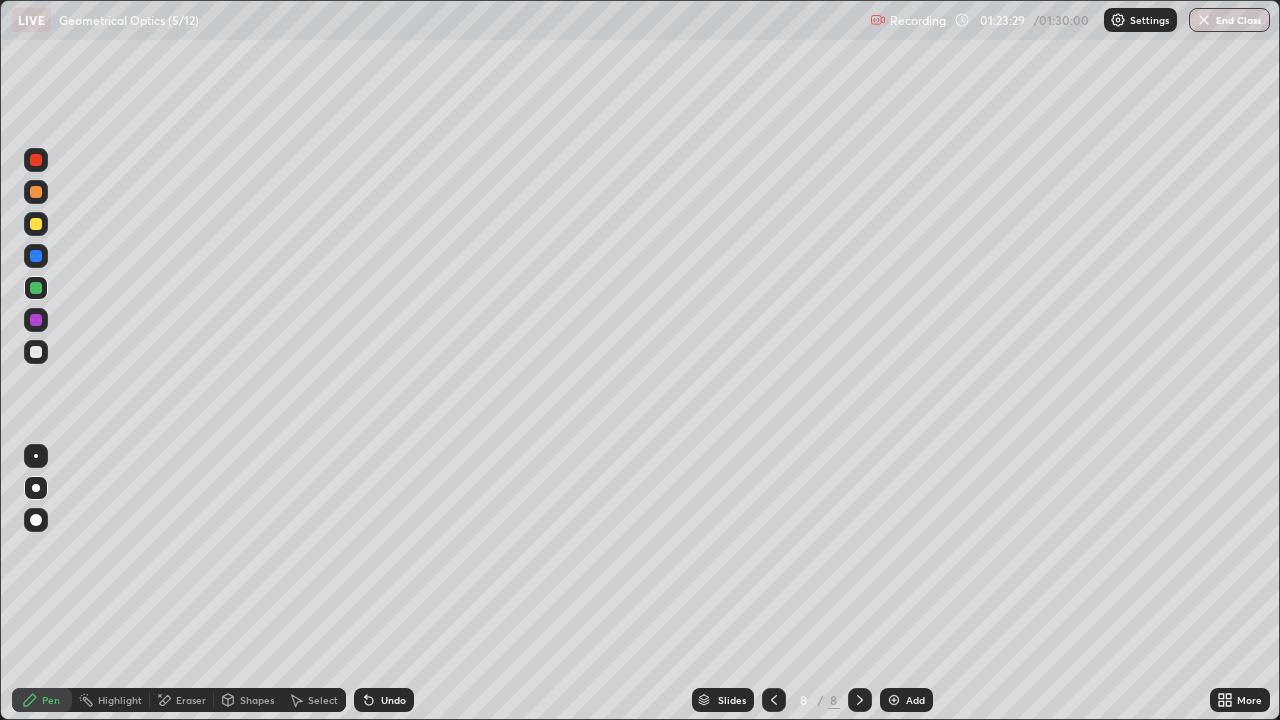 click on "End Class" at bounding box center (1229, 20) 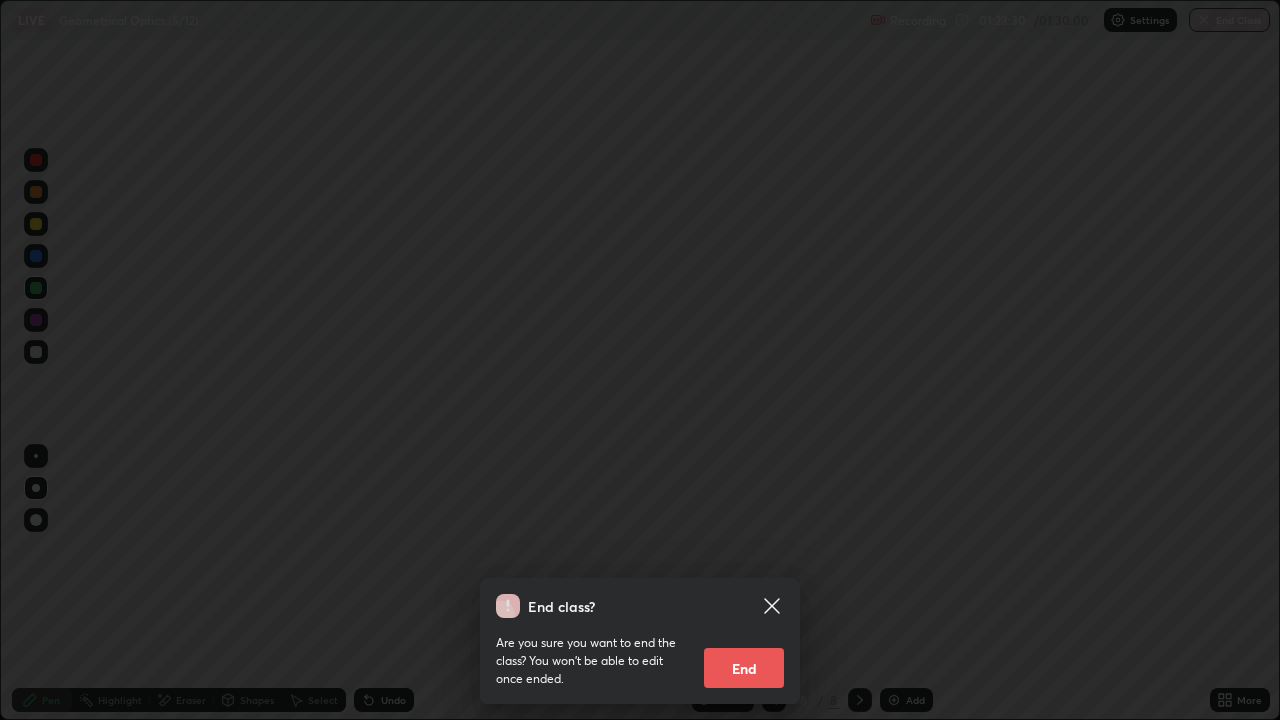 click on "End" at bounding box center (744, 668) 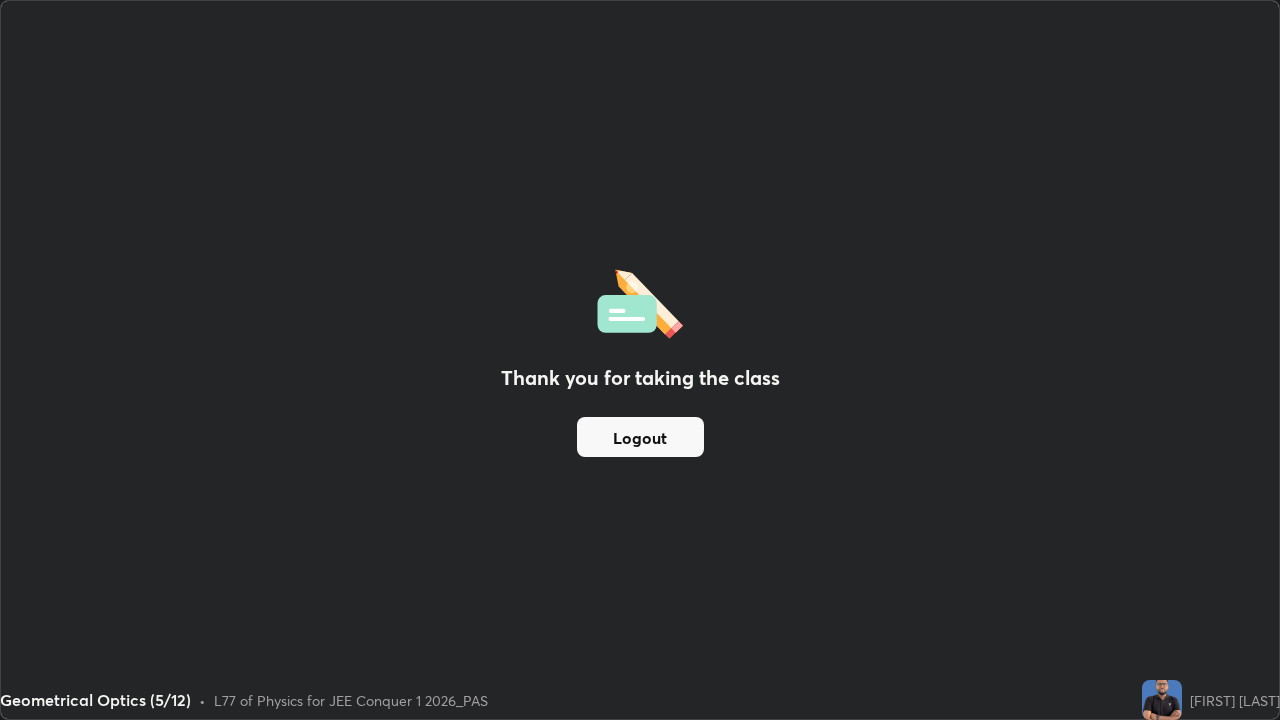 click on "Logout" at bounding box center (640, 437) 